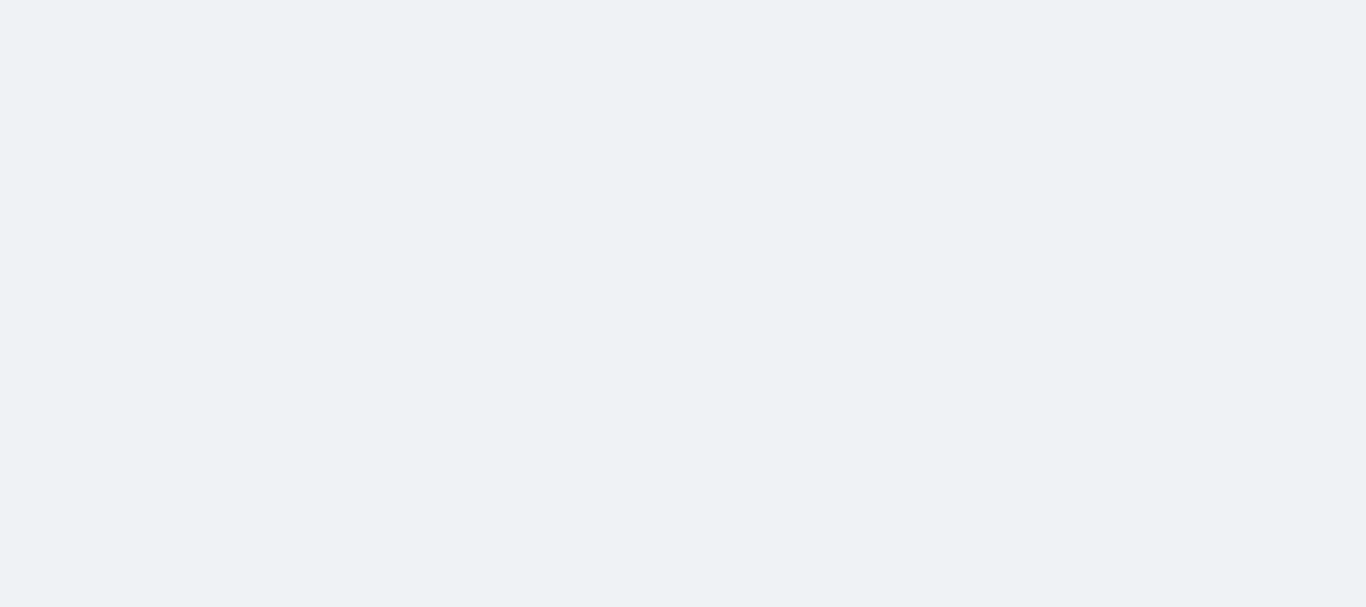 scroll, scrollTop: 0, scrollLeft: 0, axis: both 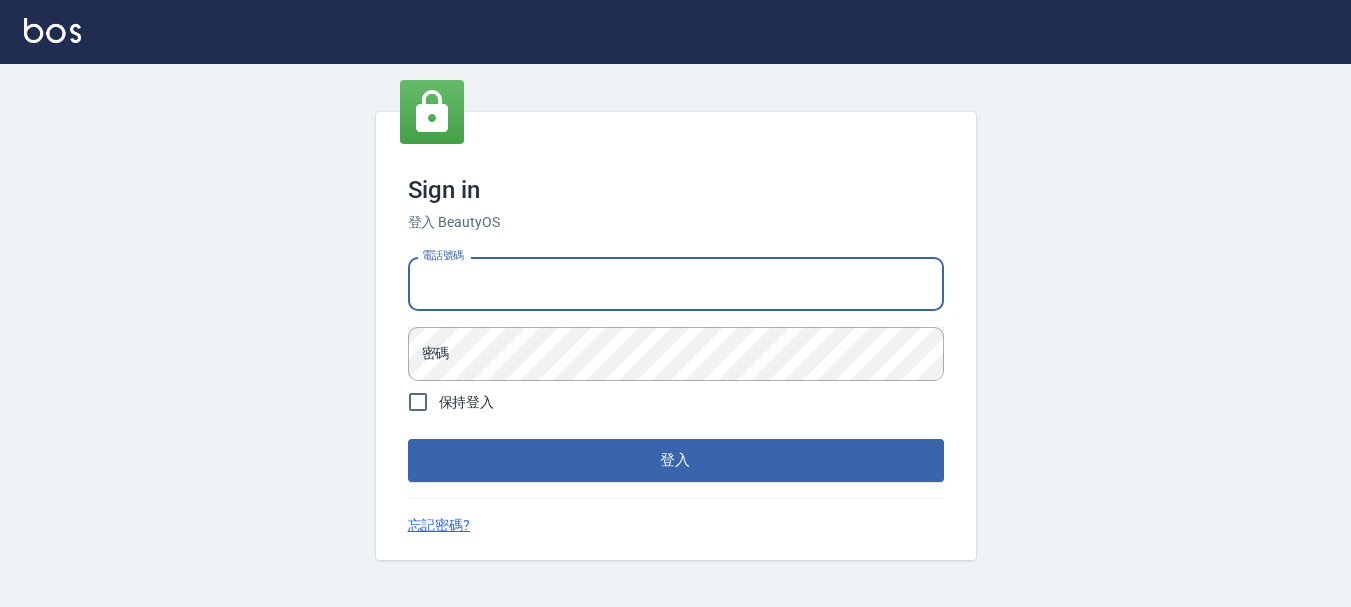 click on "電話號碼" at bounding box center [676, 284] 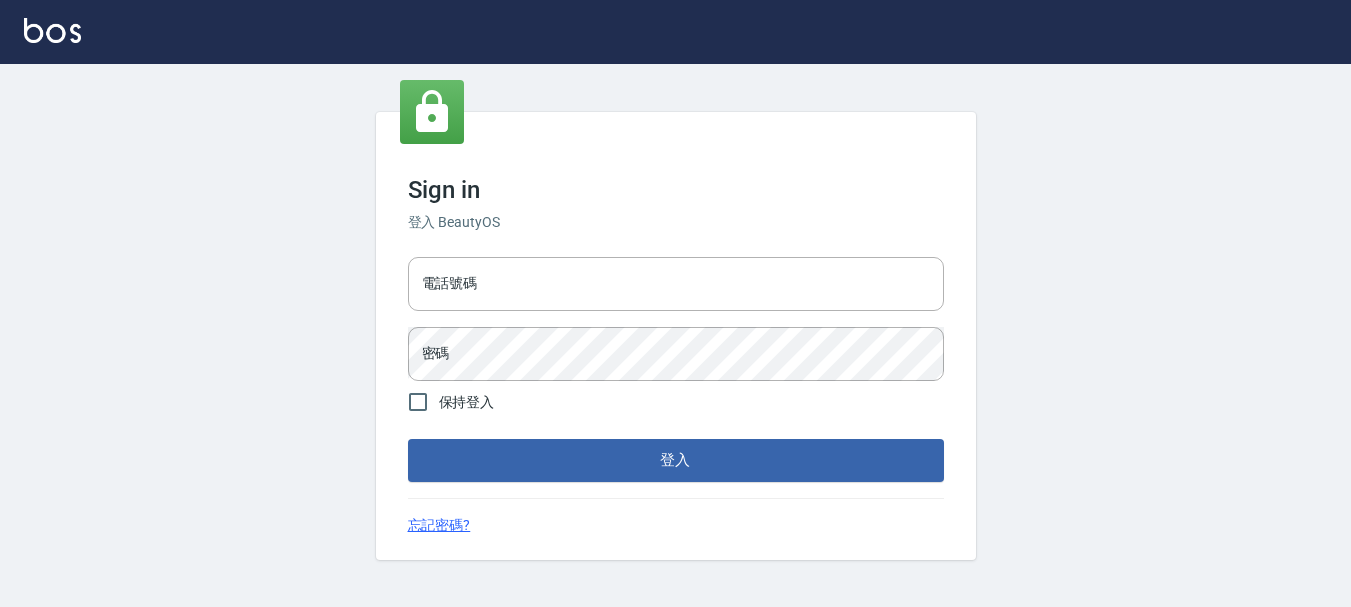 click on "Sign in 登入 BeautyOS 電話號碼 電話號碼 密碼 密碼 保持登入 登入 忘記密碼?" at bounding box center (675, 336) 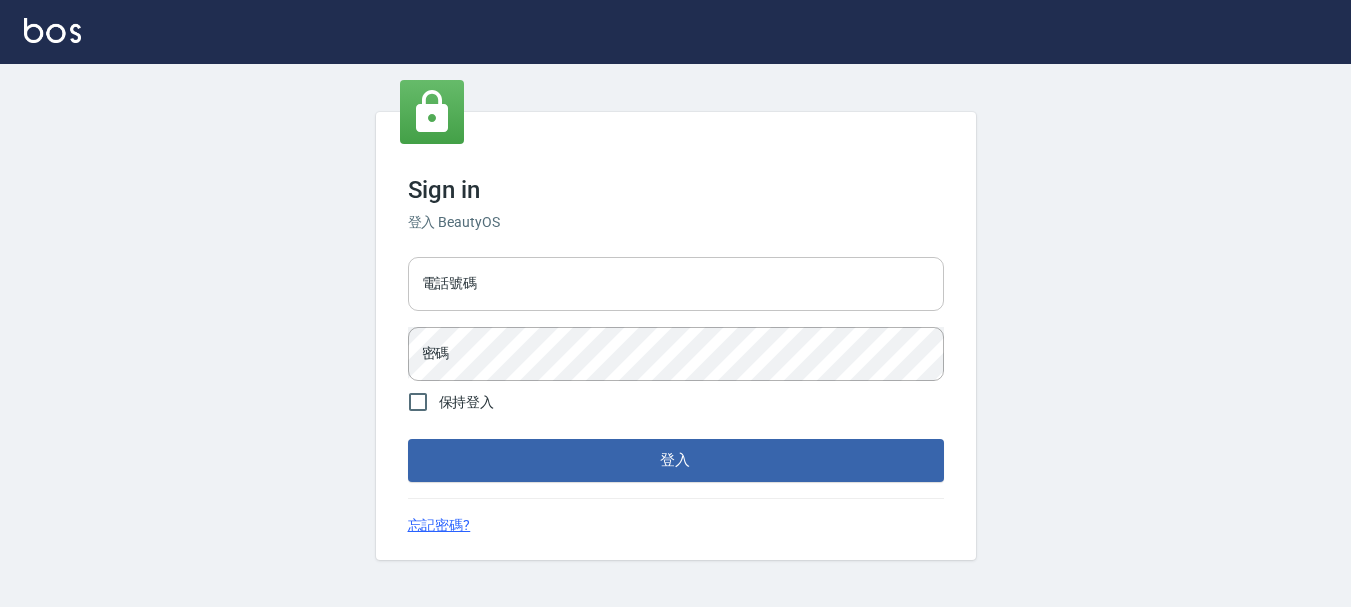 click on "電話號碼" at bounding box center (676, 284) 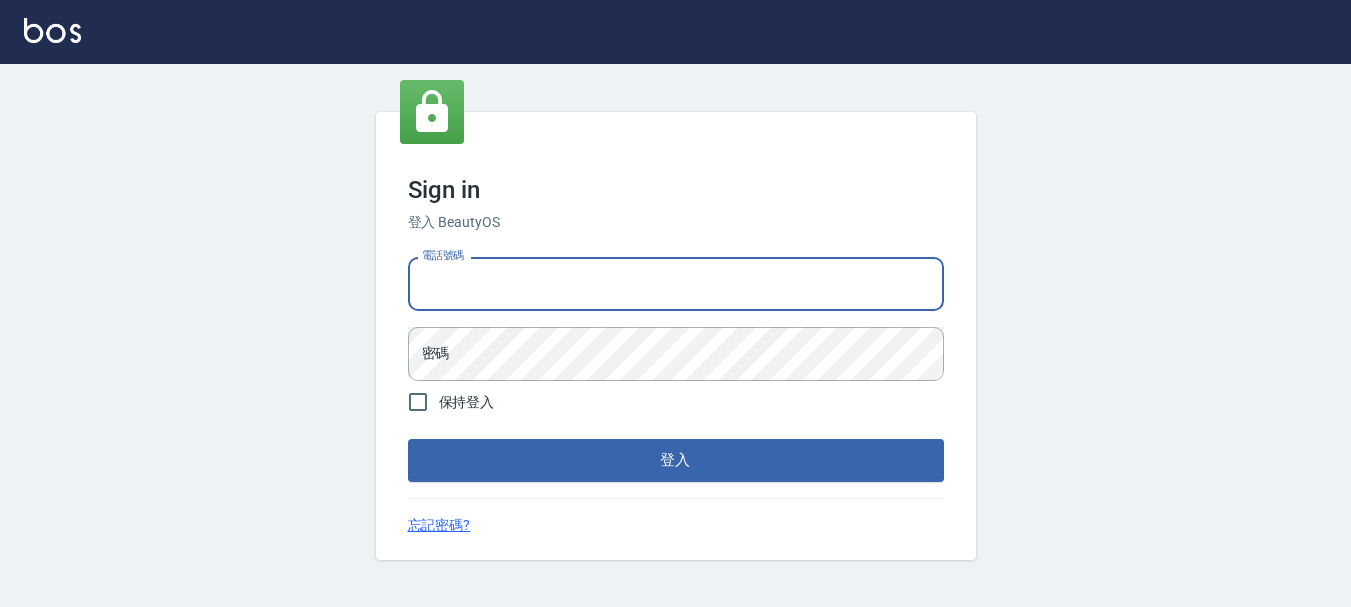 type on "0928200634" 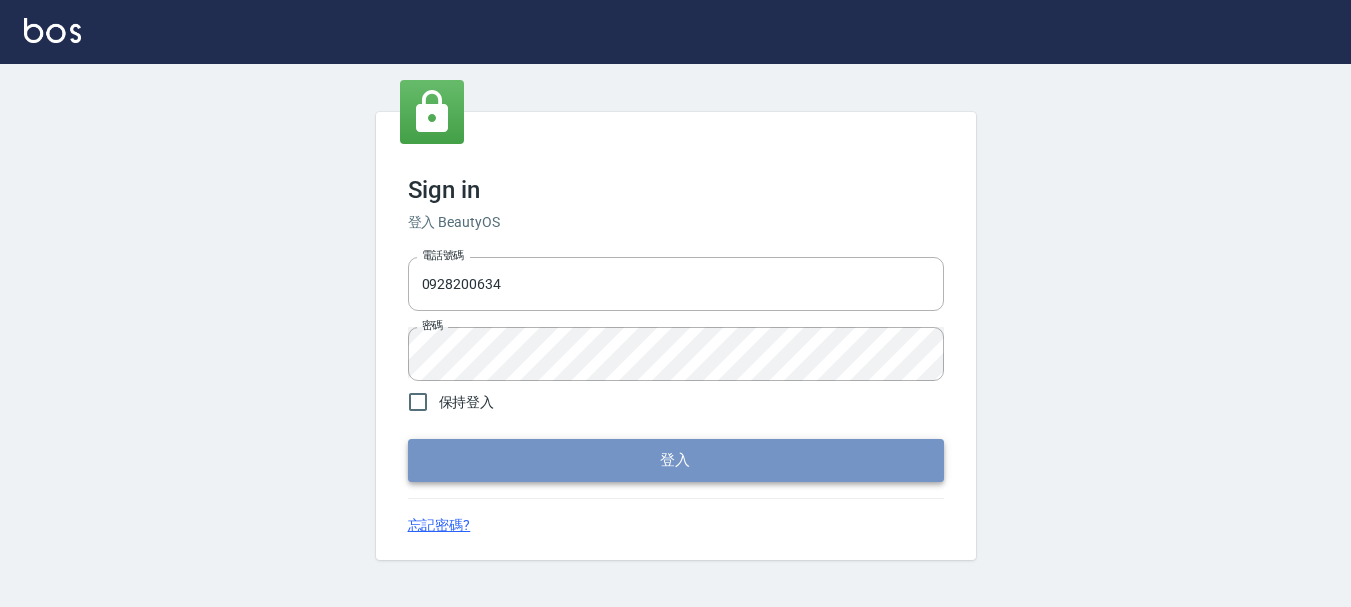 click on "登入" at bounding box center [676, 460] 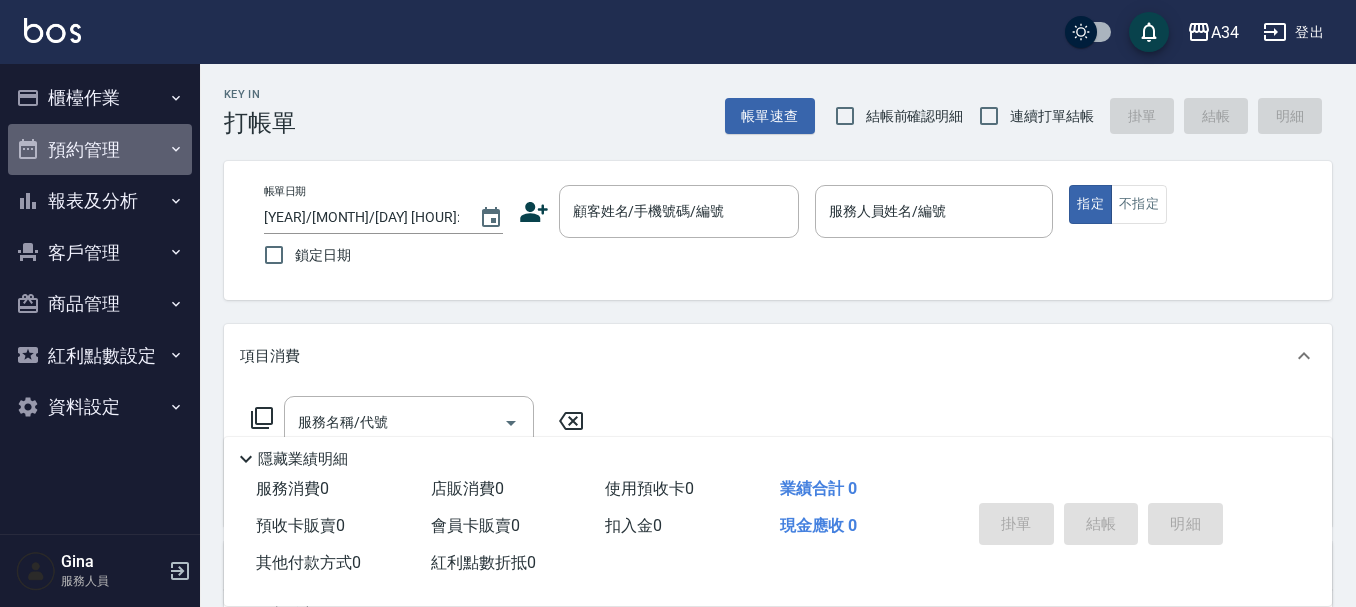 click on "預約管理" at bounding box center [100, 150] 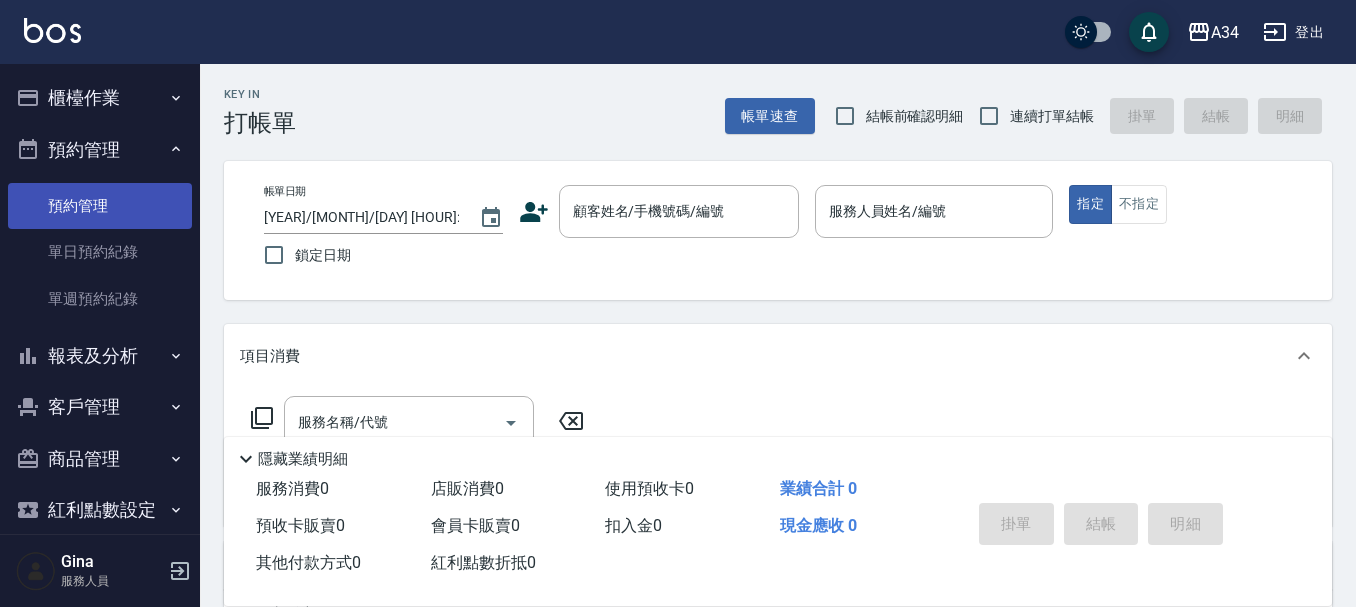 click on "預約管理" at bounding box center [100, 206] 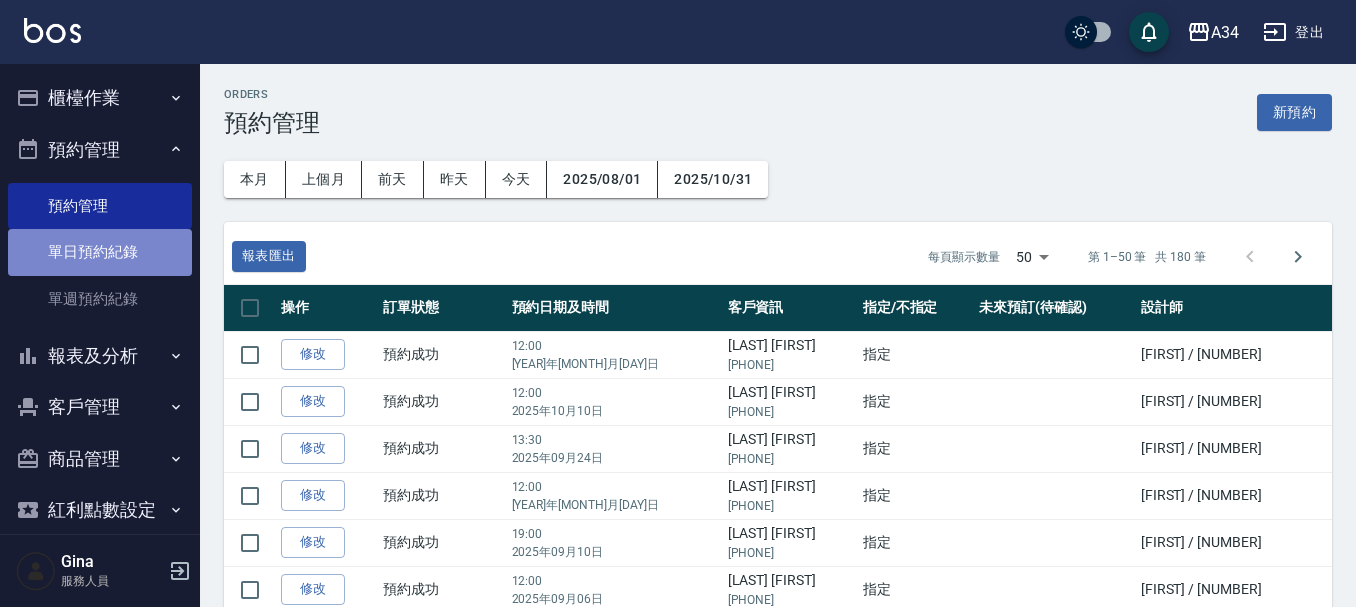 click on "單日預約紀錄" at bounding box center [100, 252] 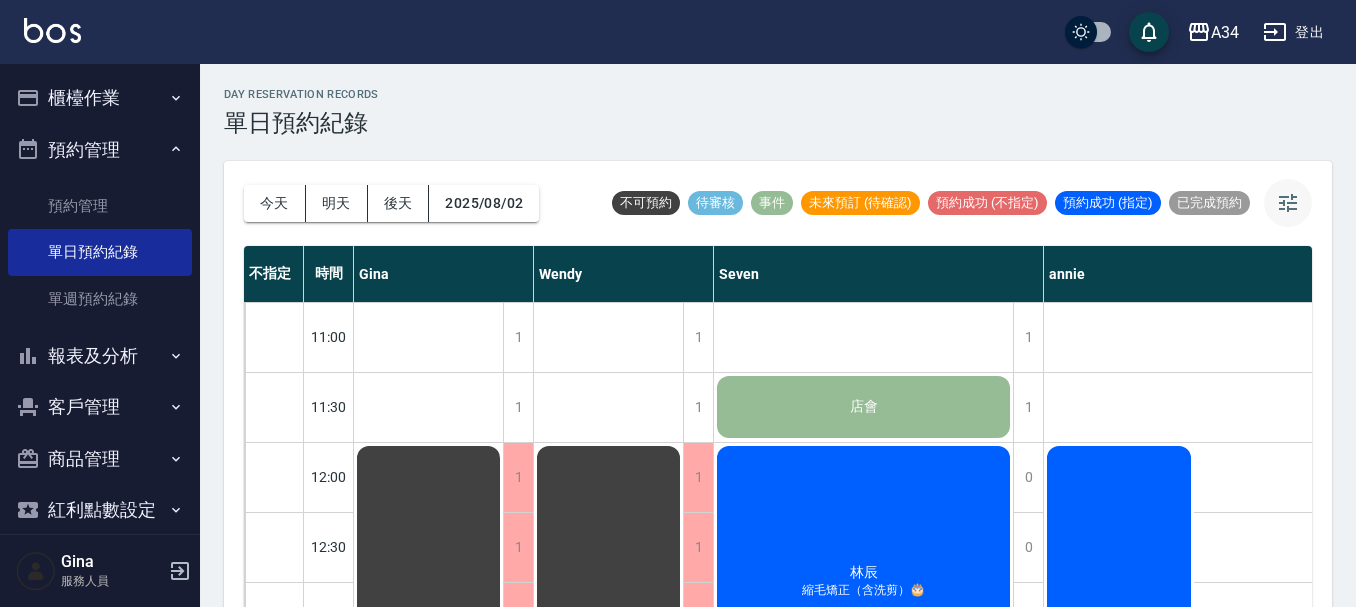 click at bounding box center [1288, 203] 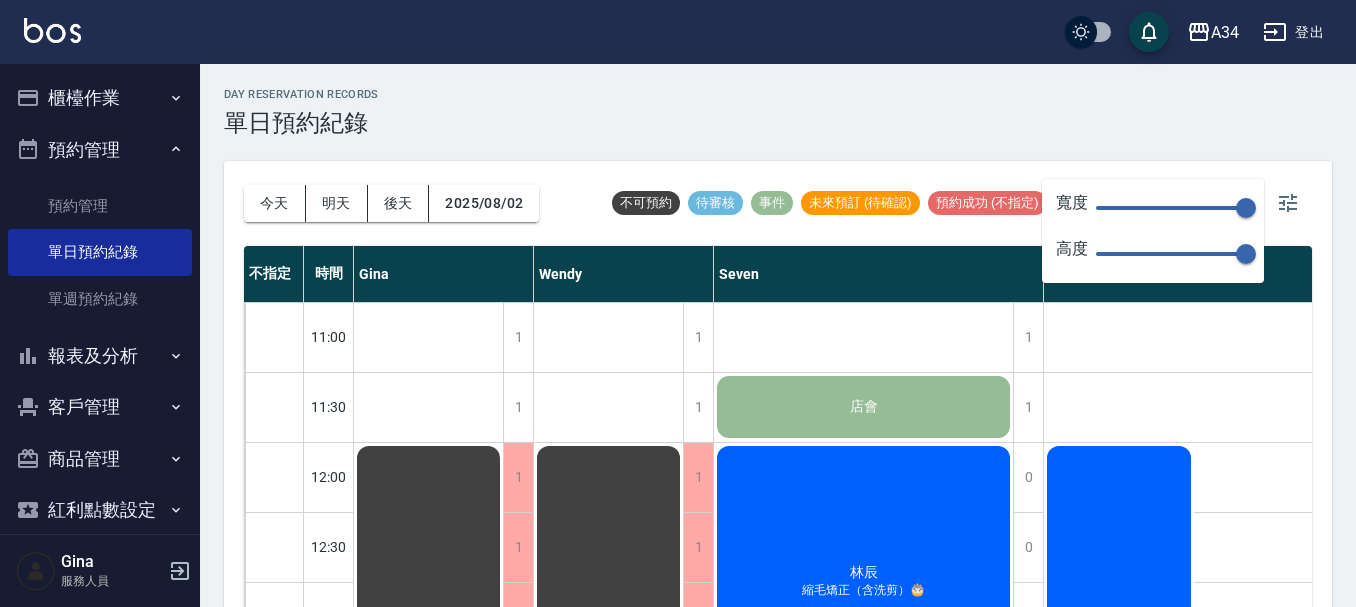click on "150" at bounding box center [1171, 208] 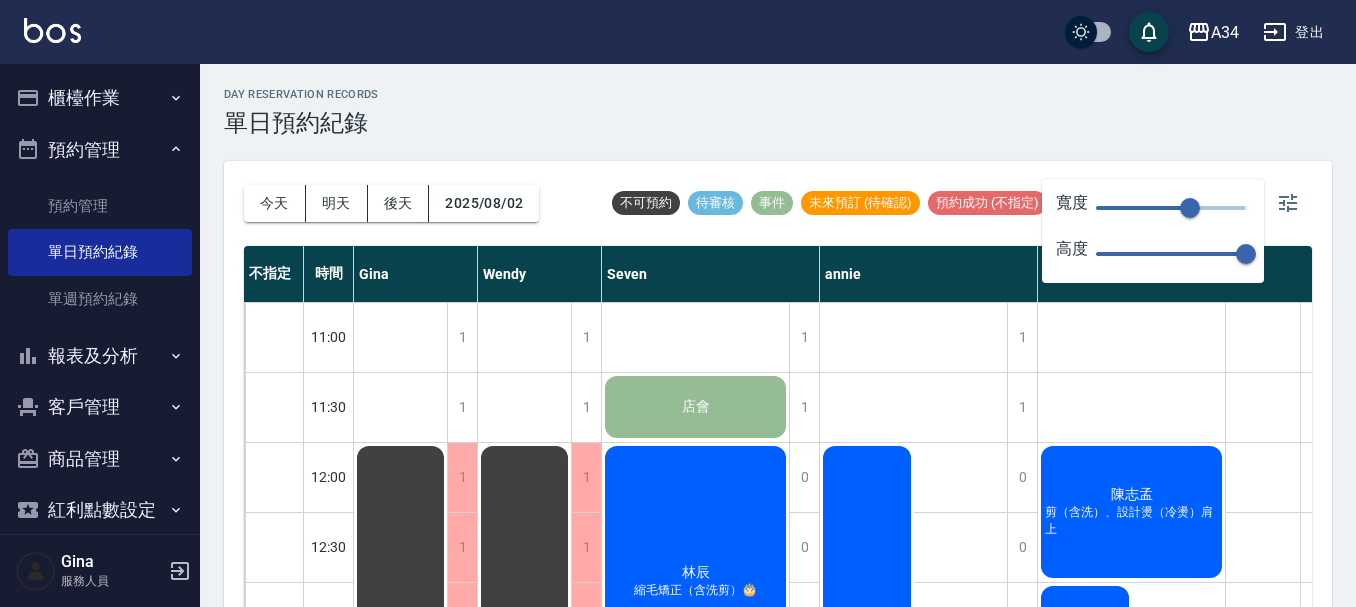 click on "94" at bounding box center (1171, 208) 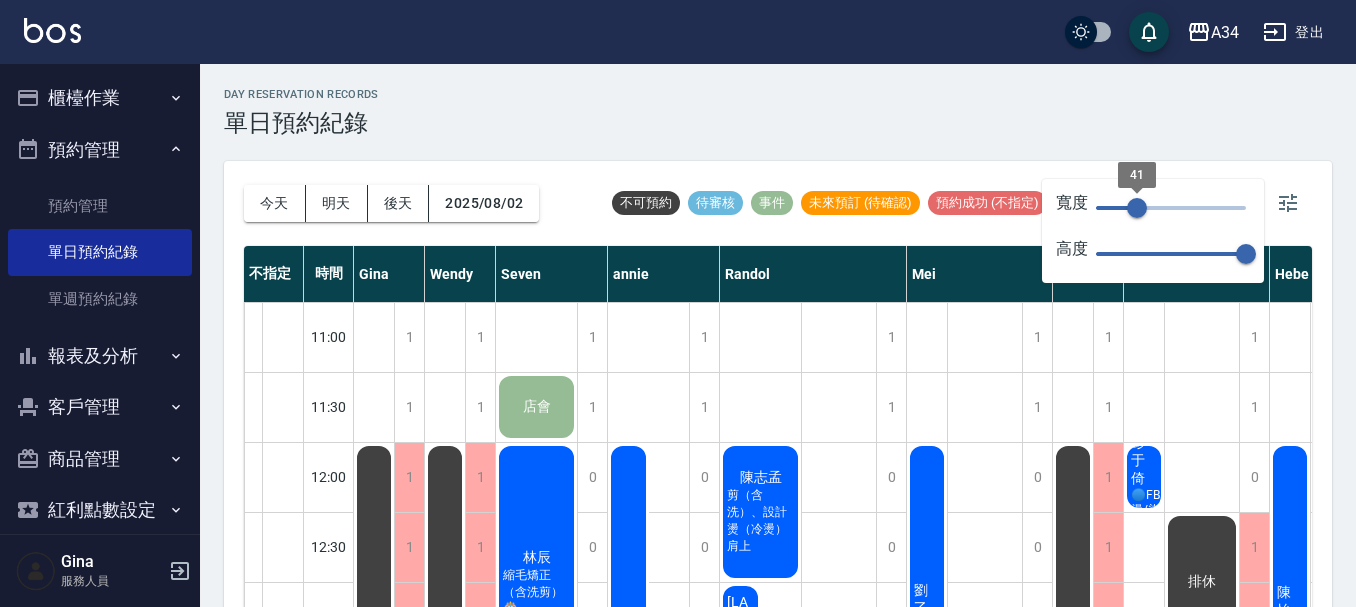 type on "27" 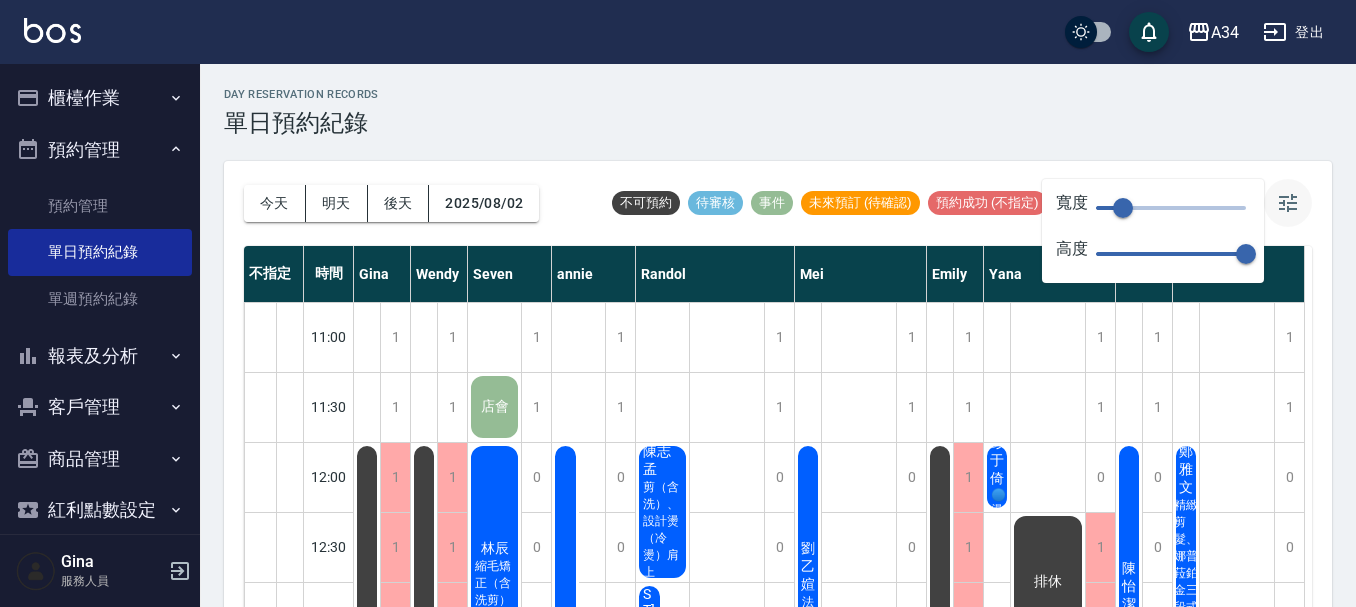 click at bounding box center [1288, 203] 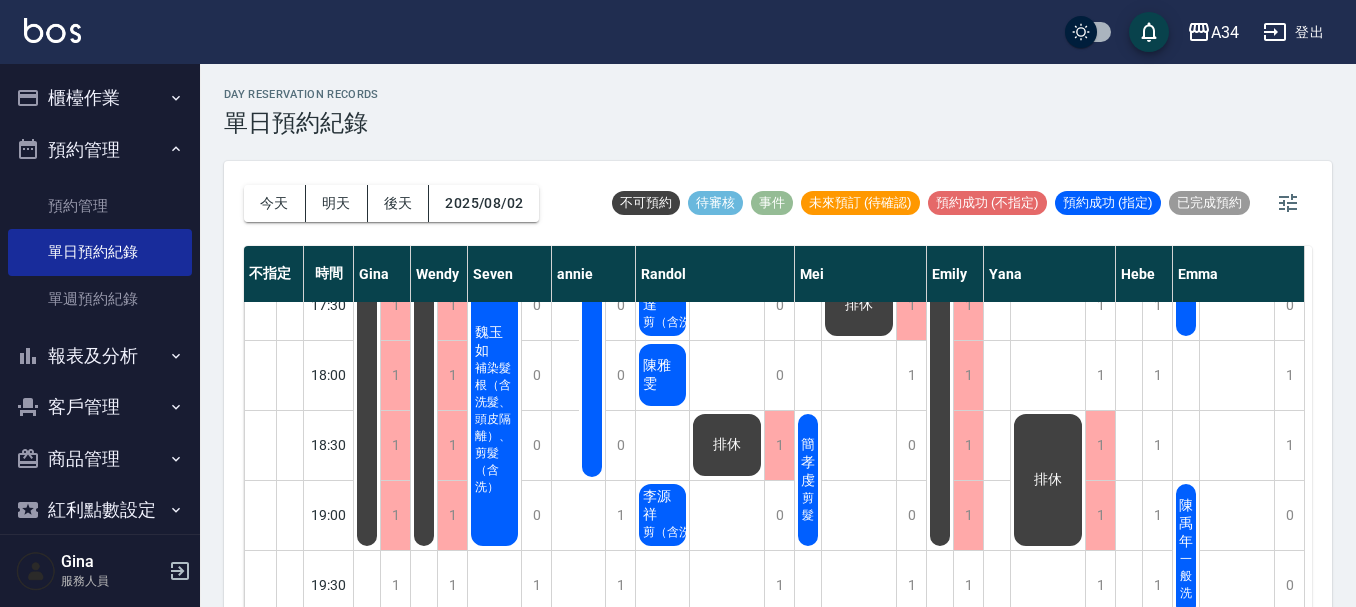 scroll, scrollTop: 968, scrollLeft: 0, axis: vertical 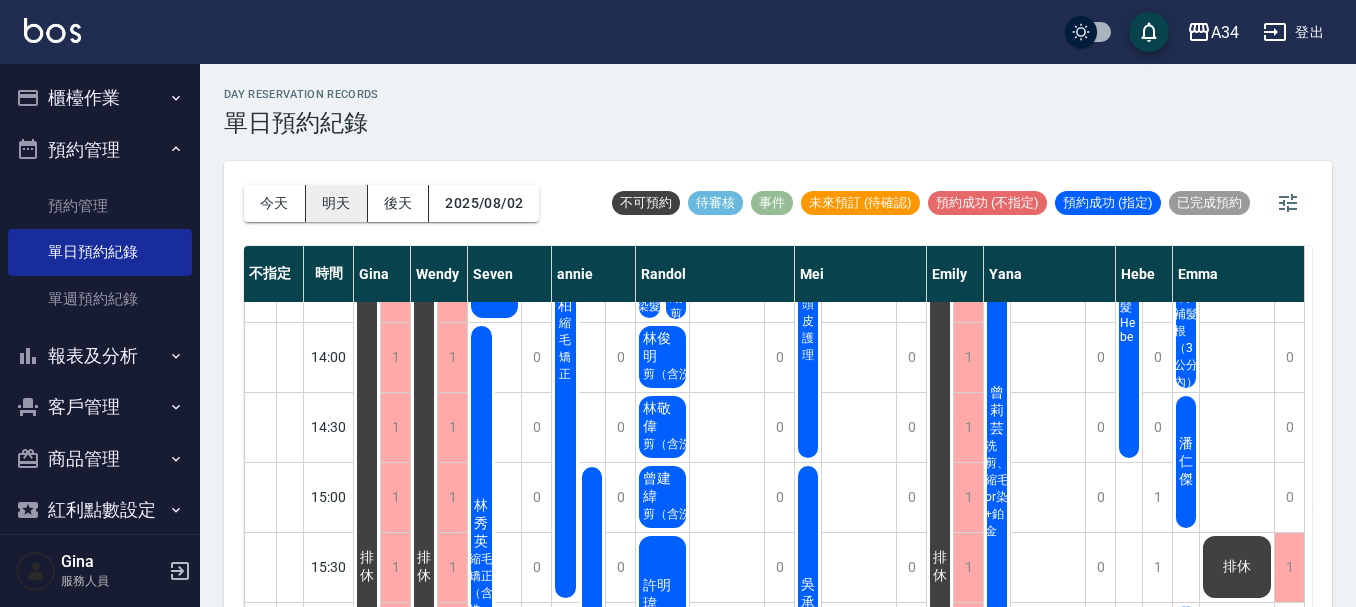 click on "明天" at bounding box center (337, 203) 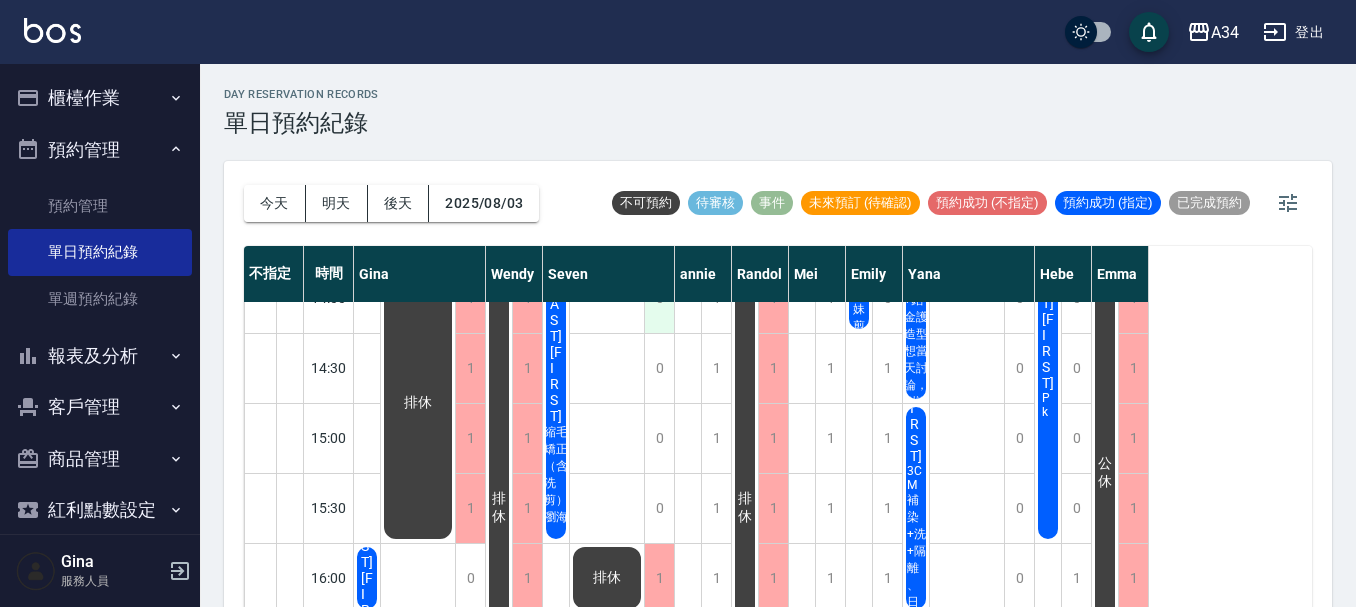 scroll, scrollTop: 400, scrollLeft: 0, axis: vertical 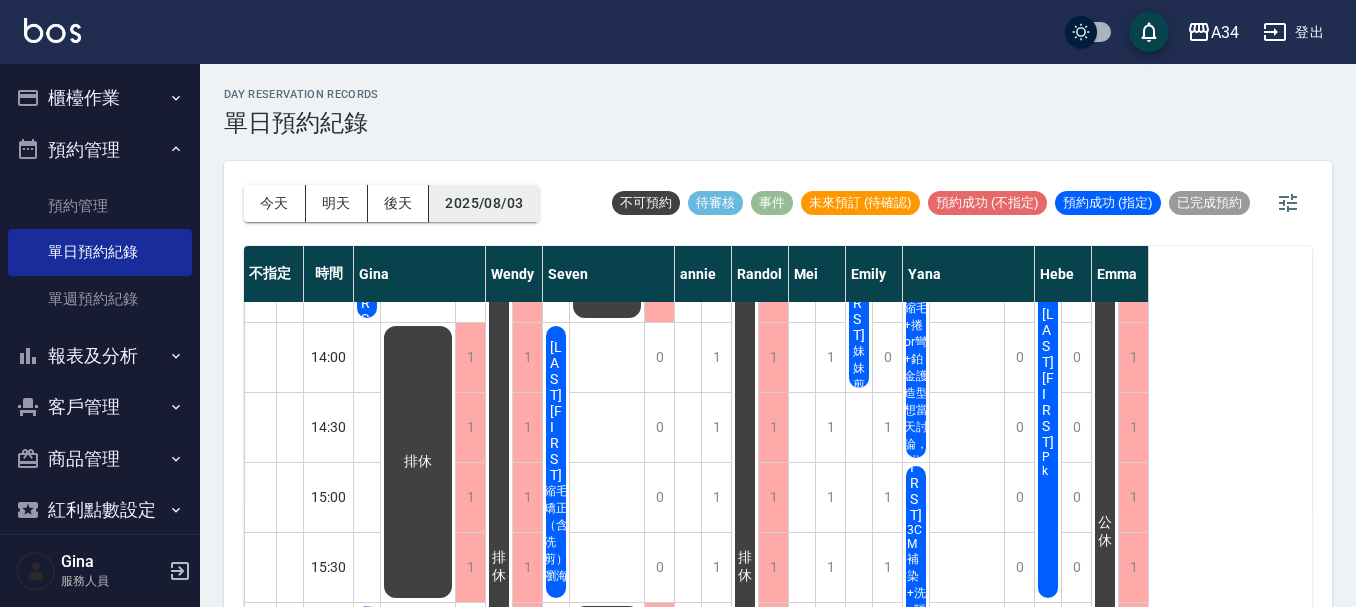 click on "2025/08/03" at bounding box center (484, 203) 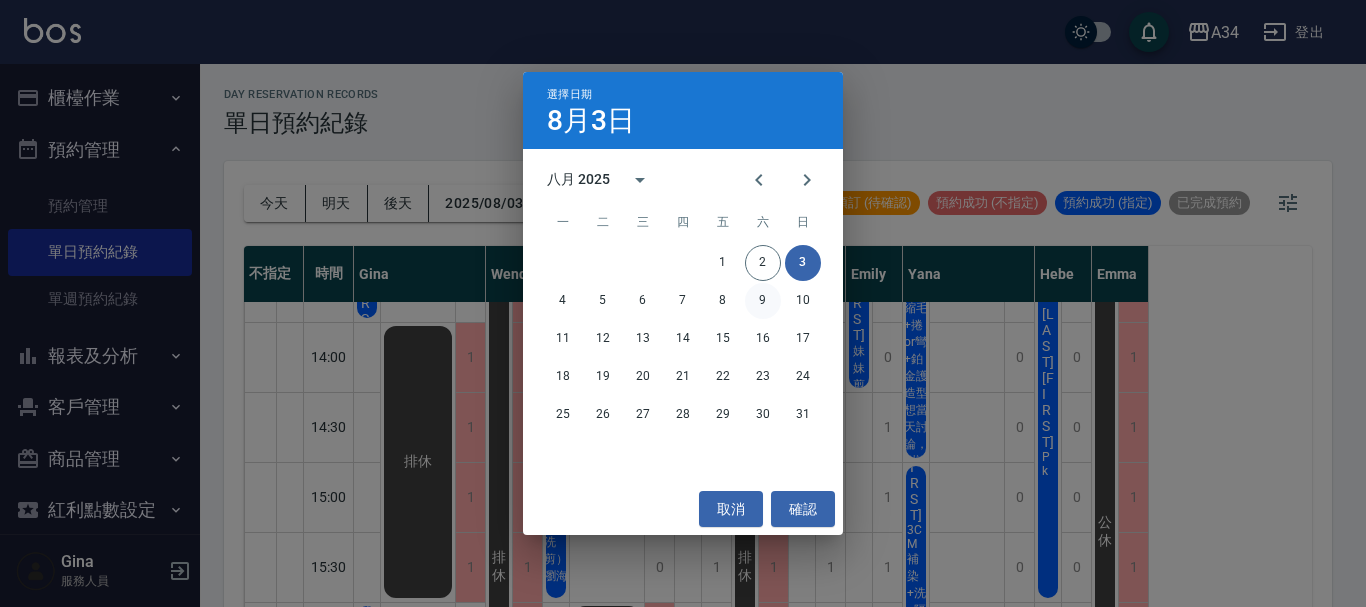 click on "9" at bounding box center (763, 301) 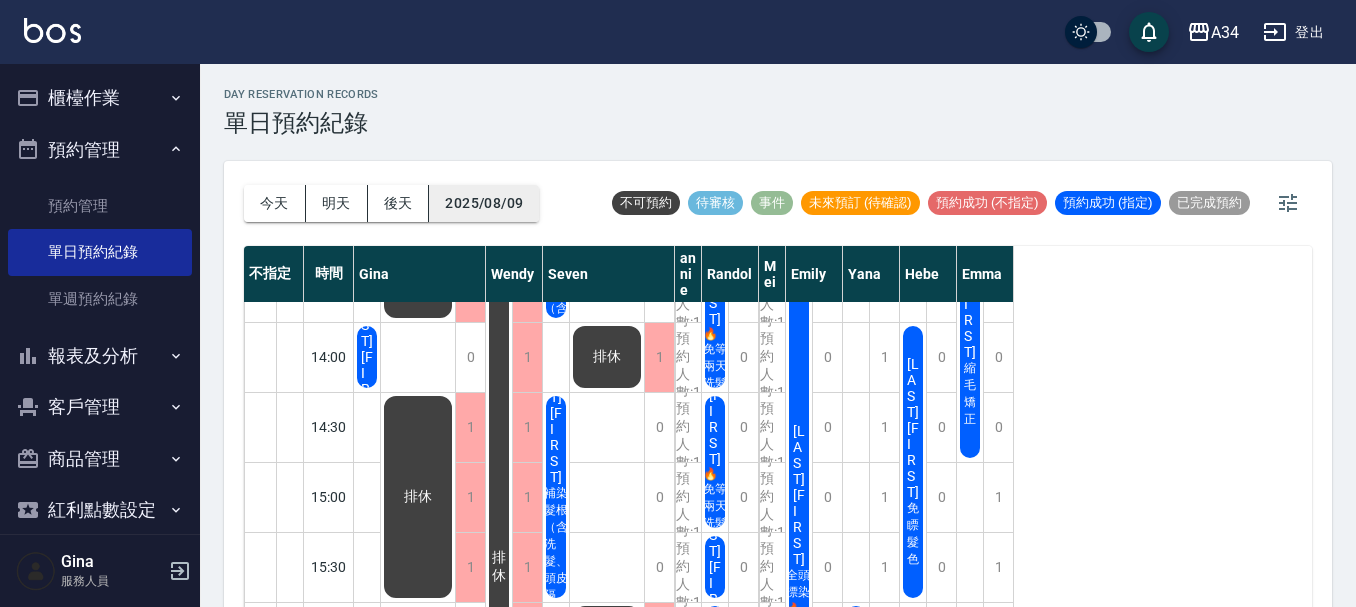 click on "2025/08/09" at bounding box center (484, 203) 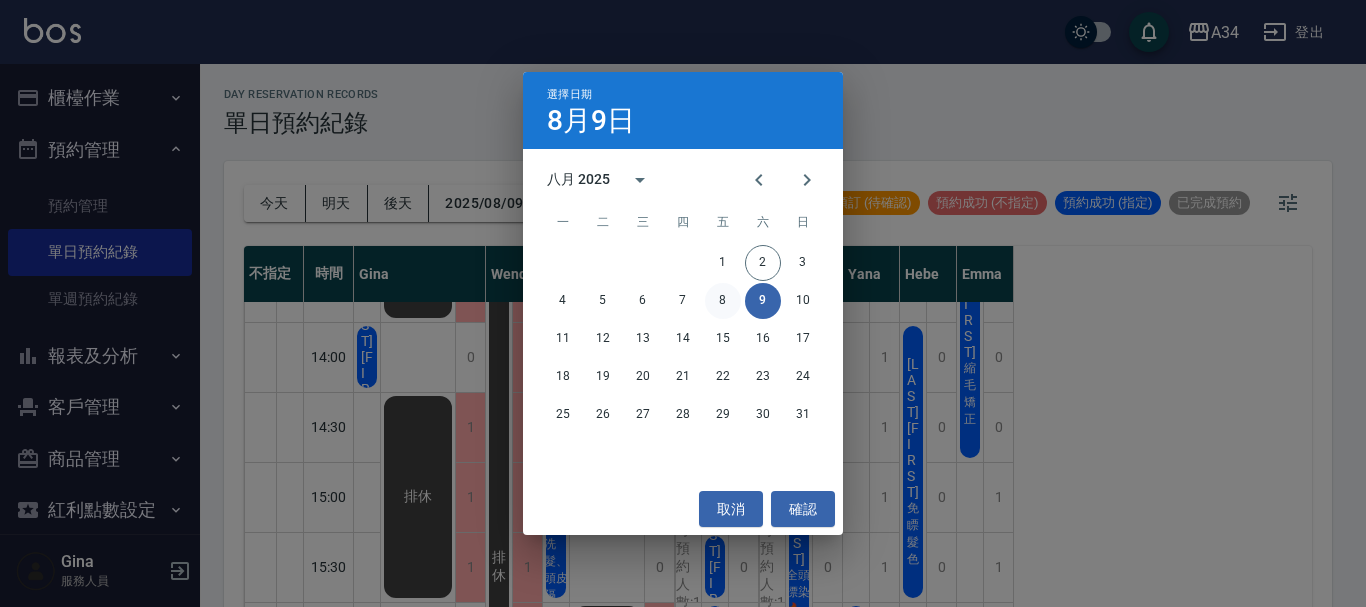 click on "8" at bounding box center [723, 301] 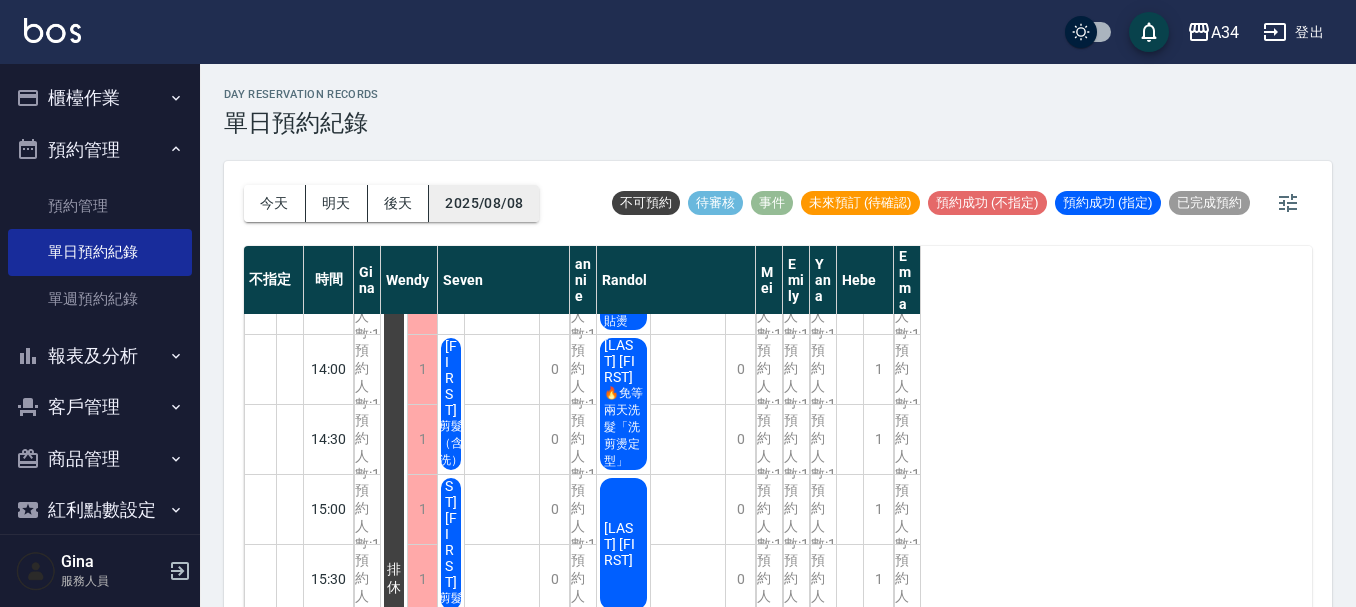 click on "2025/08/08" at bounding box center (484, 203) 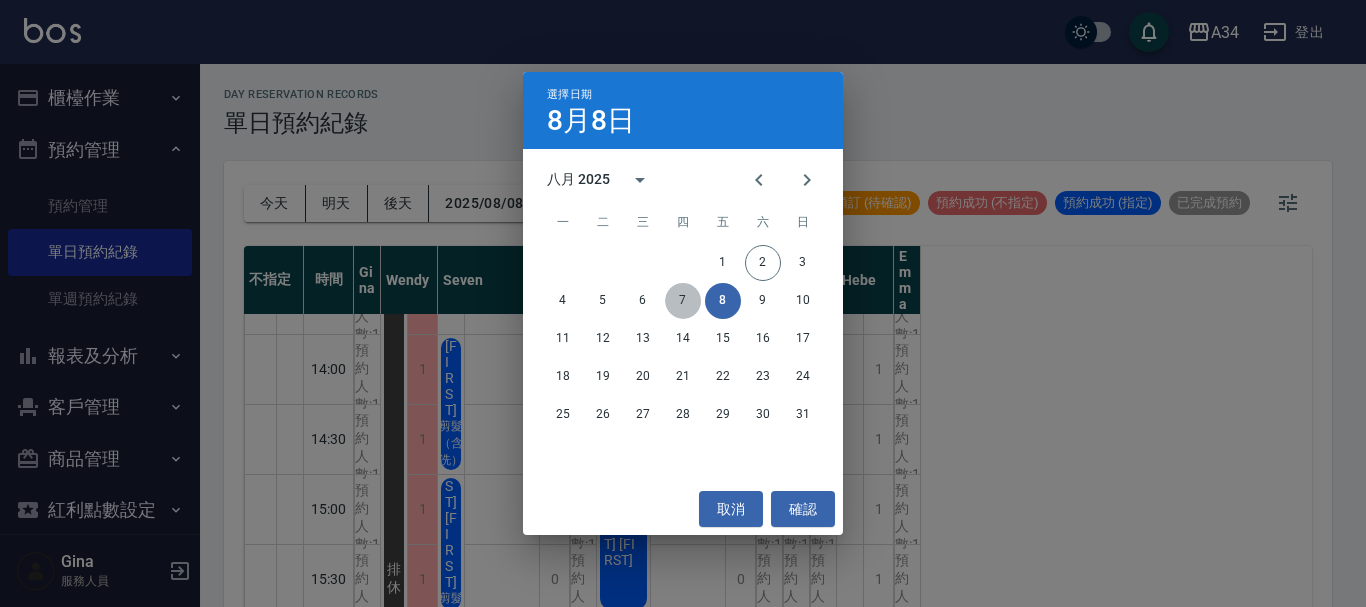 click on "7" at bounding box center (683, 301) 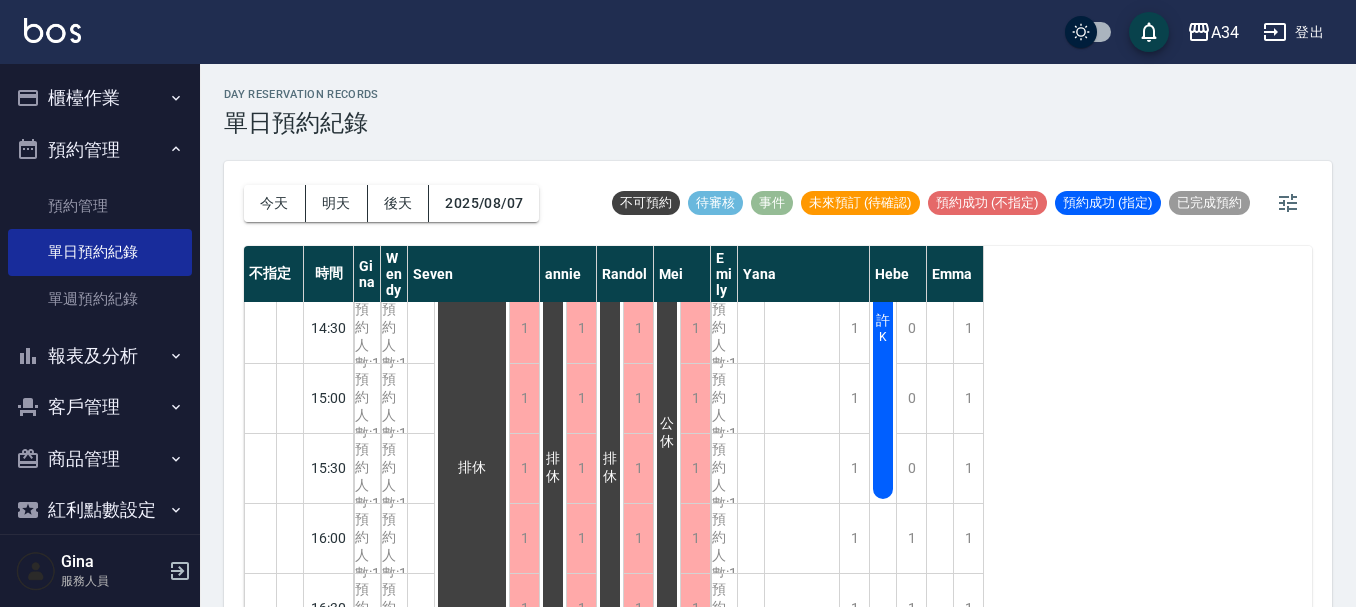 scroll, scrollTop: 500, scrollLeft: 0, axis: vertical 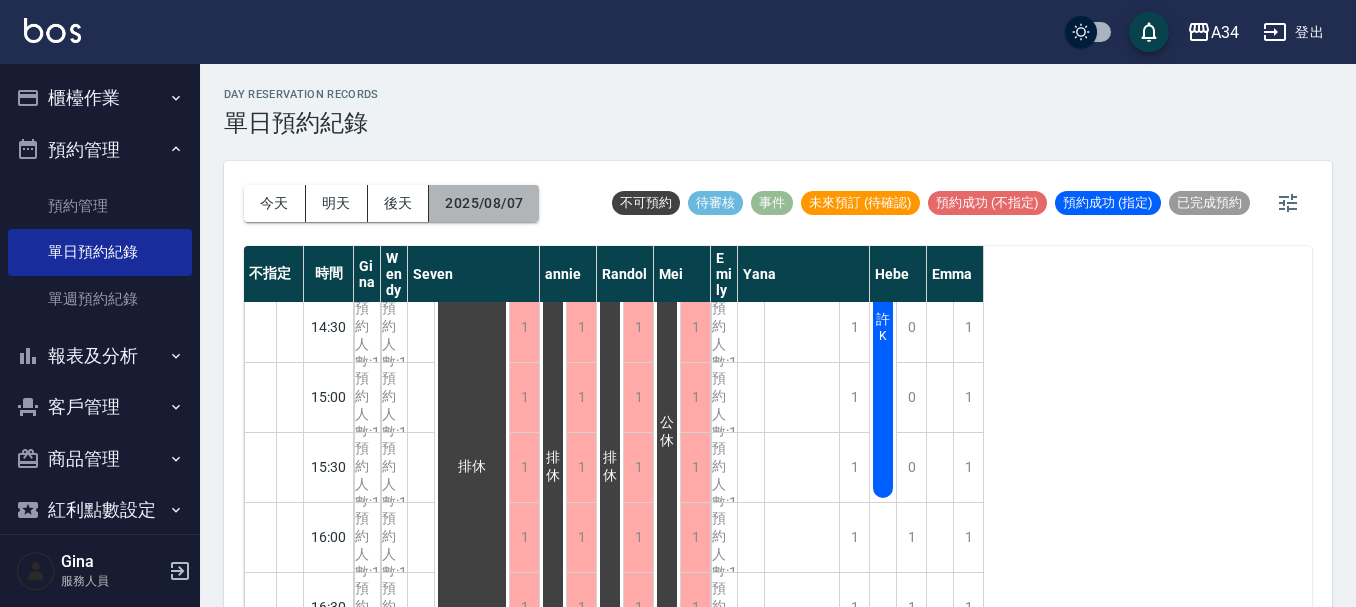 click on "2025/08/07" at bounding box center (484, 203) 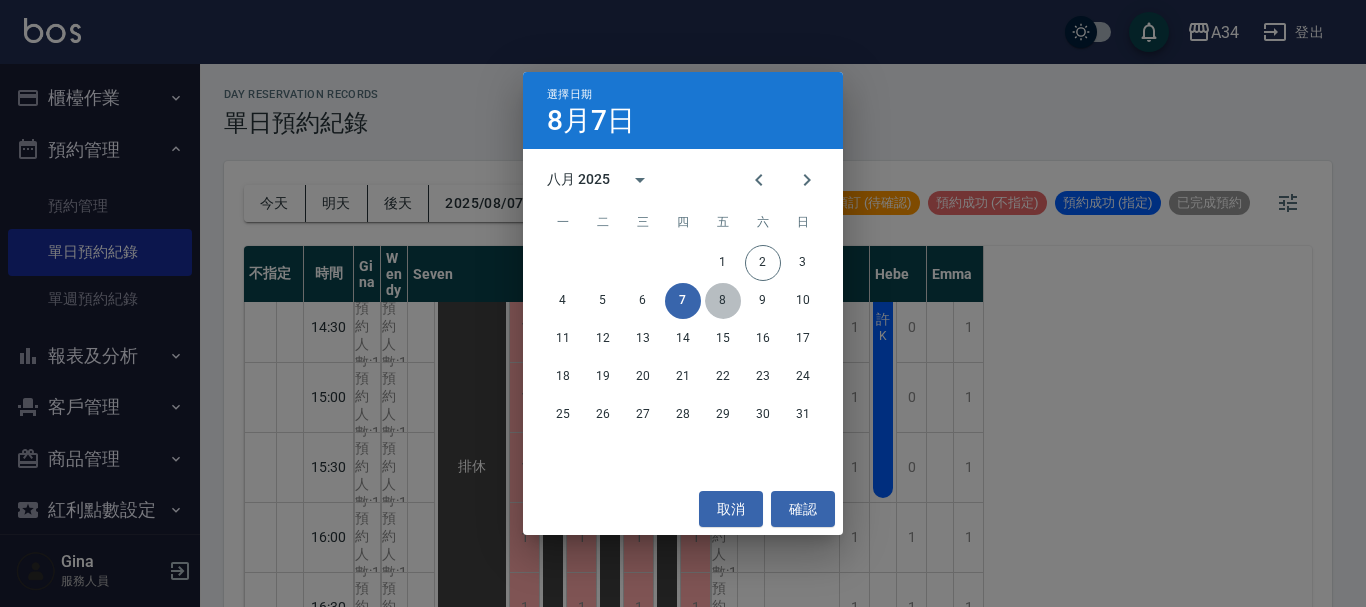 drag, startPoint x: 725, startPoint y: 306, endPoint x: 740, endPoint y: 307, distance: 15.033297 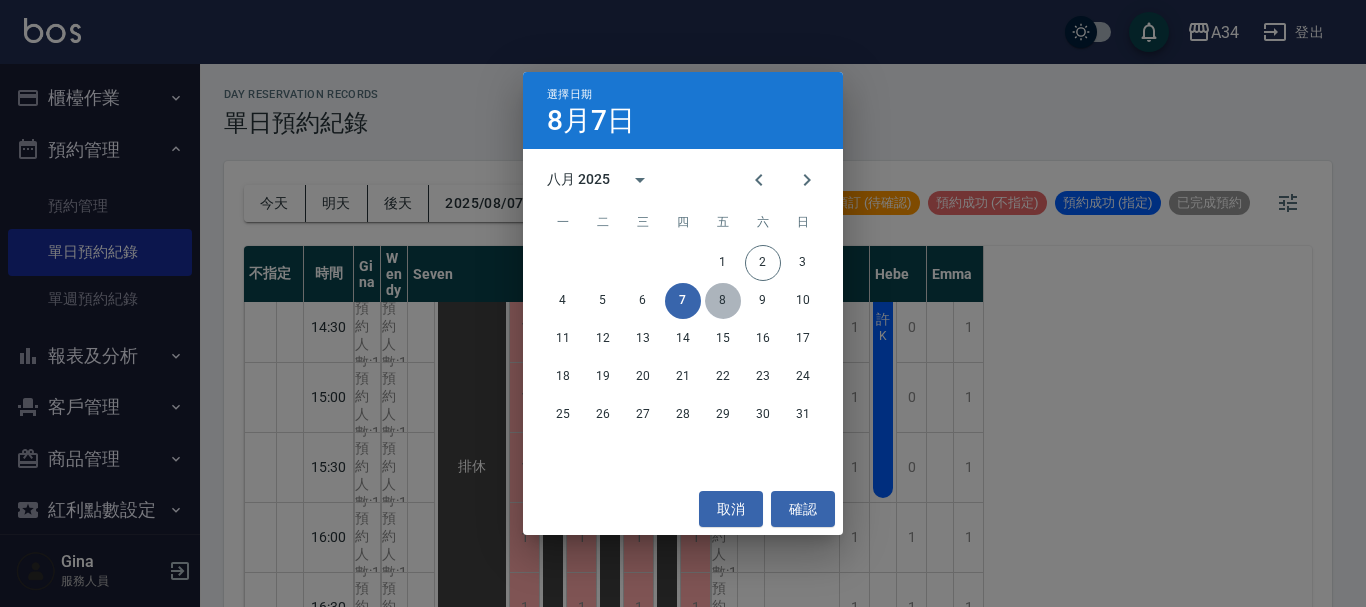 click on "8" at bounding box center [723, 301] 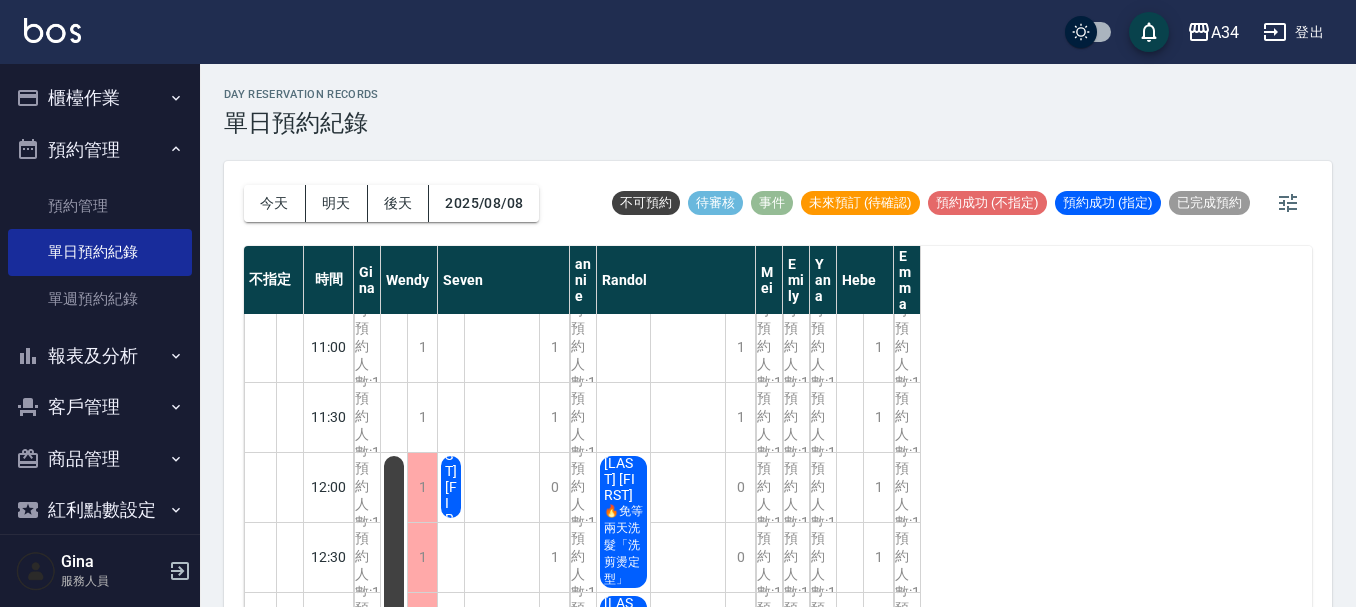 scroll, scrollTop: 0, scrollLeft: 0, axis: both 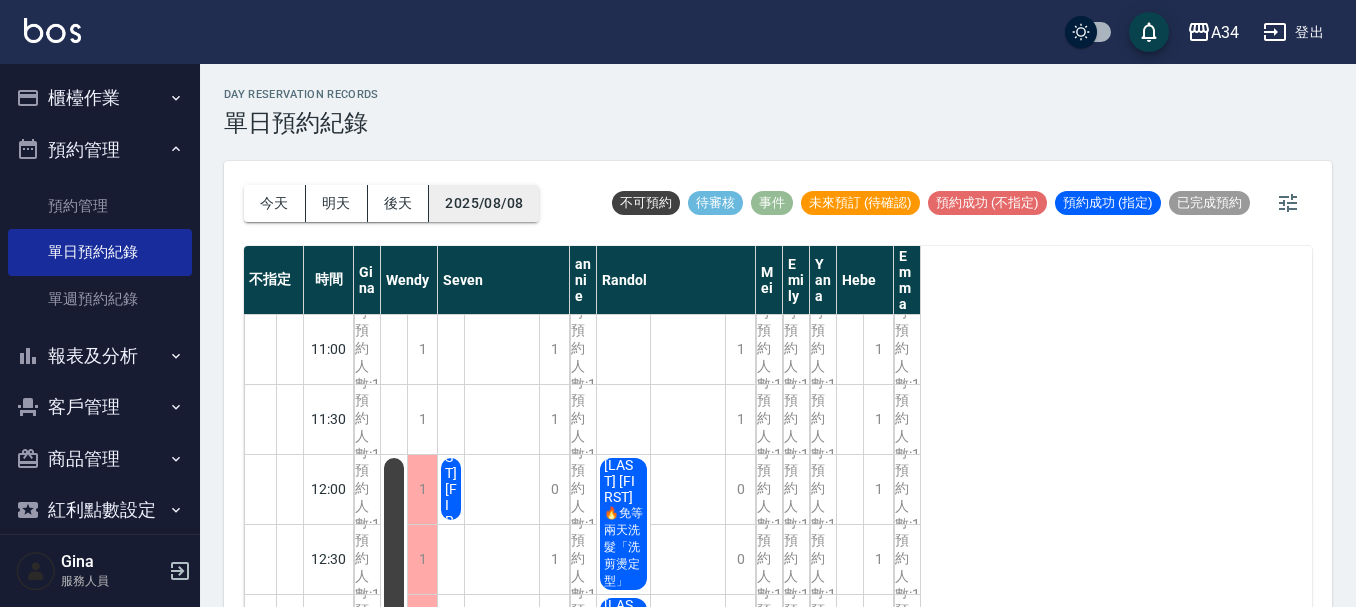 click on "2025/08/08" at bounding box center (484, 203) 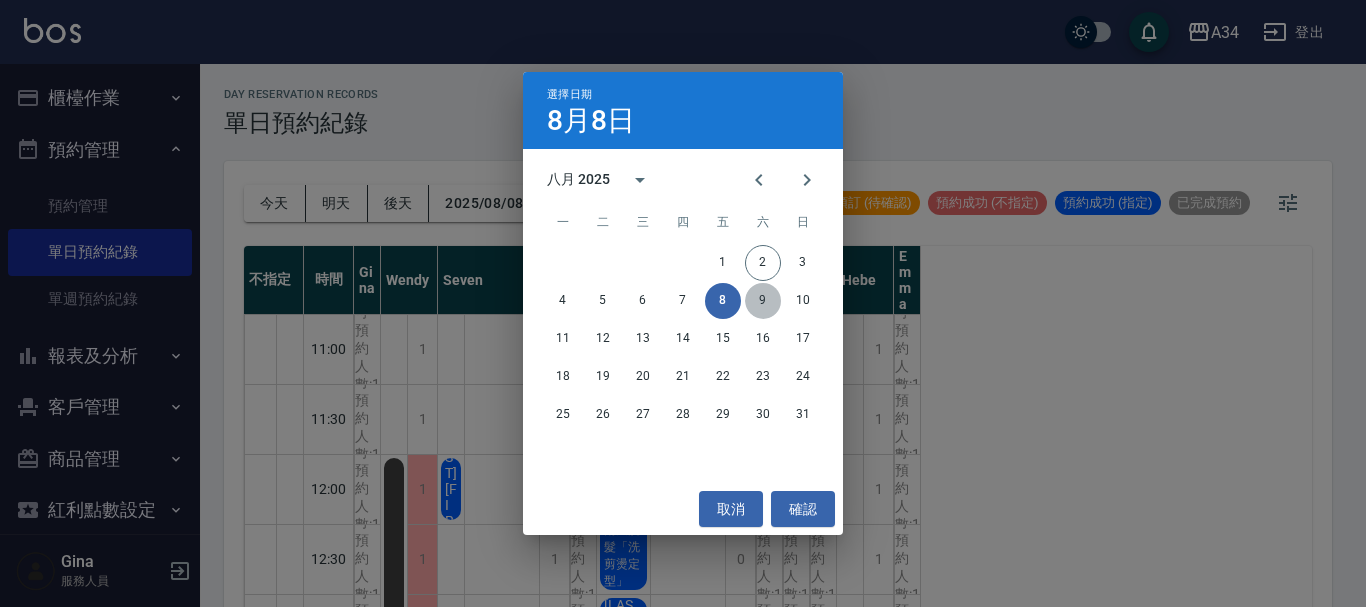click on "9" at bounding box center [763, 301] 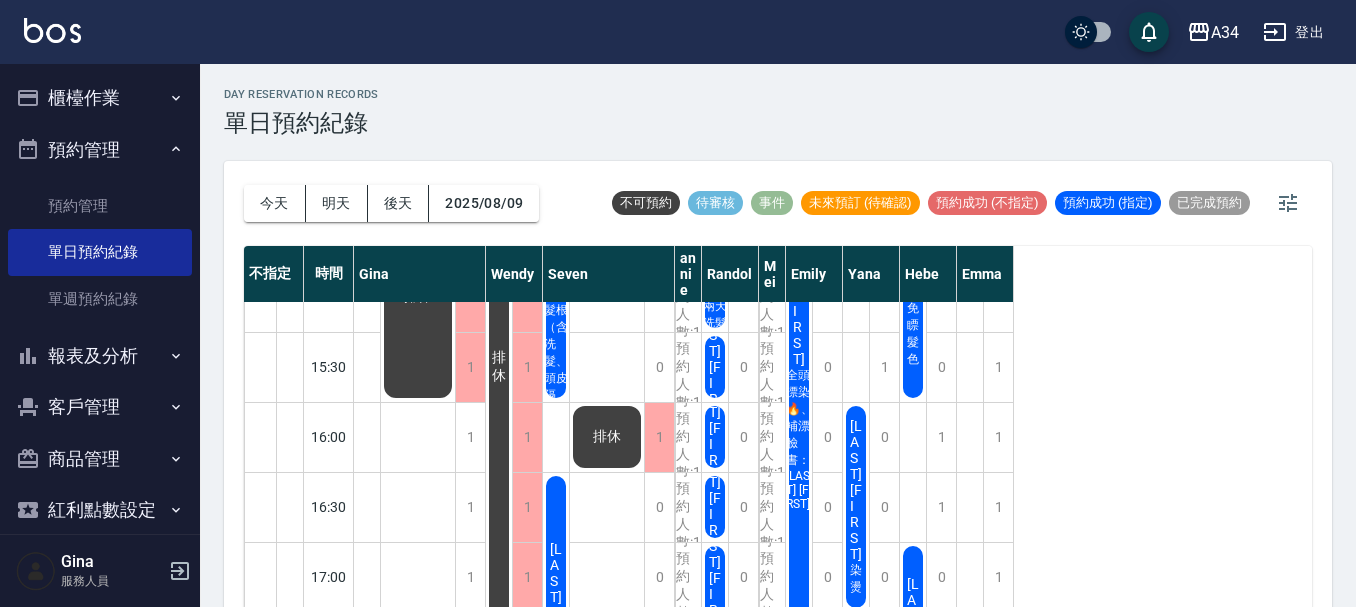 scroll, scrollTop: 968, scrollLeft: 0, axis: vertical 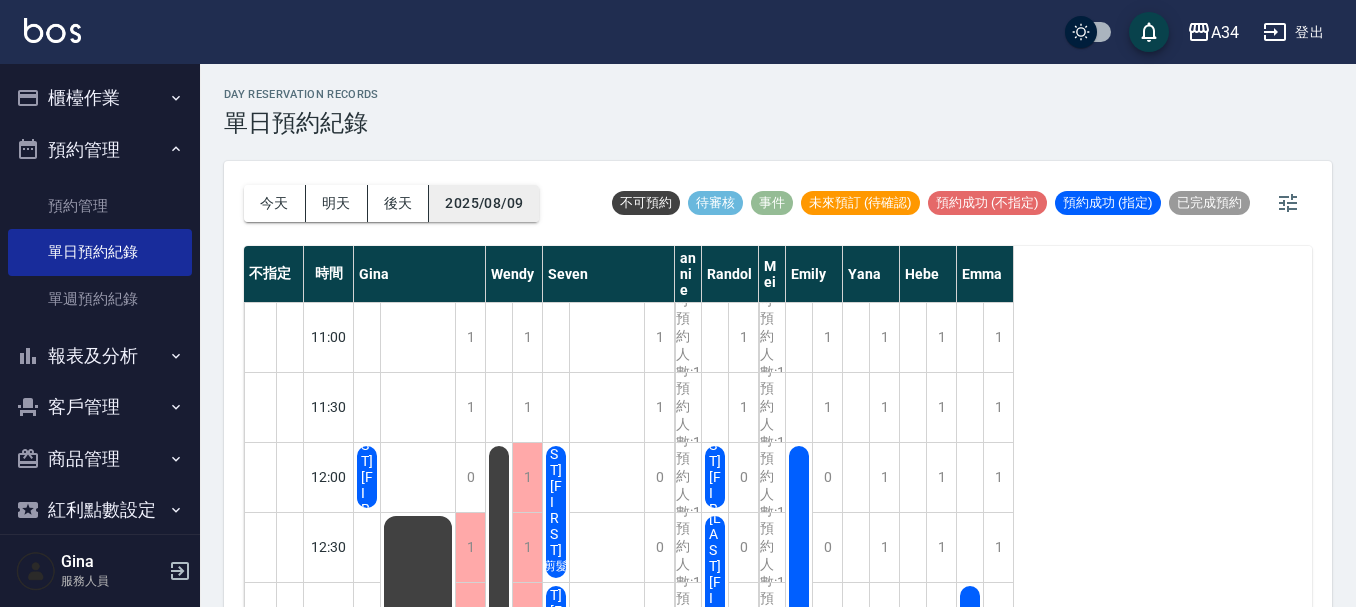 click on "2025/08/09" at bounding box center [484, 203] 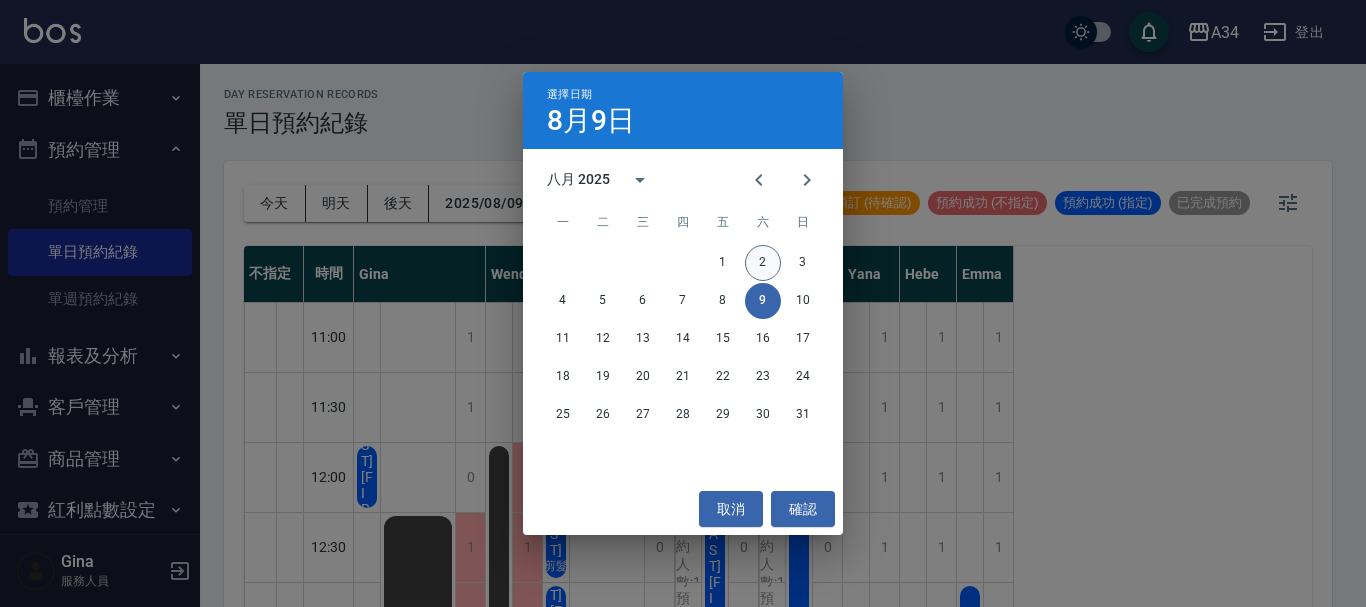 click on "2" at bounding box center [763, 263] 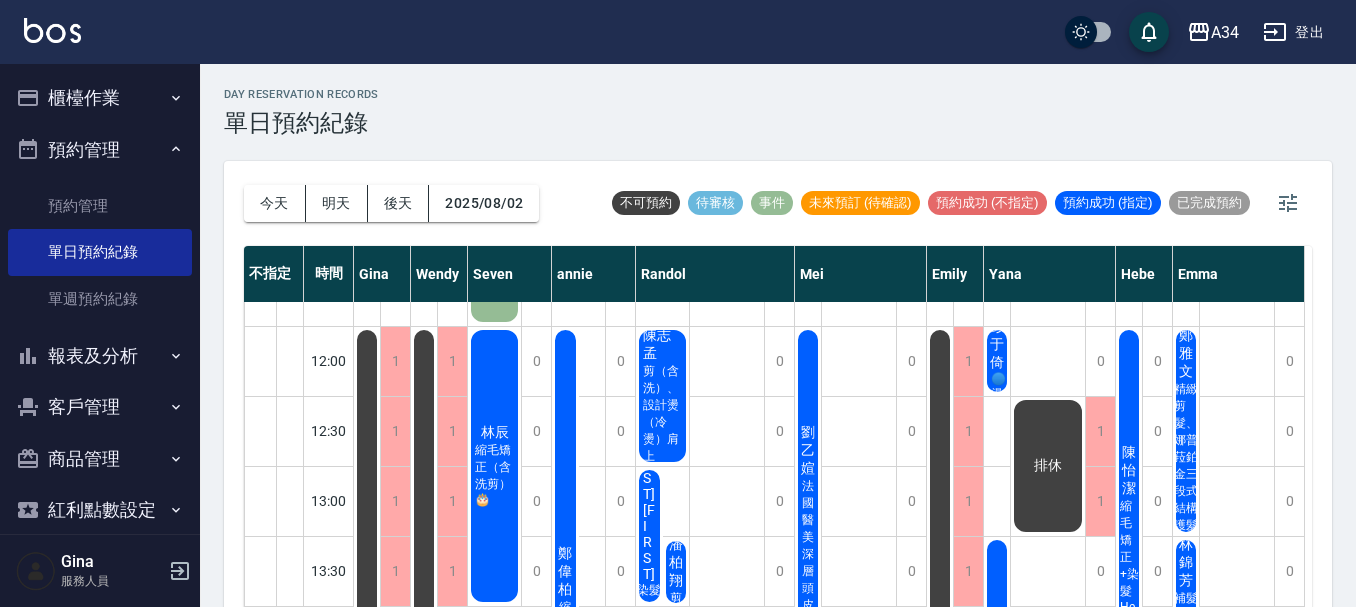 scroll, scrollTop: 400, scrollLeft: 0, axis: vertical 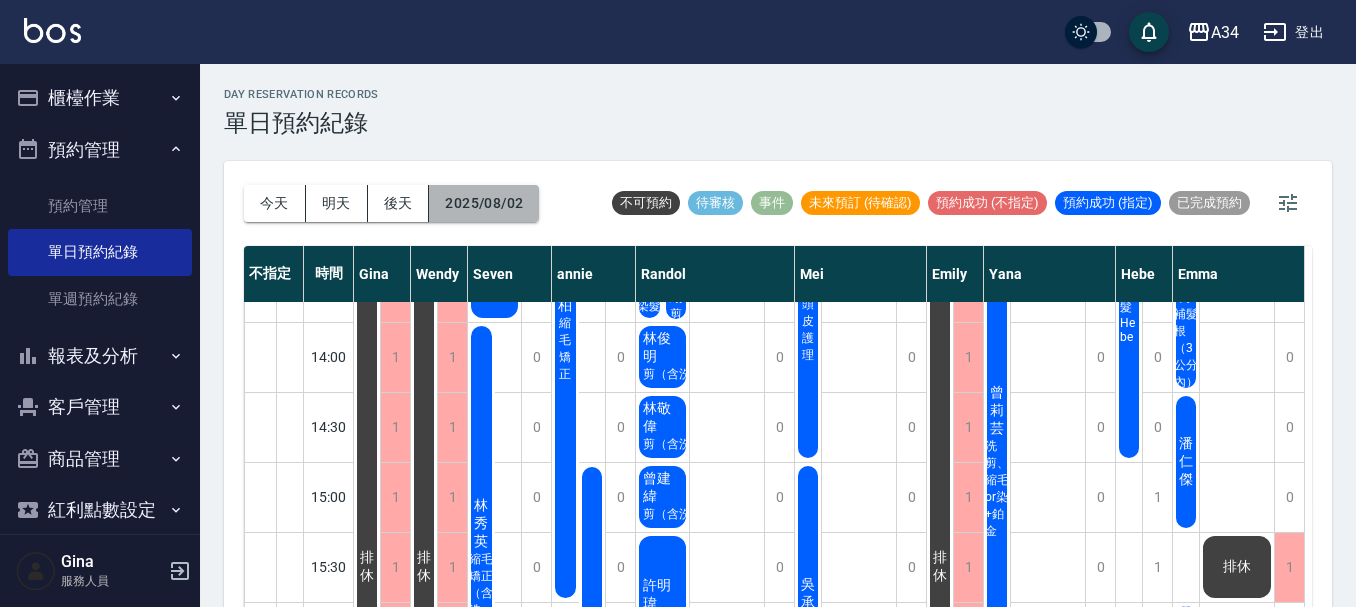 click on "2025/08/02" at bounding box center [484, 203] 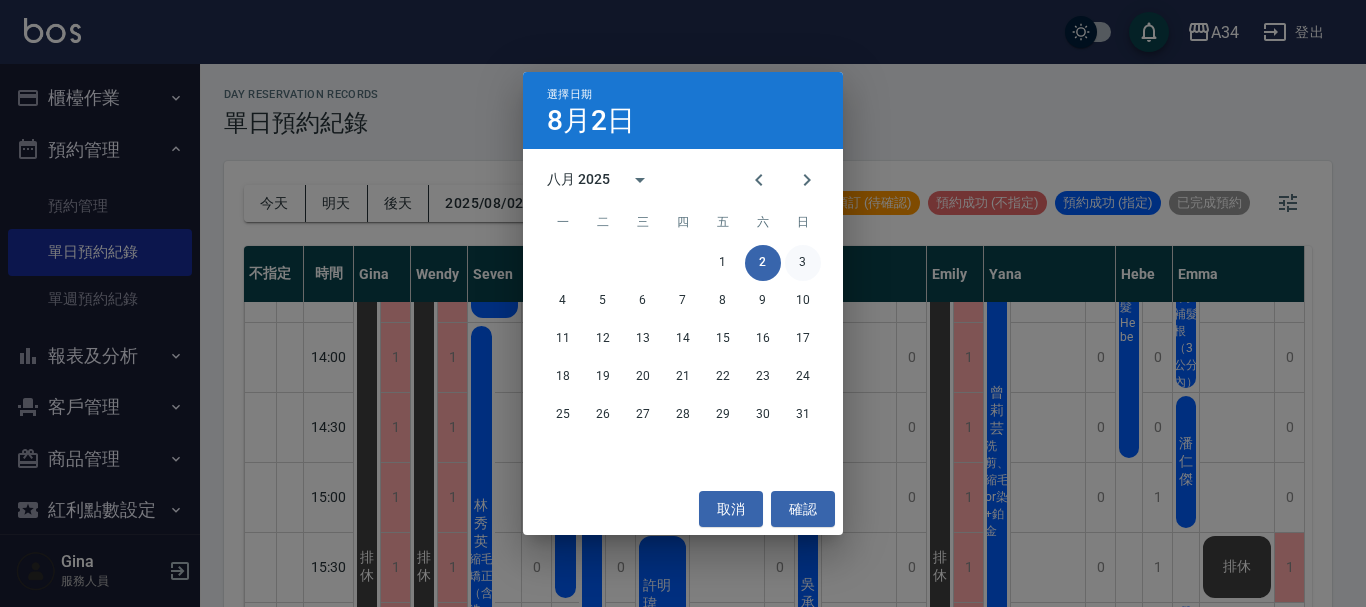 click on "3" at bounding box center [803, 263] 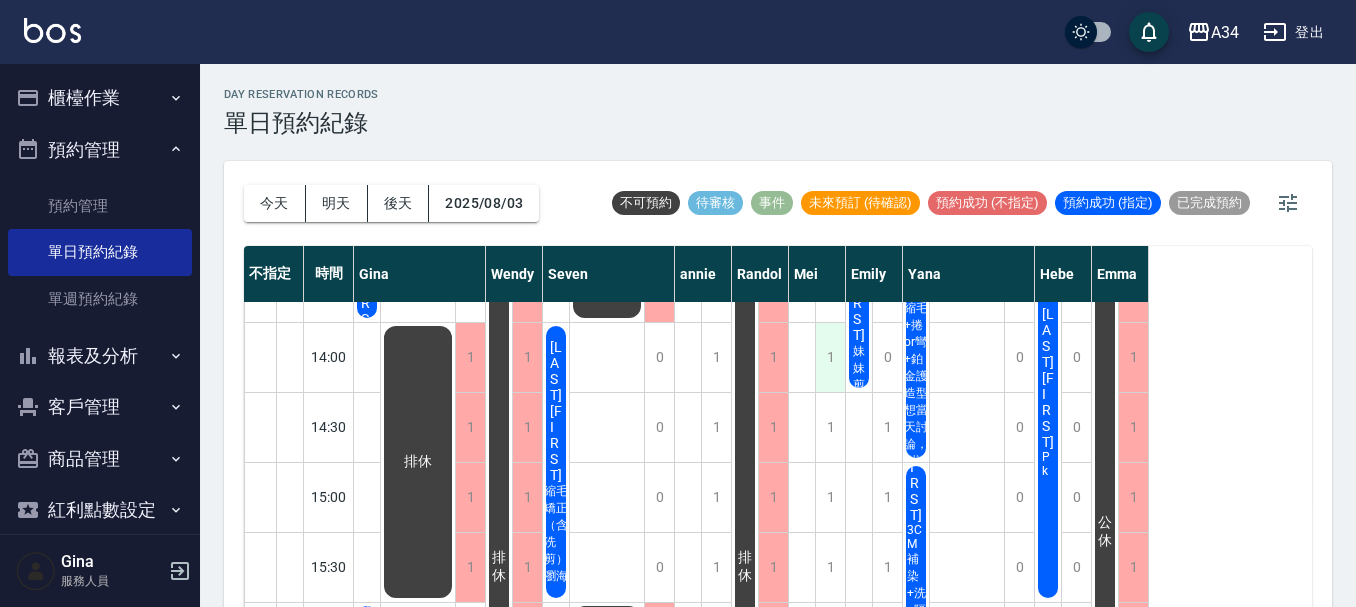 scroll, scrollTop: 800, scrollLeft: 0, axis: vertical 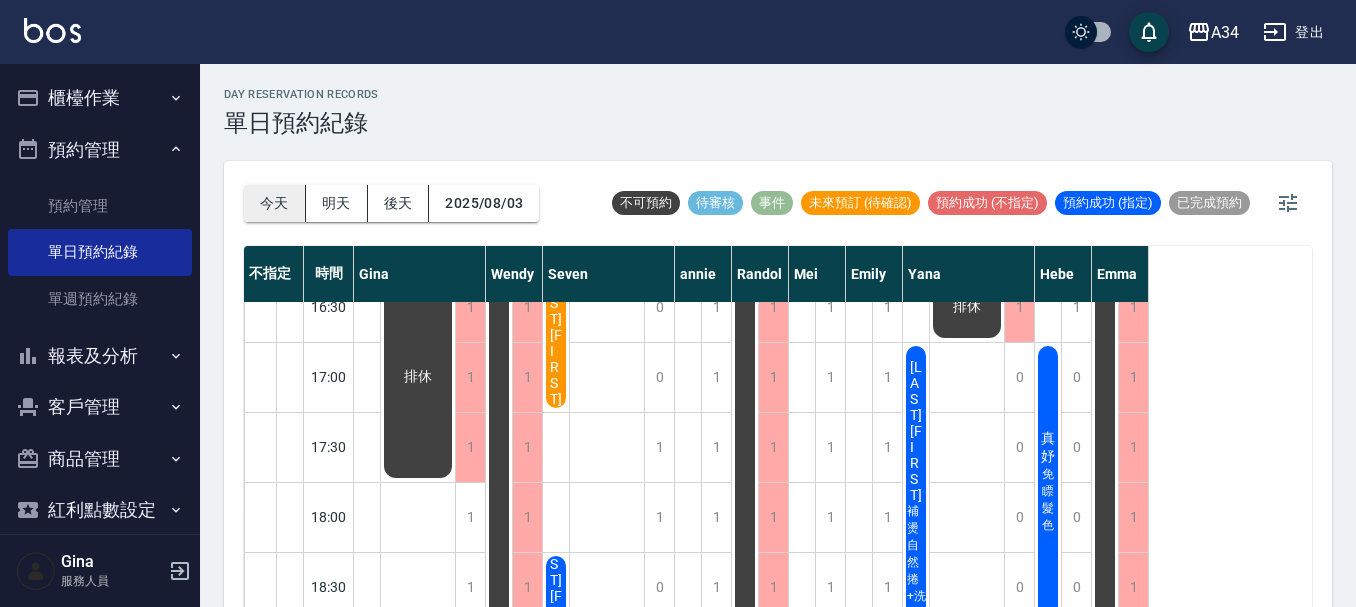 click on "今天" at bounding box center [275, 203] 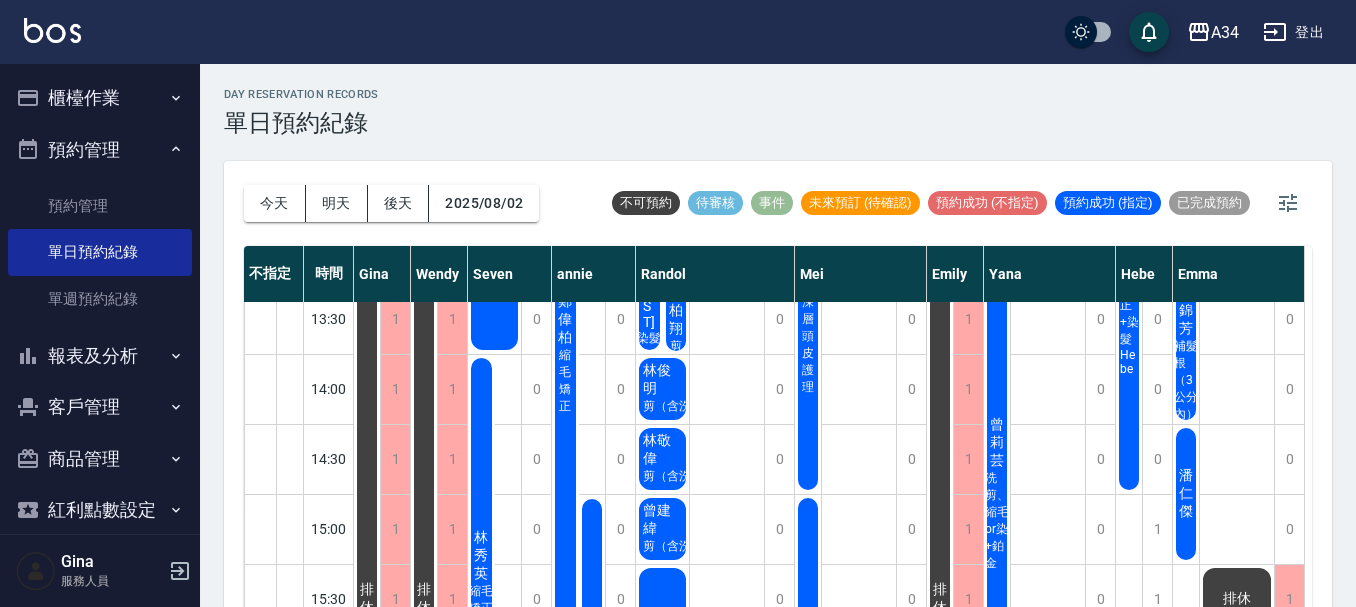 scroll, scrollTop: 0, scrollLeft: 0, axis: both 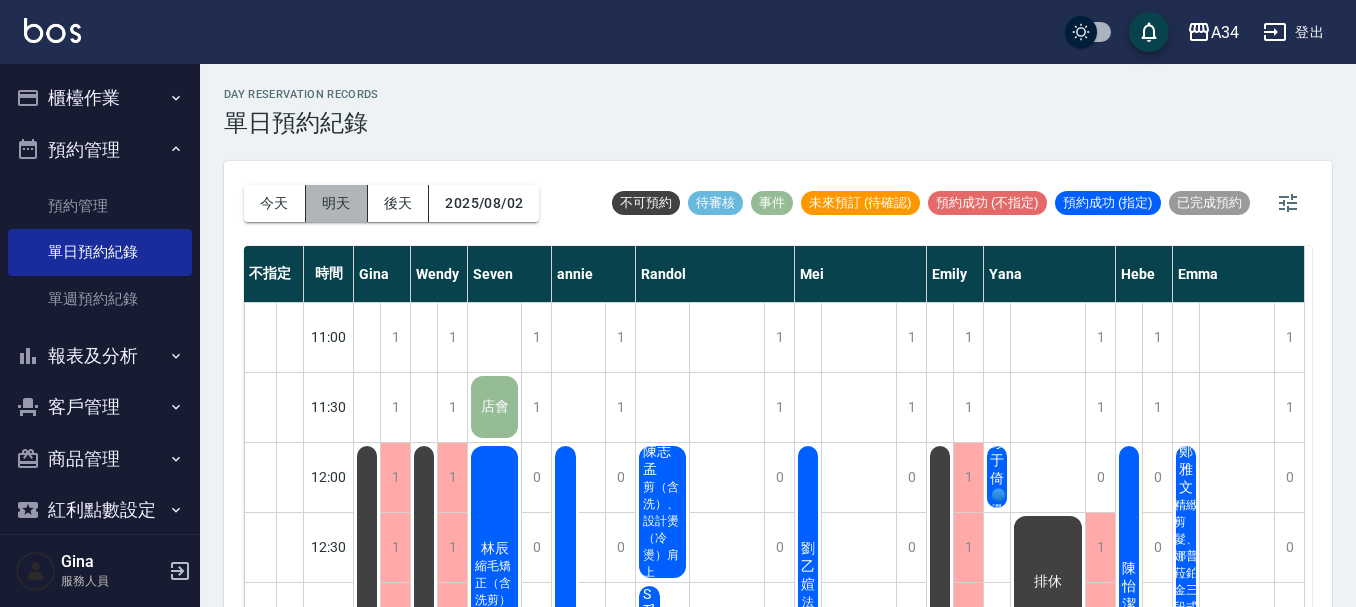 click on "明天" at bounding box center [337, 203] 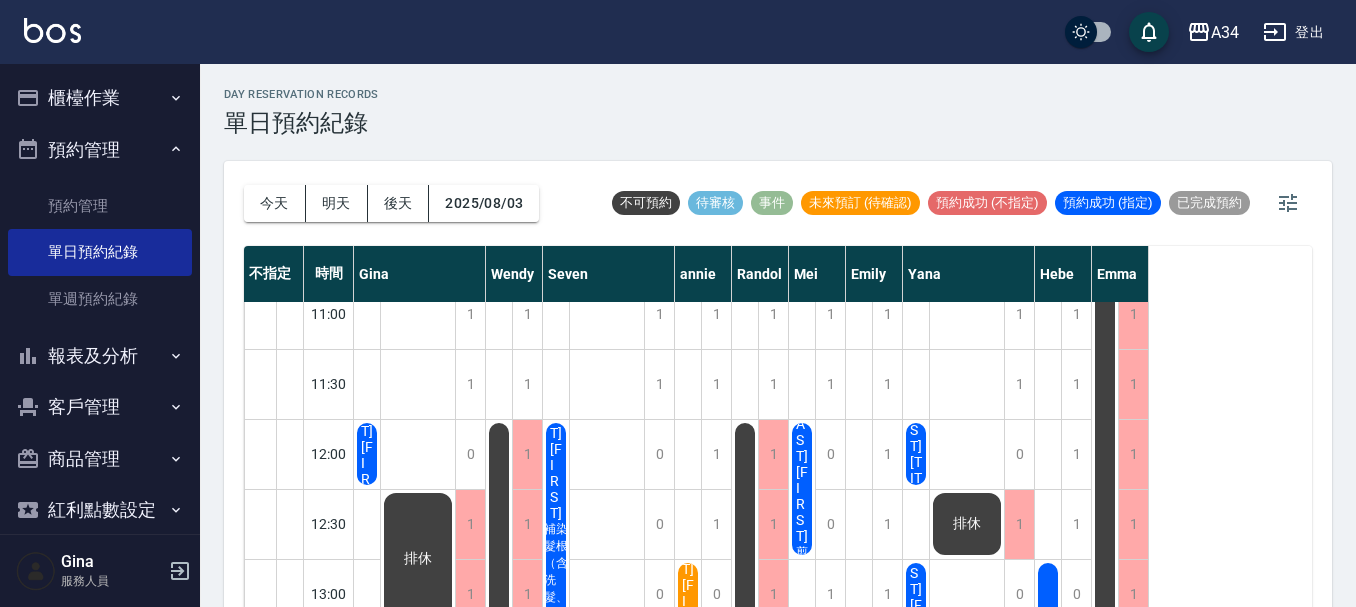 scroll, scrollTop: 0, scrollLeft: 0, axis: both 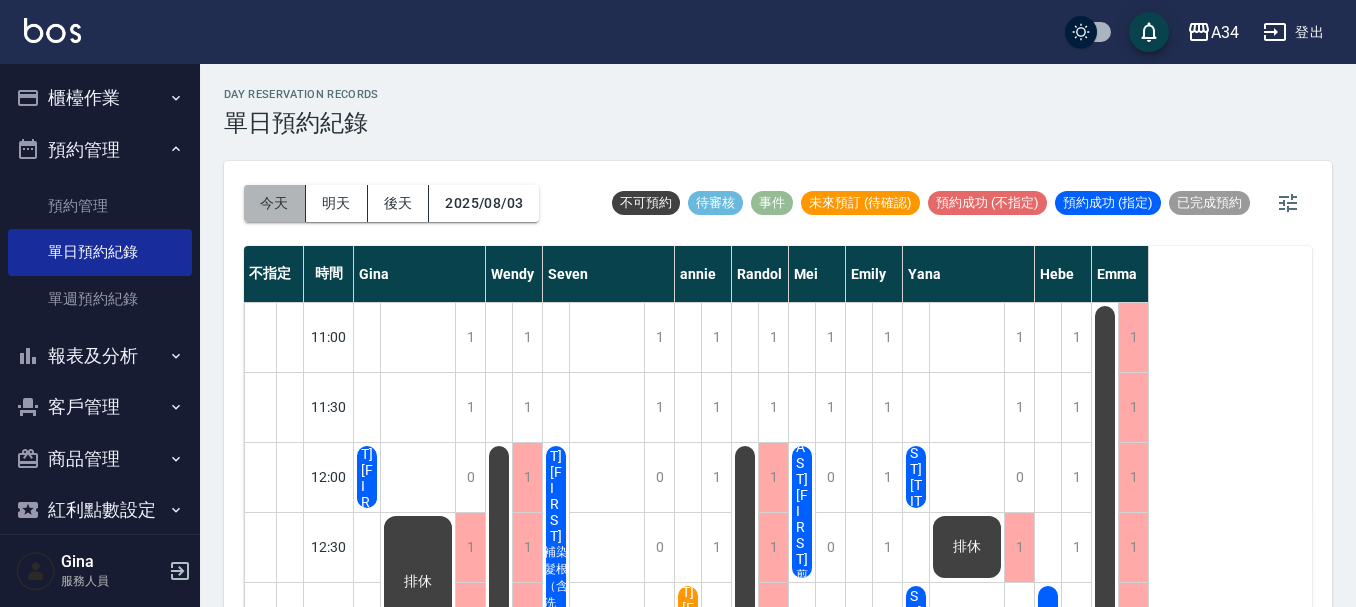 click on "今天" at bounding box center (275, 203) 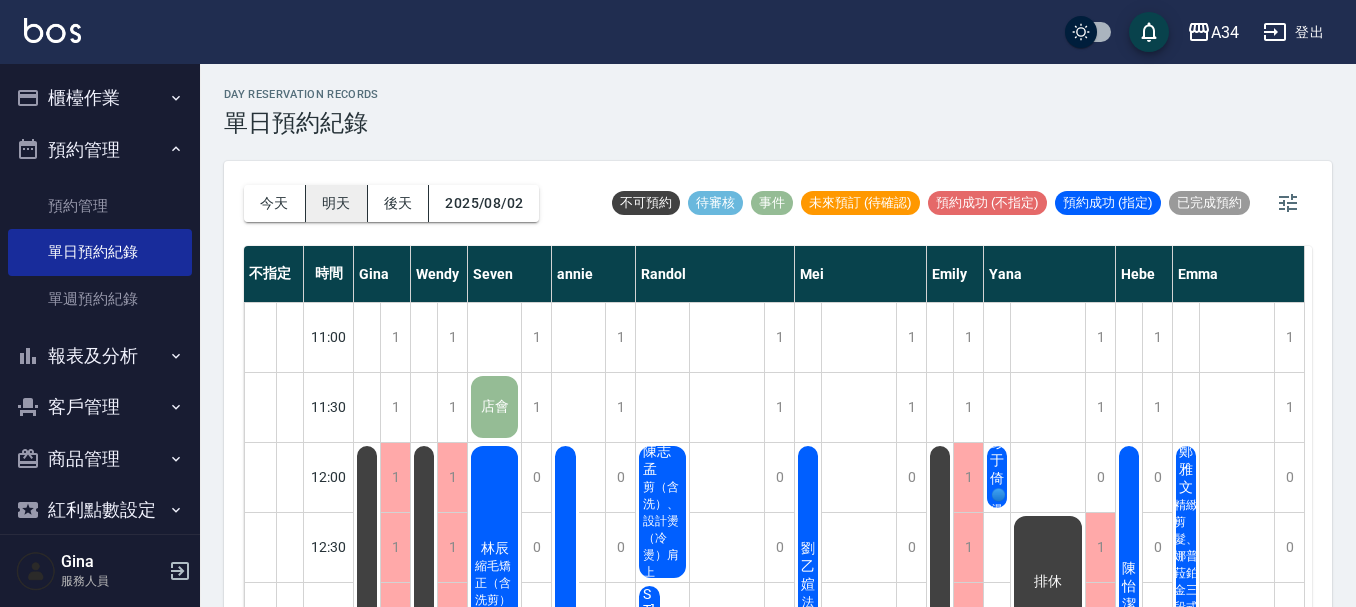 click on "明天" at bounding box center [337, 203] 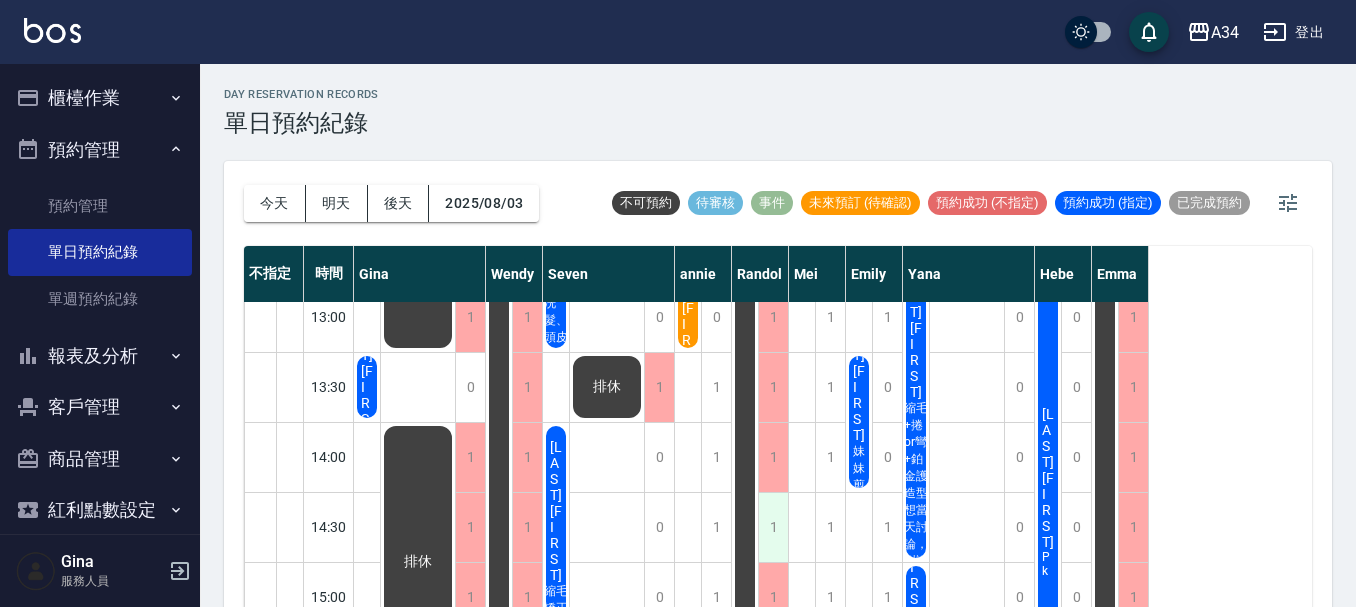 scroll, scrollTop: 600, scrollLeft: 0, axis: vertical 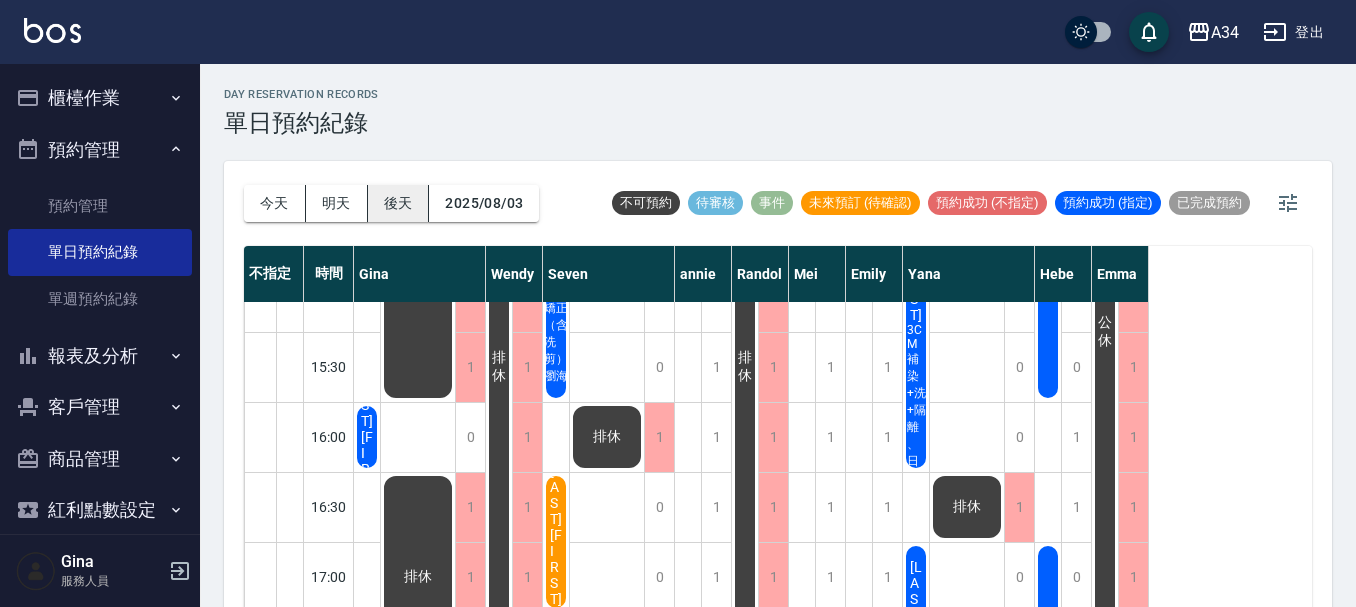 click on "後天" at bounding box center [399, 203] 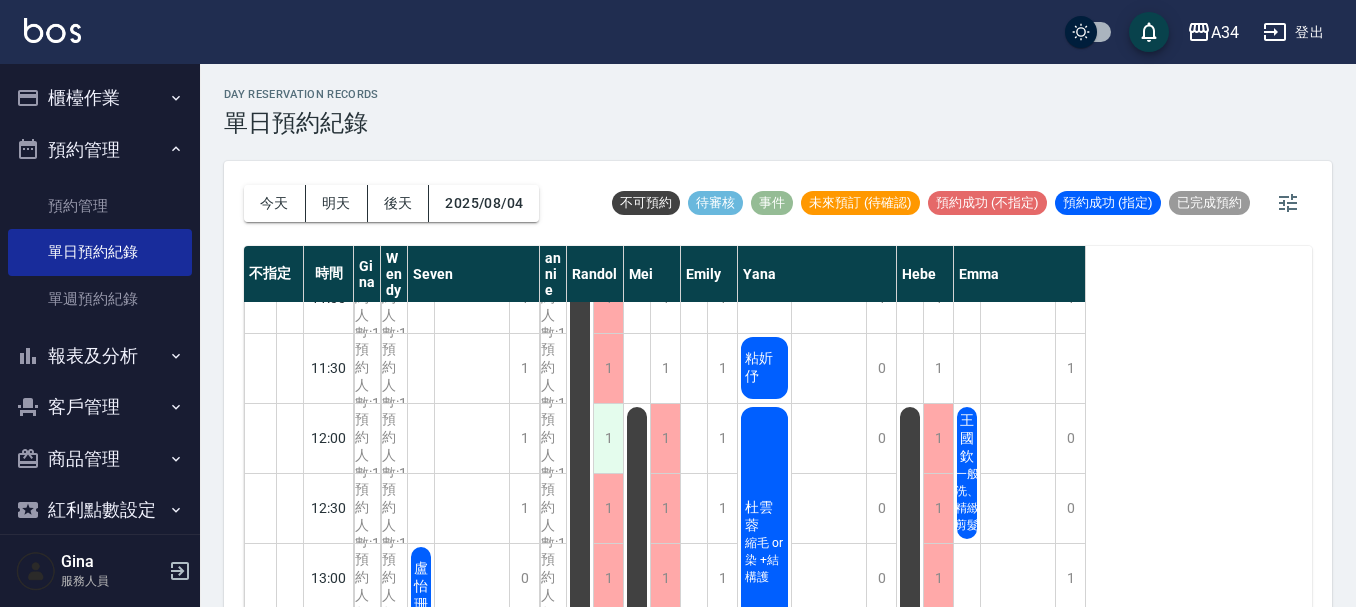 scroll, scrollTop: 0, scrollLeft: 0, axis: both 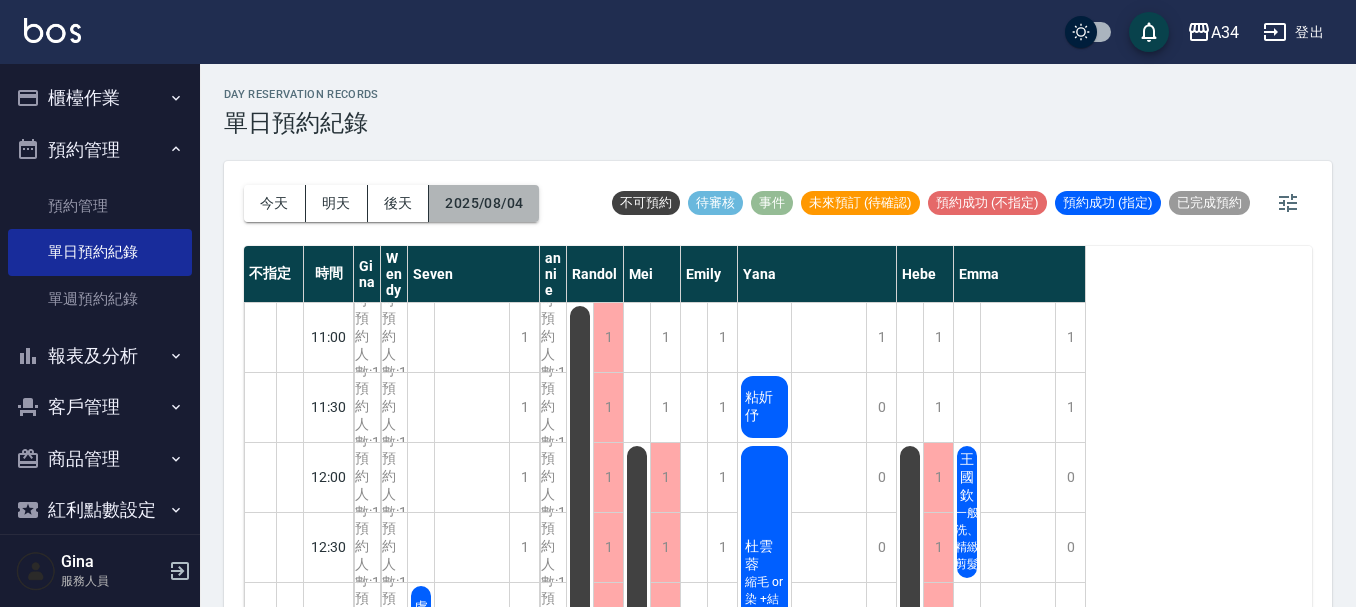 click on "2025/08/04" at bounding box center [484, 203] 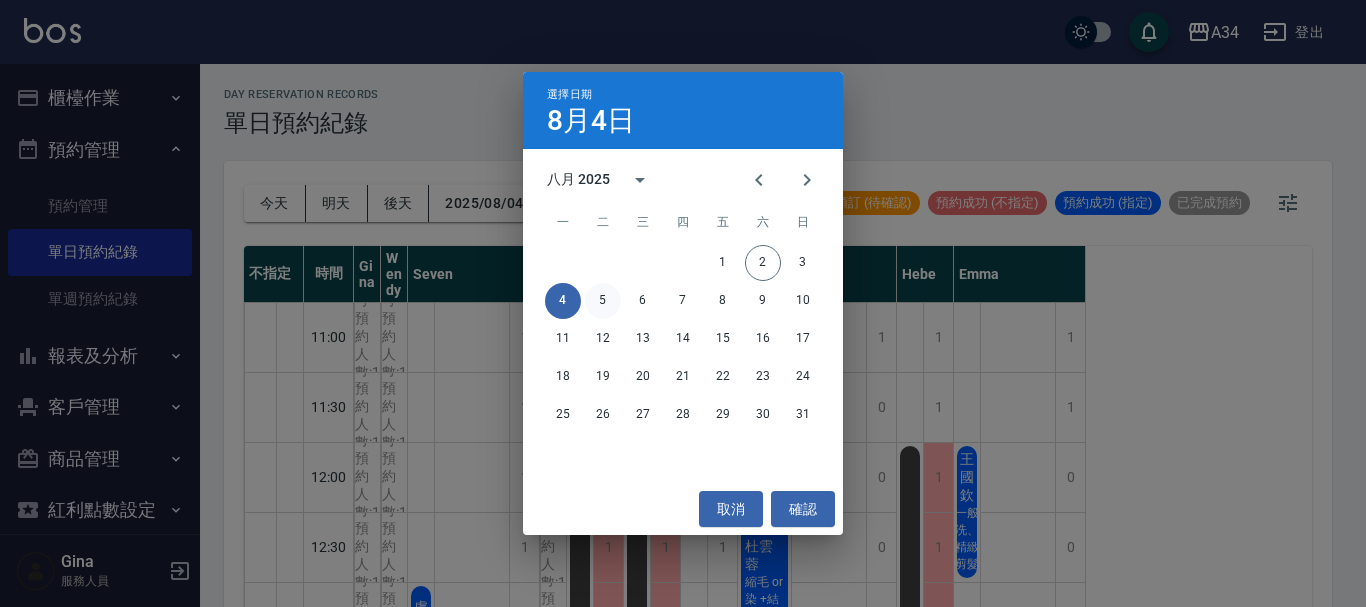 click on "5" at bounding box center (603, 301) 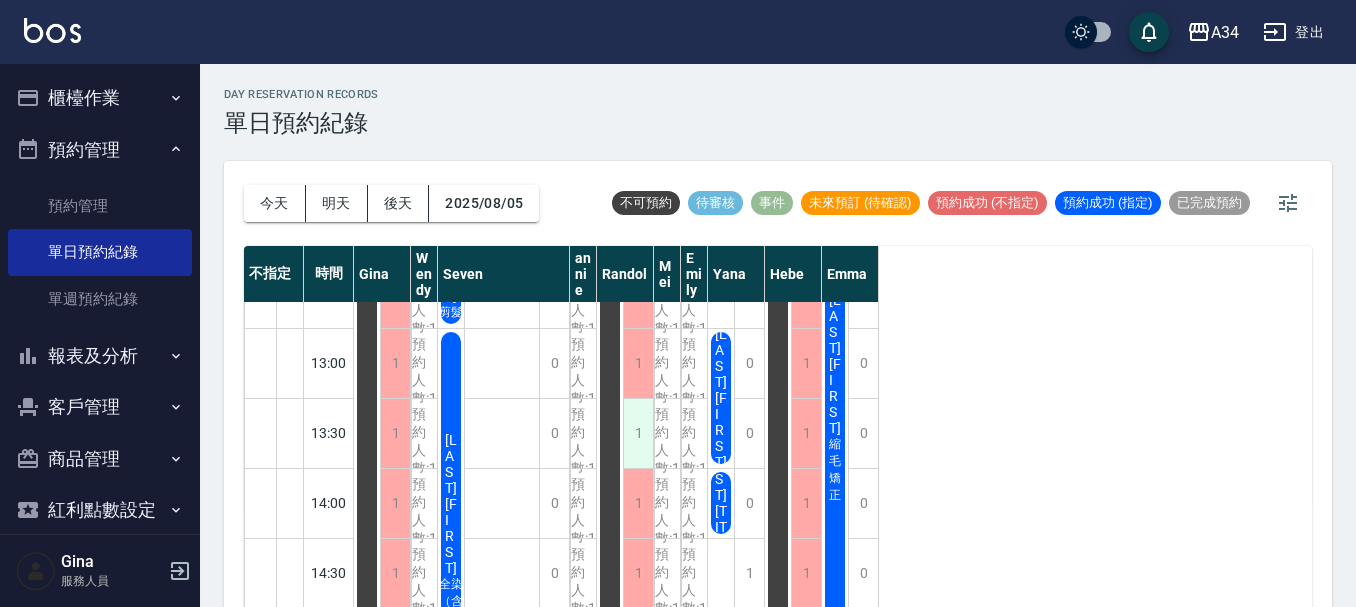 scroll, scrollTop: 300, scrollLeft: 0, axis: vertical 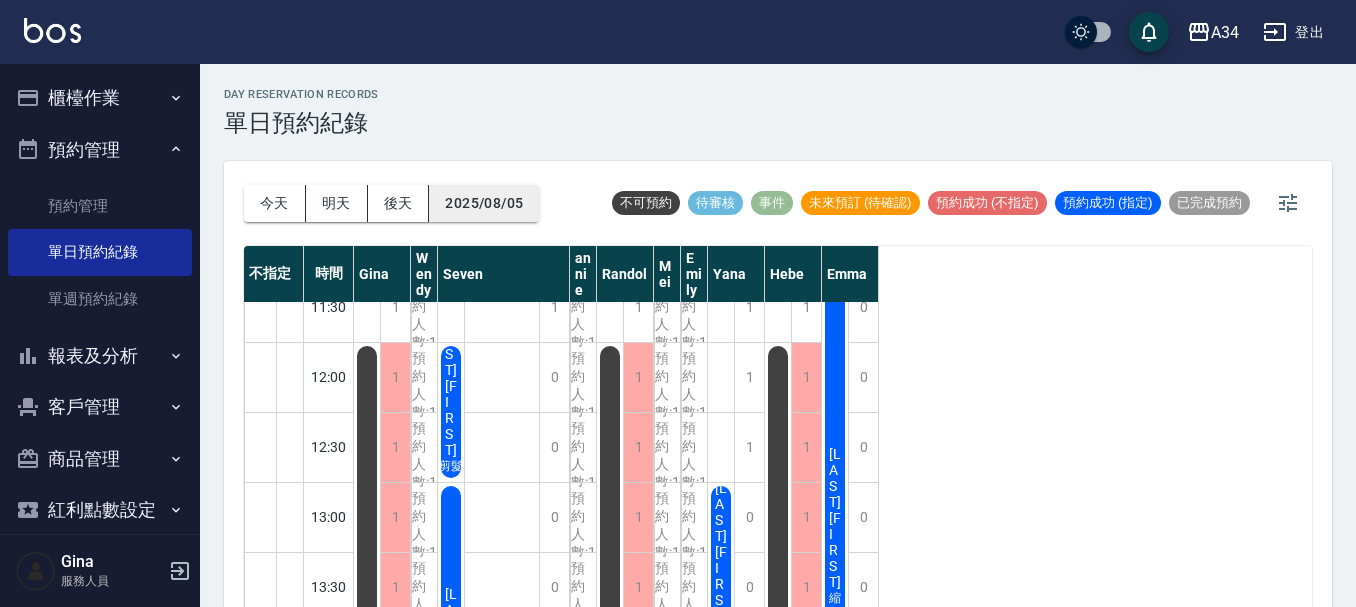 click on "2025/08/05" at bounding box center (484, 203) 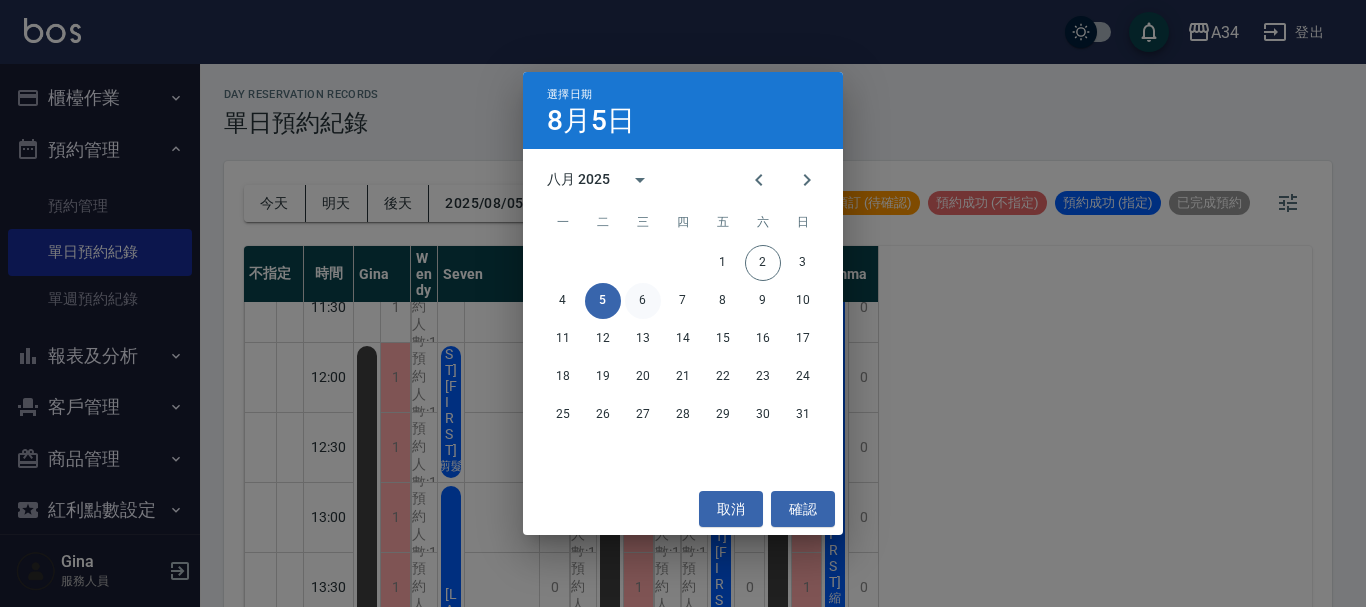 click on "6" at bounding box center (643, 301) 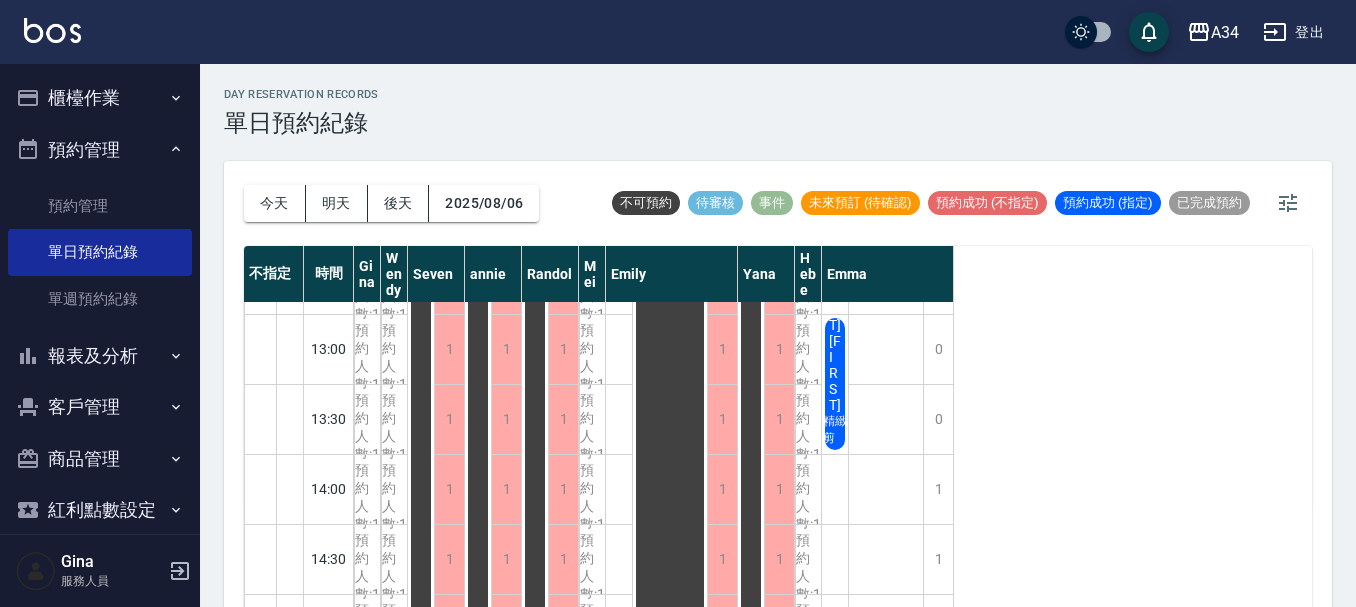 scroll, scrollTop: 1588, scrollLeft: 0, axis: vertical 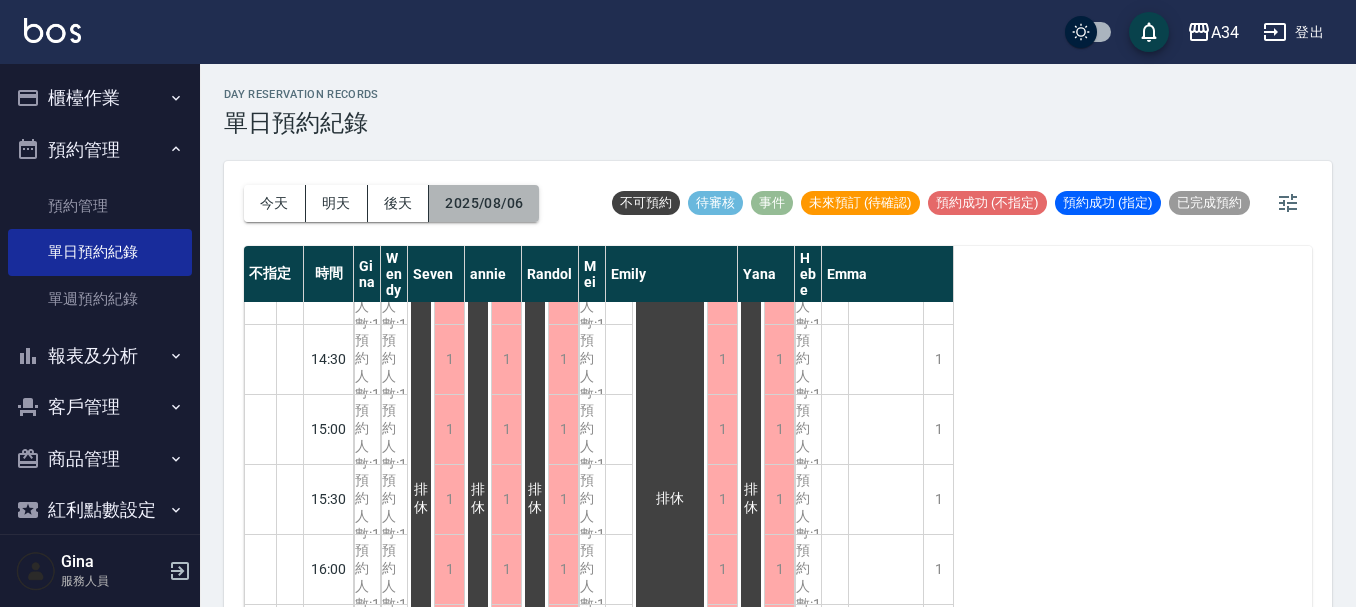 click on "2025/08/06" at bounding box center [484, 203] 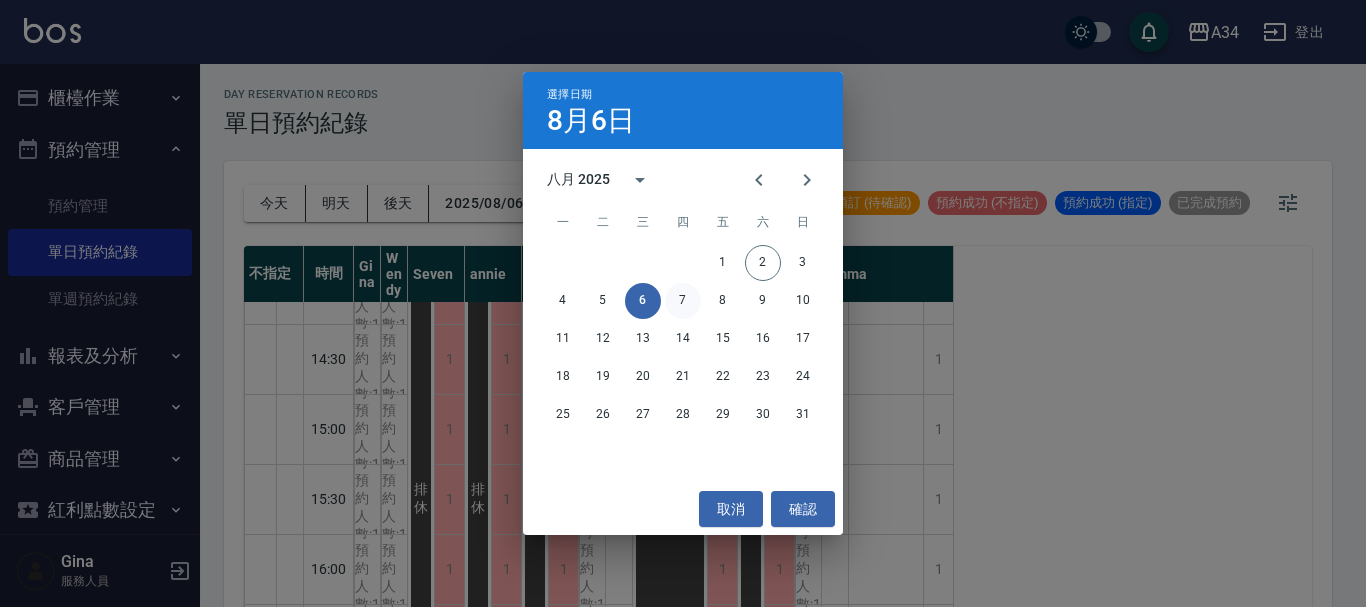 click on "7" at bounding box center [683, 301] 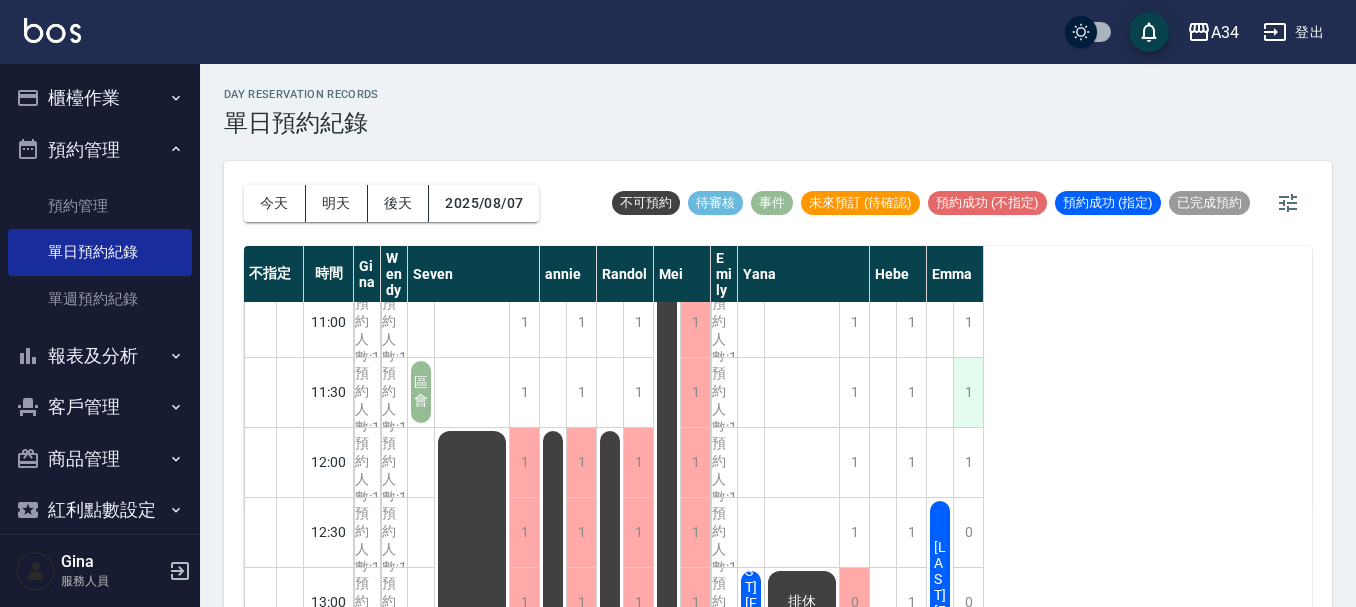 scroll, scrollTop: 0, scrollLeft: 0, axis: both 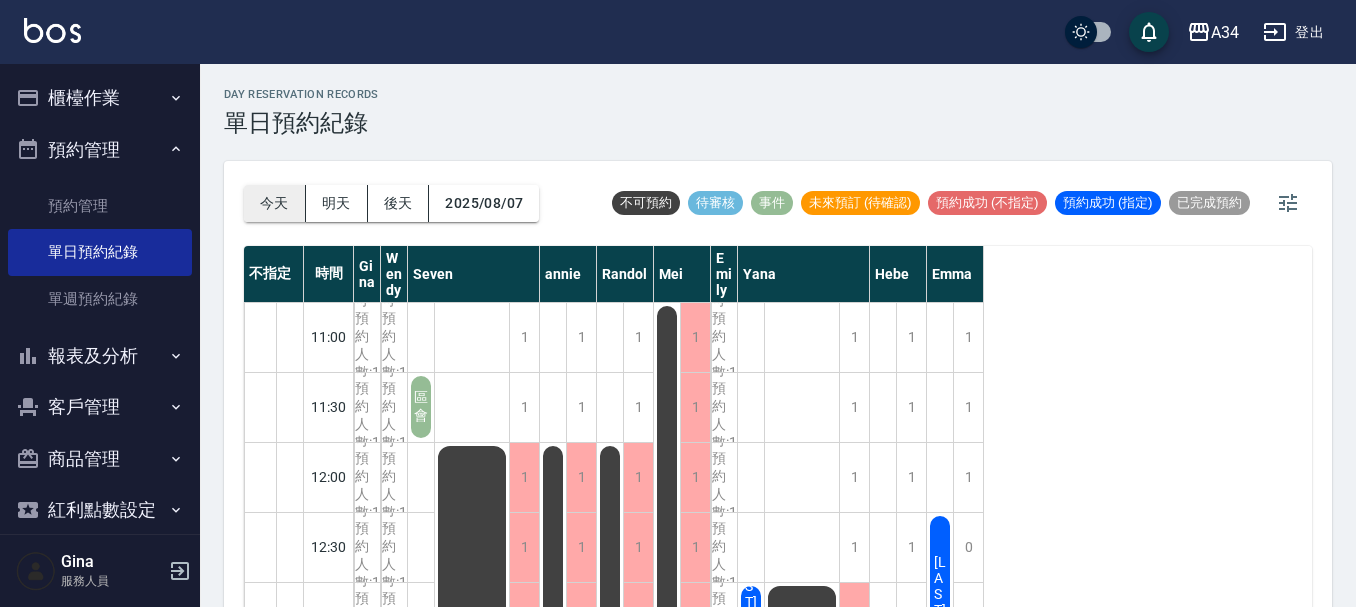 click on "今天" at bounding box center (275, 203) 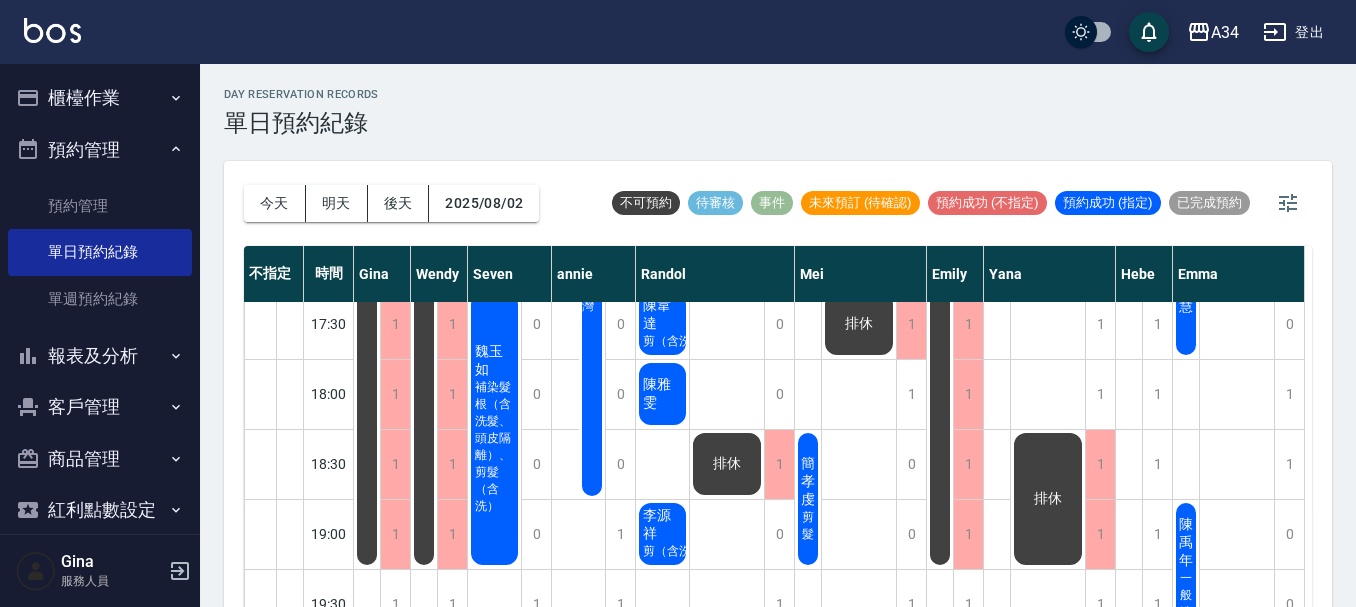 scroll, scrollTop: 968, scrollLeft: 0, axis: vertical 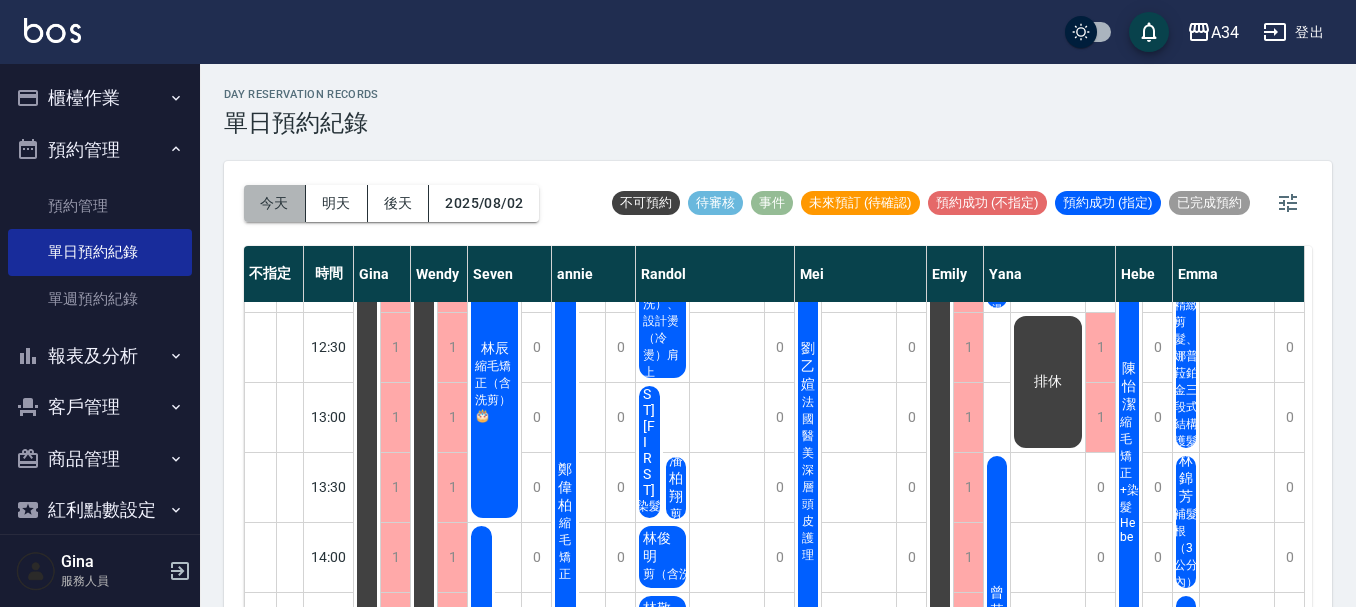 click on "今天" at bounding box center [275, 203] 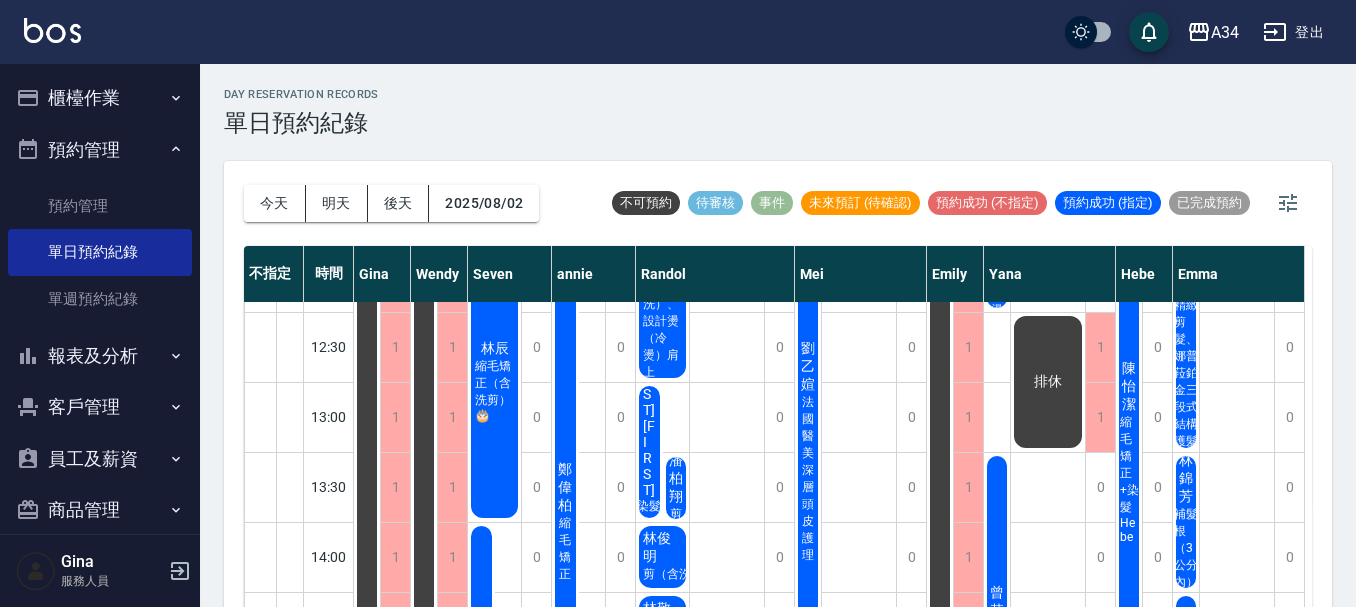 scroll, scrollTop: 200, scrollLeft: 3, axis: both 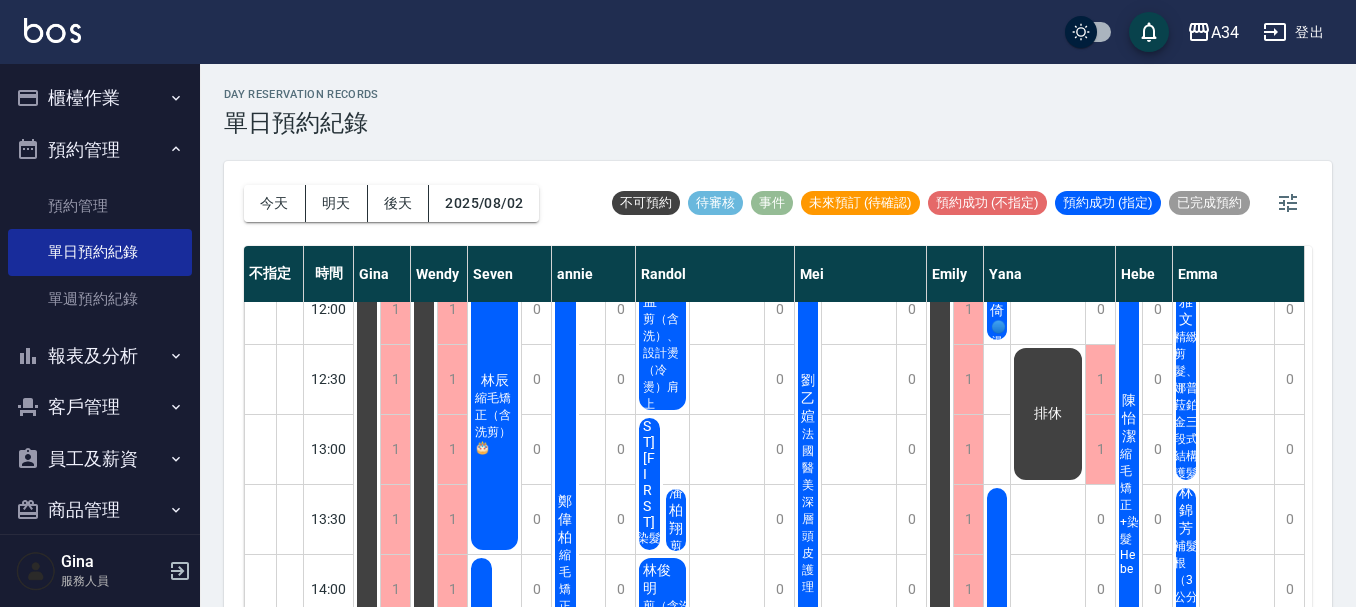 drag, startPoint x: 0, startPoint y: 360, endPoint x: 0, endPoint y: 201, distance: 159 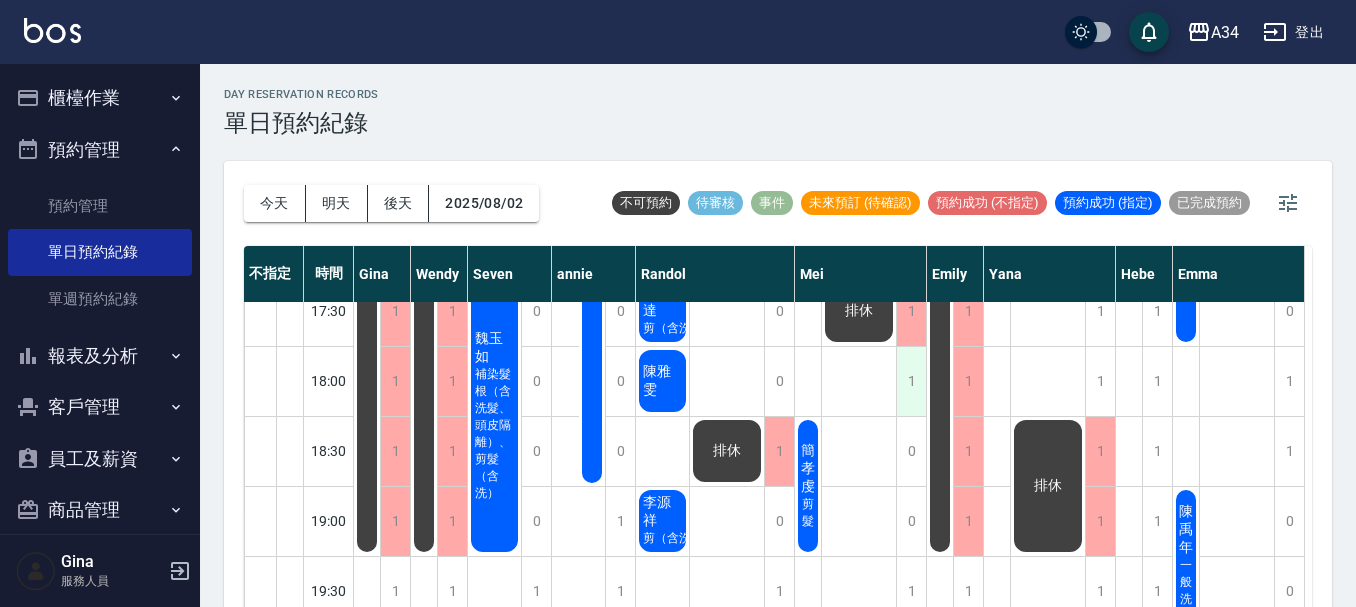scroll, scrollTop: 968, scrollLeft: 0, axis: vertical 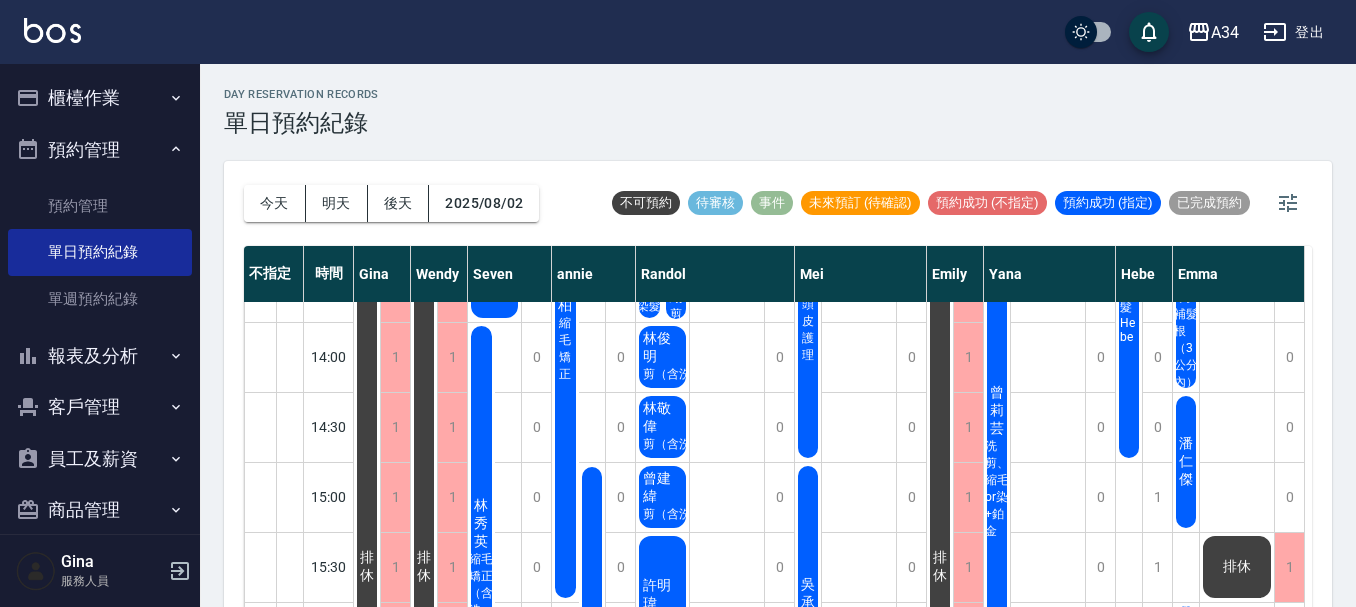 click on "櫃檯作業" at bounding box center [100, 98] 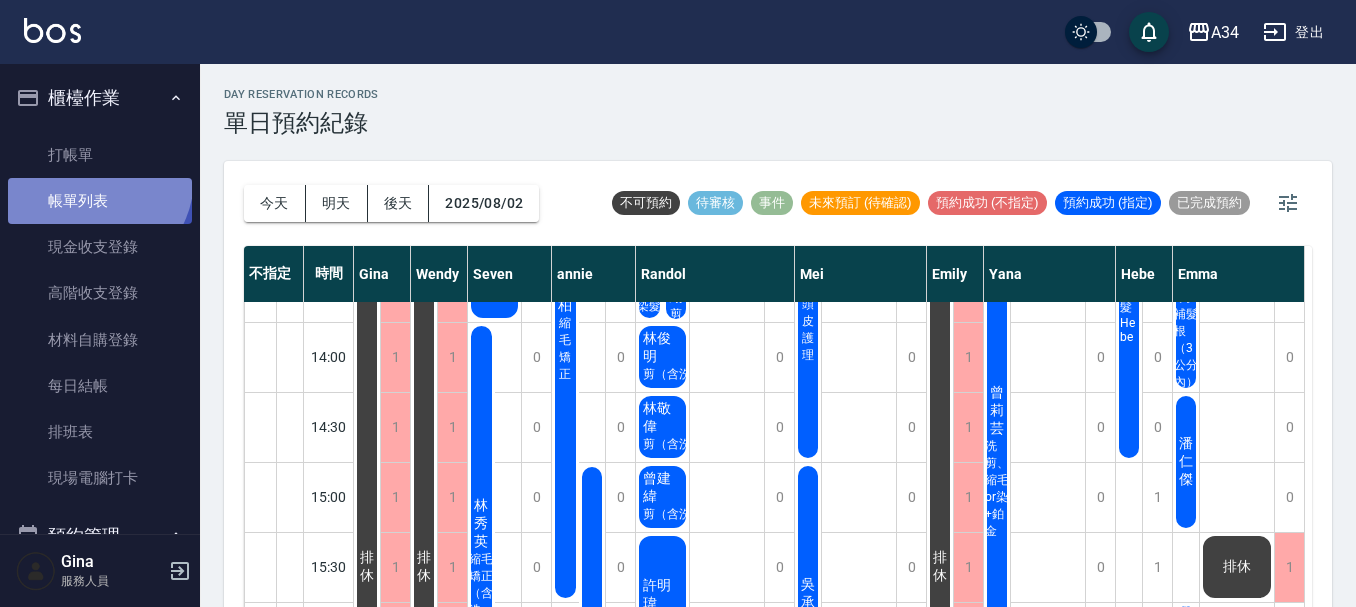 click on "帳單列表" at bounding box center (100, 201) 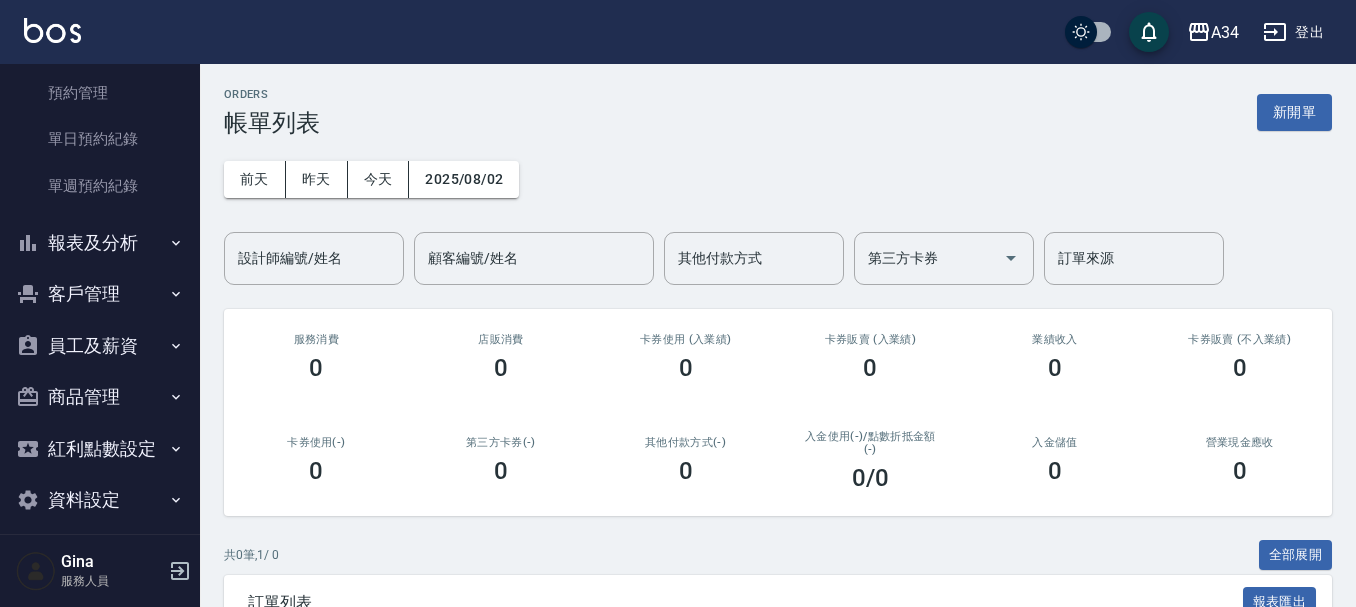 scroll, scrollTop: 500, scrollLeft: 0, axis: vertical 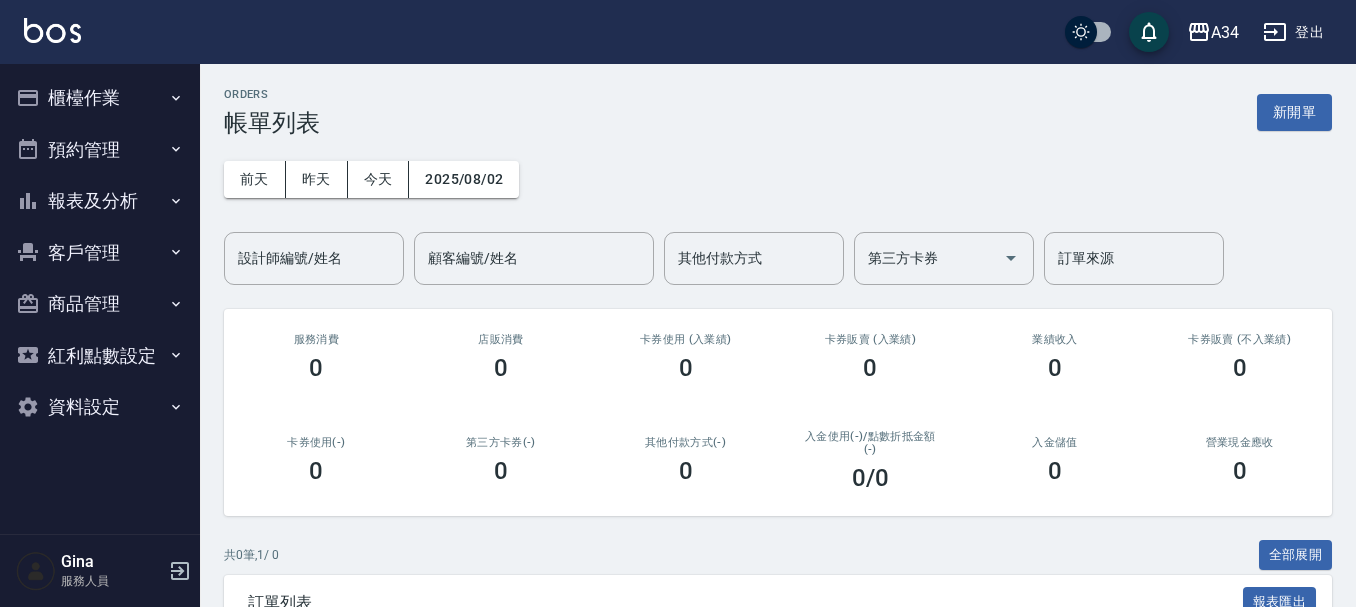 click on "服務人員" at bounding box center (112, 581) 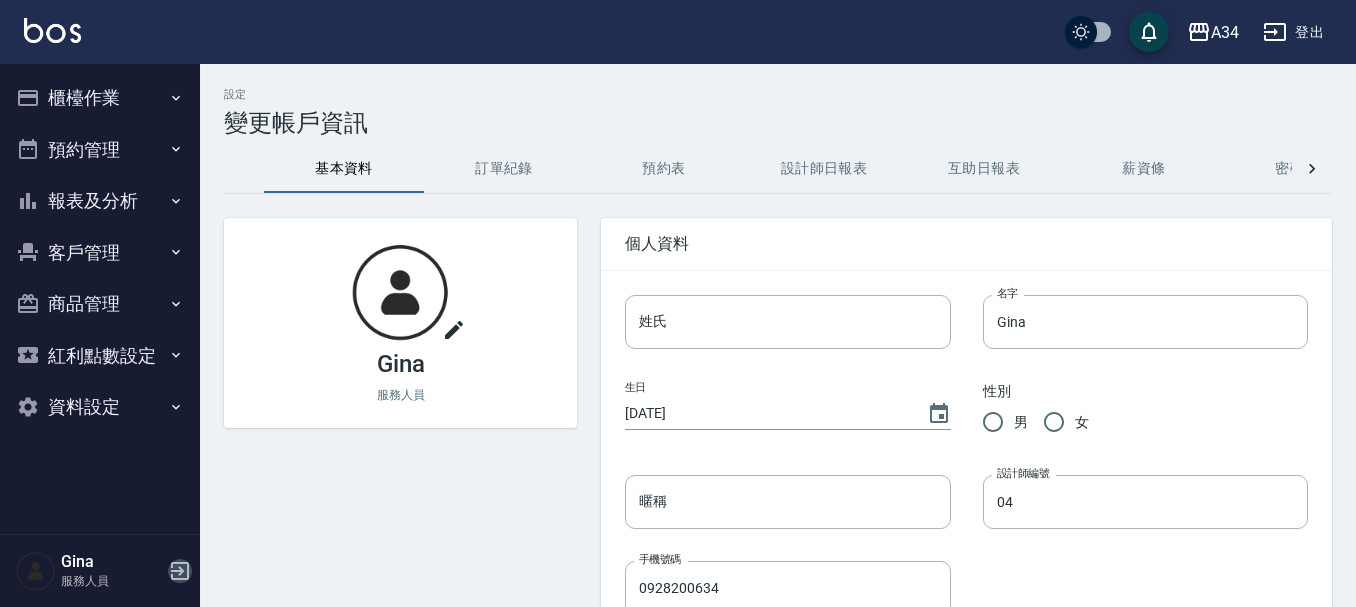 click 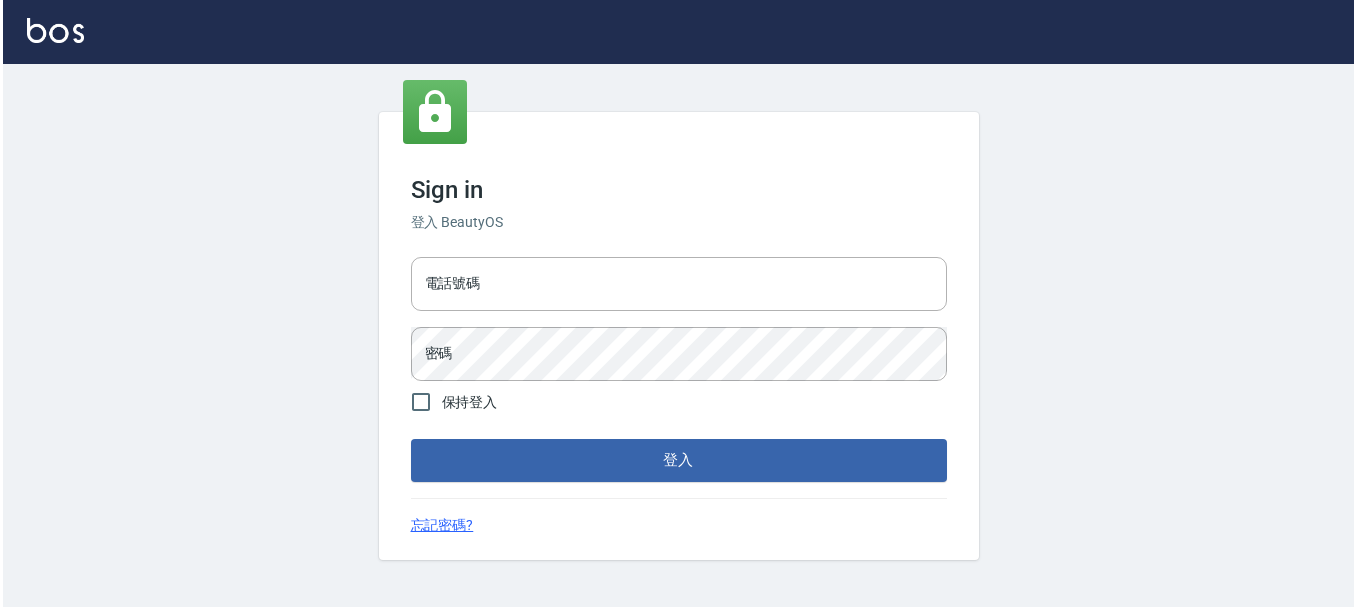 scroll, scrollTop: 0, scrollLeft: 0, axis: both 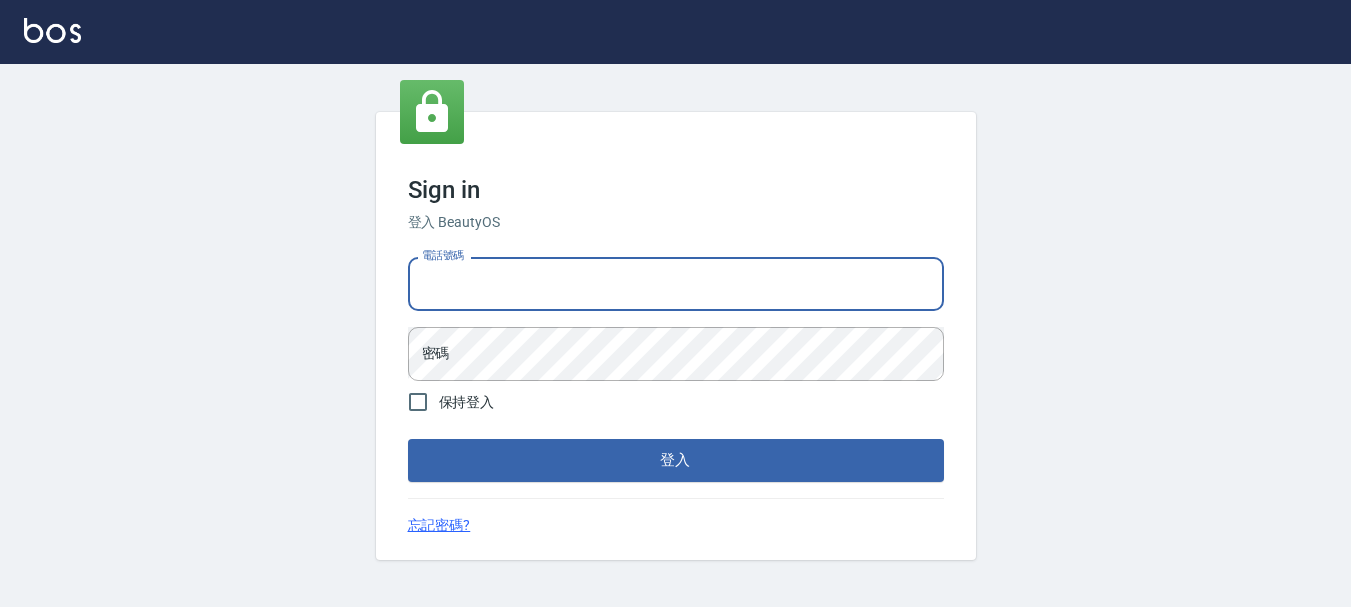 click on "電話號碼" at bounding box center [676, 284] 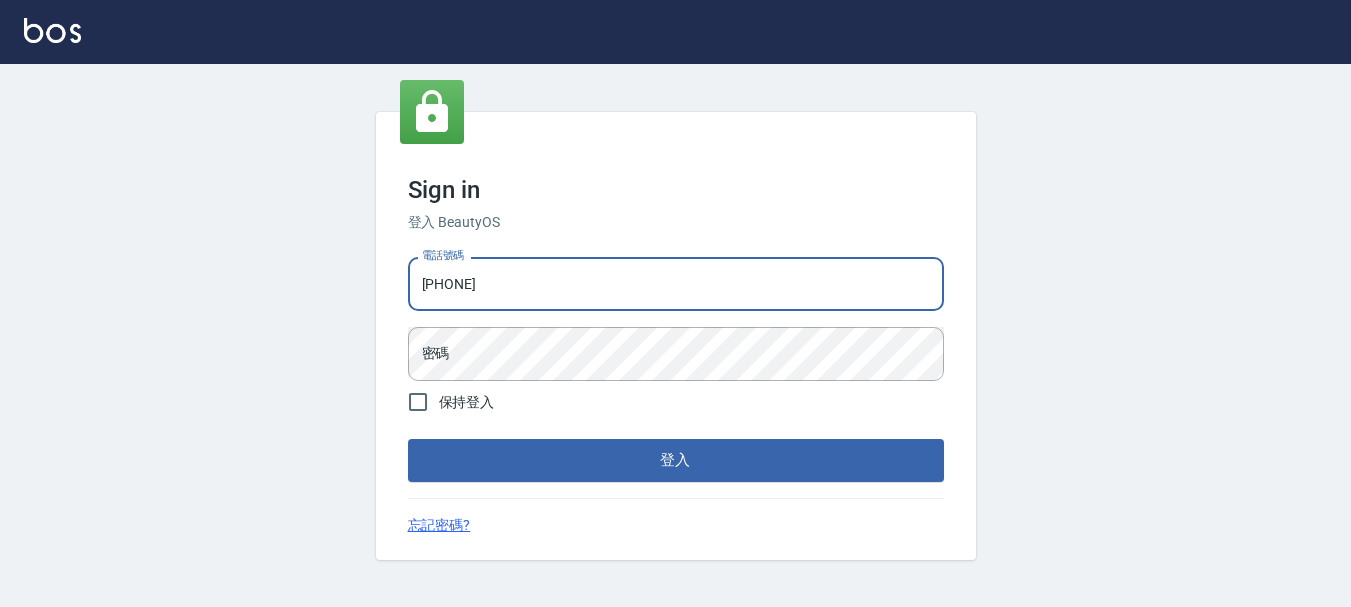 type on "[PHONE]" 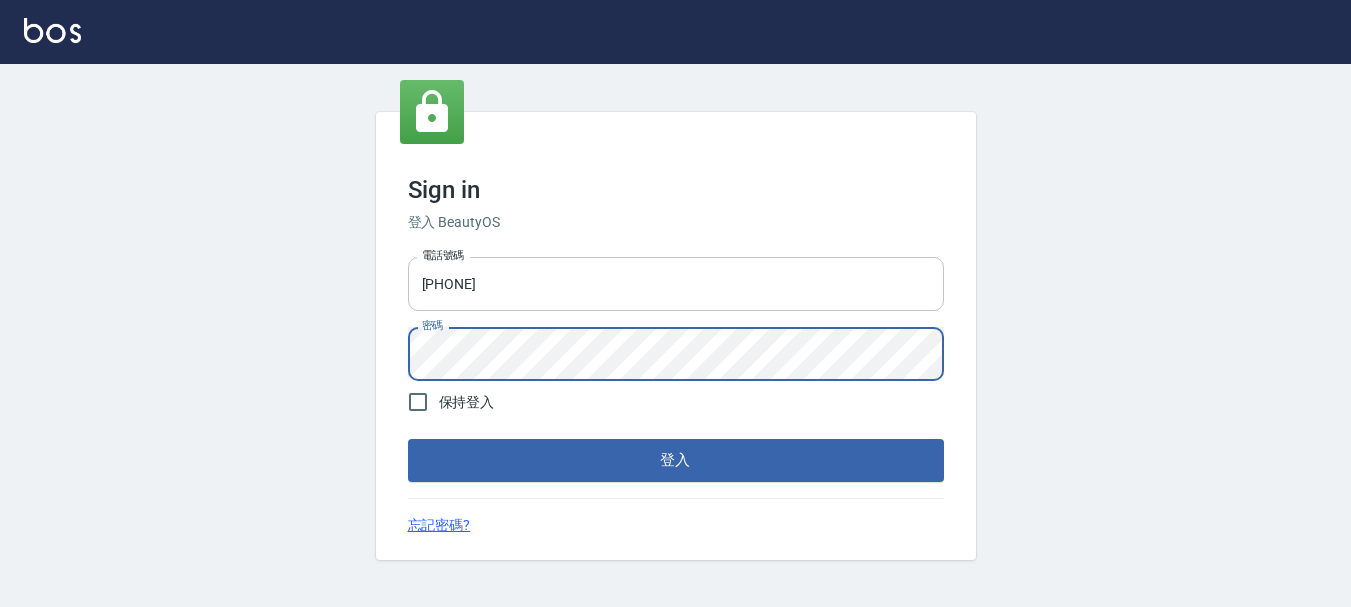 click on "登入" at bounding box center (676, 460) 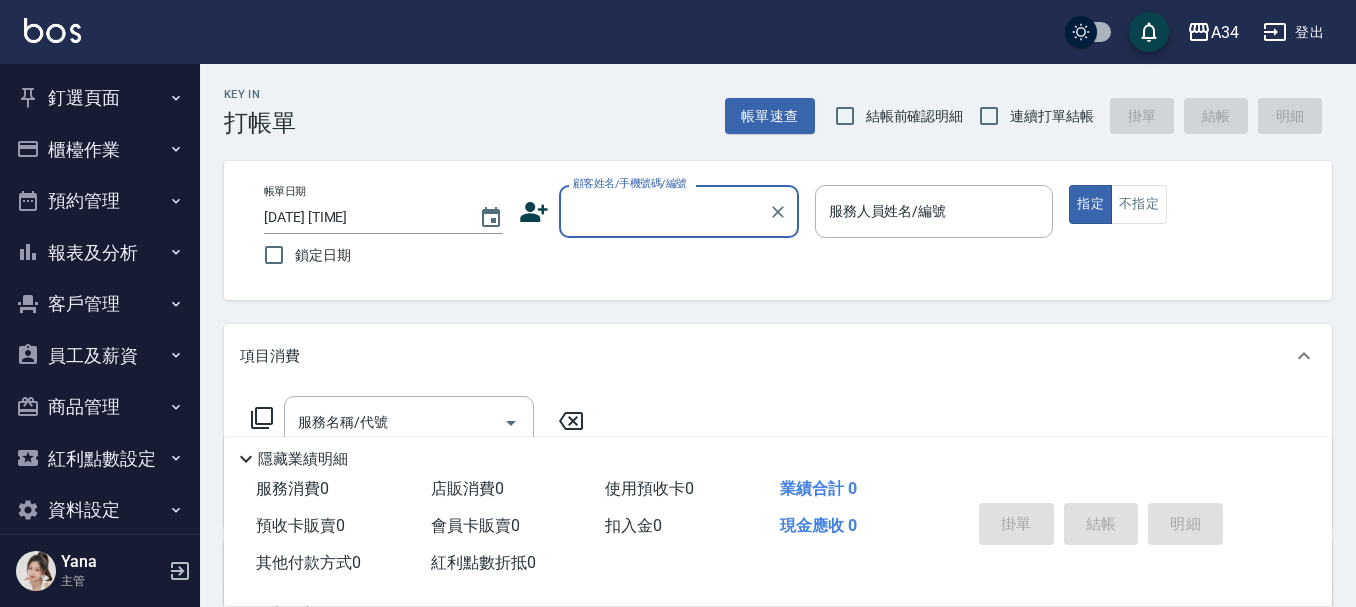 scroll, scrollTop: 26, scrollLeft: 0, axis: vertical 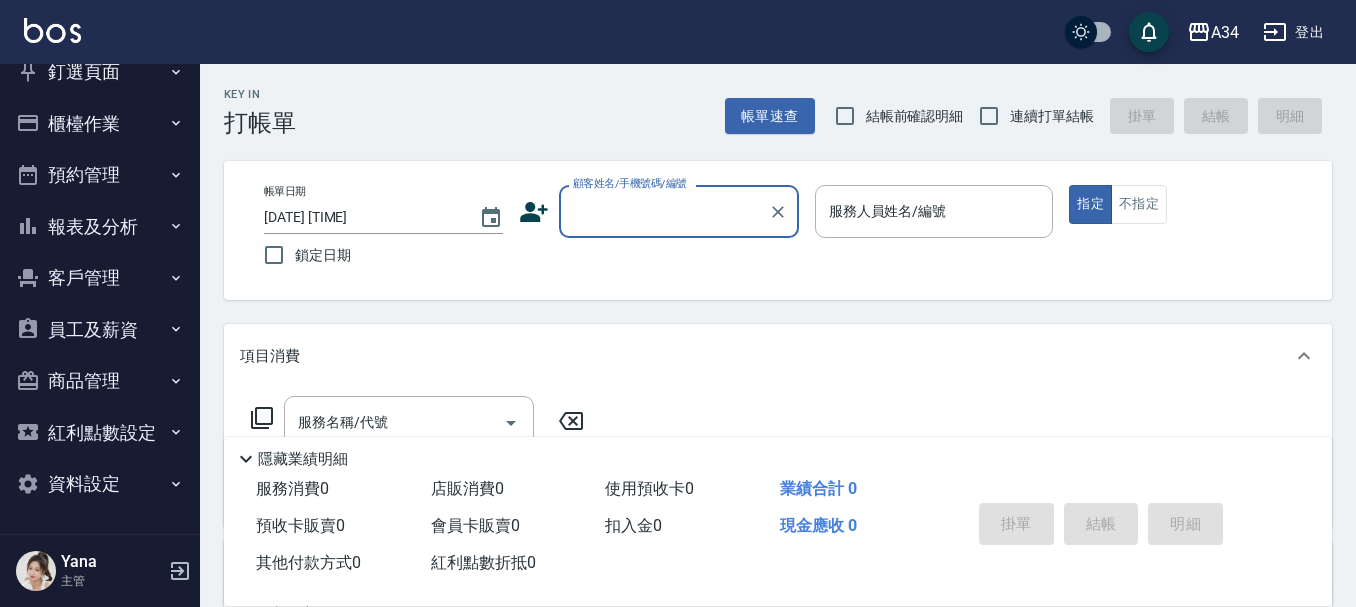 click on "報表及分析" at bounding box center [100, 227] 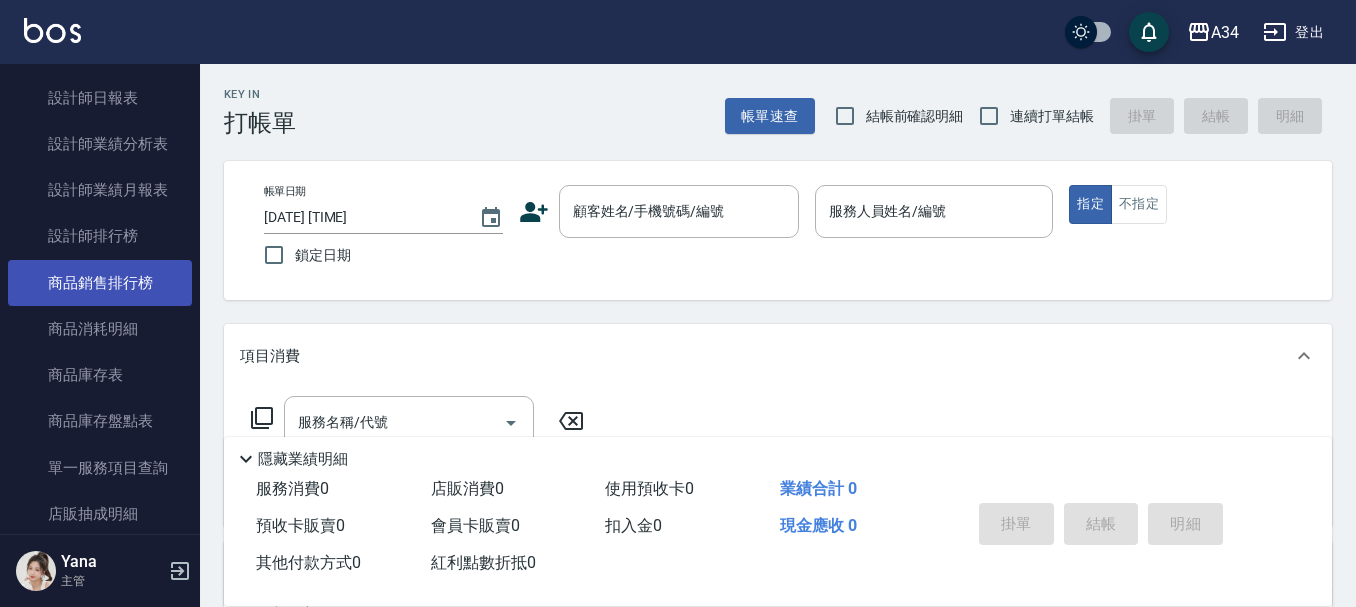 scroll, scrollTop: 926, scrollLeft: 0, axis: vertical 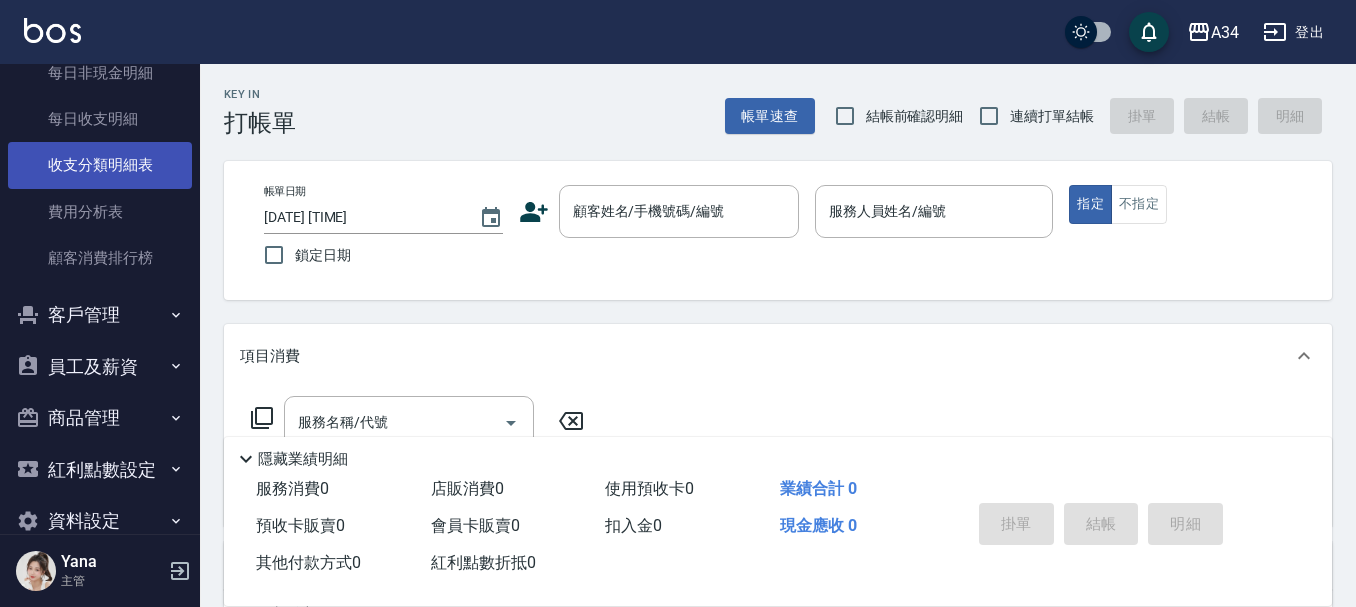 click on "收支分類明細表" at bounding box center (100, 165) 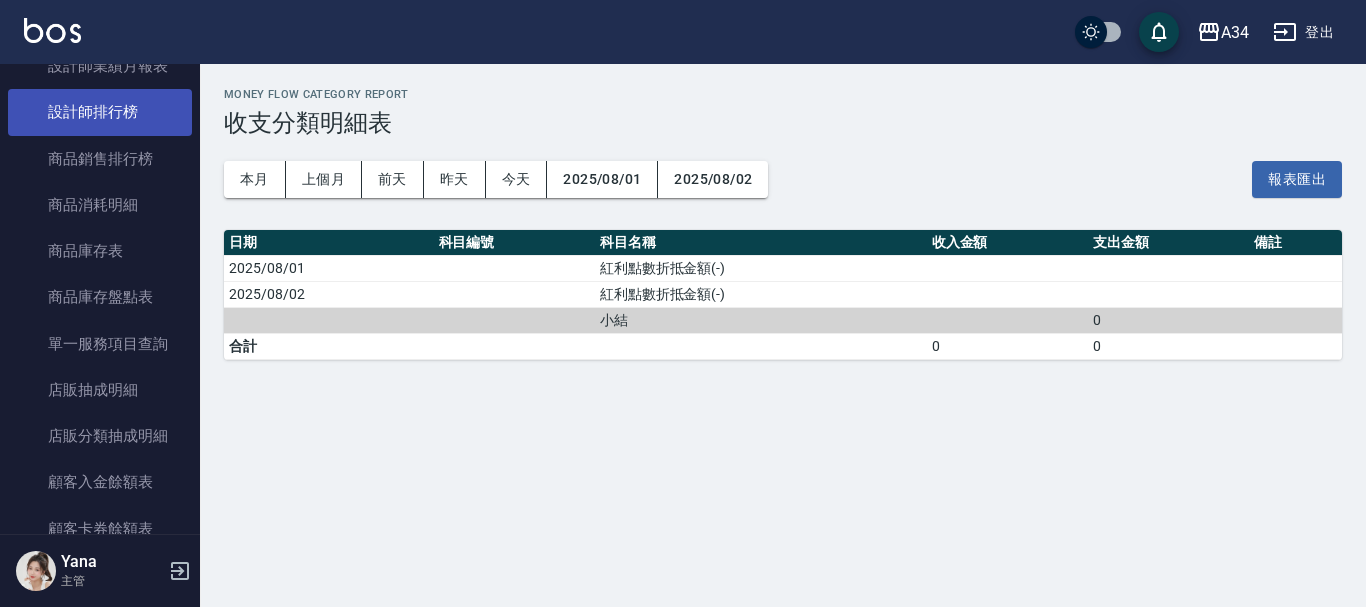 scroll, scrollTop: 800, scrollLeft: 0, axis: vertical 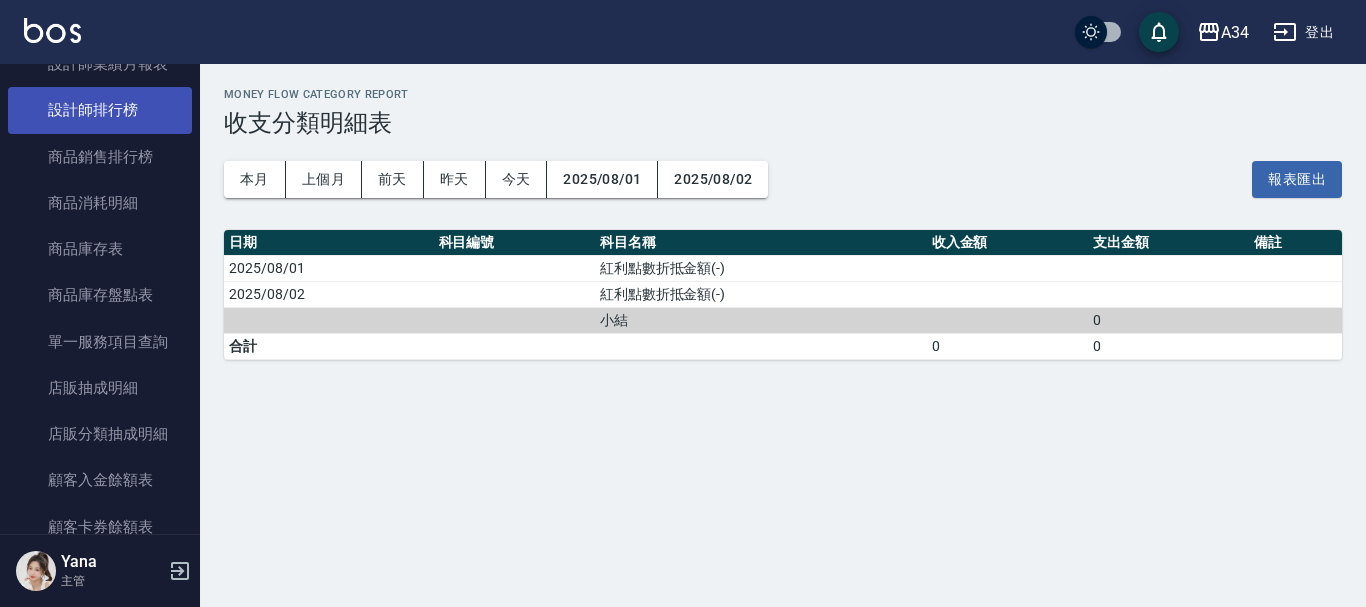 click on "商品庫存盤點表" at bounding box center (100, 295) 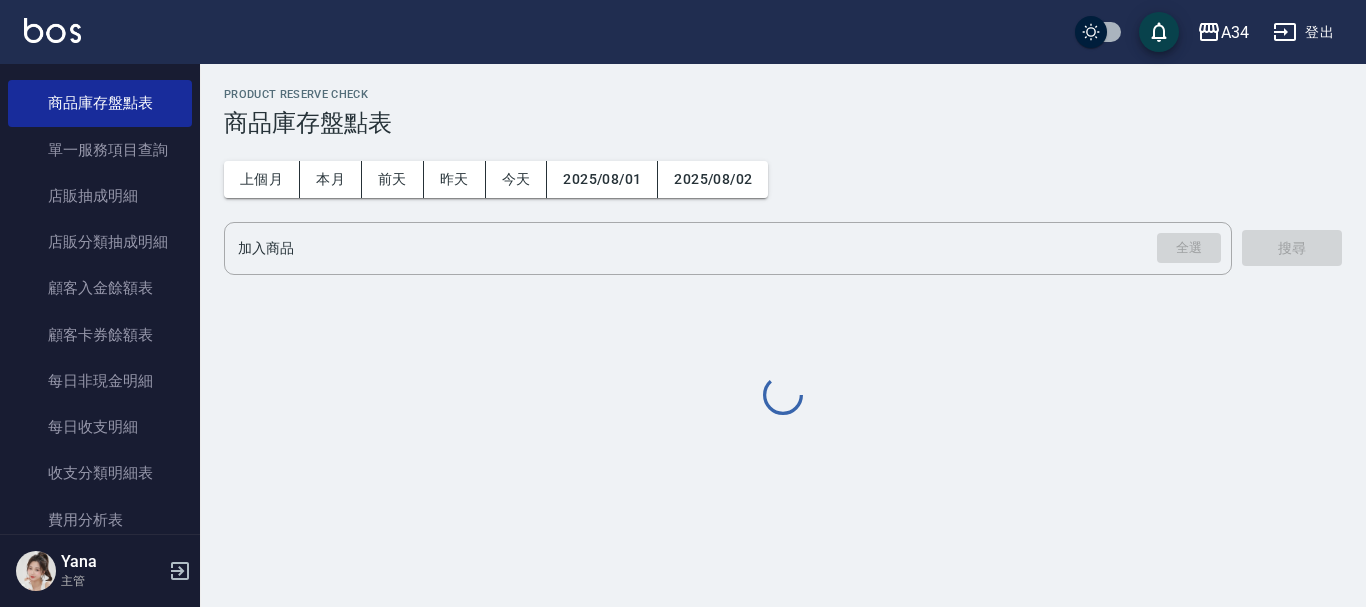 scroll, scrollTop: 1000, scrollLeft: 0, axis: vertical 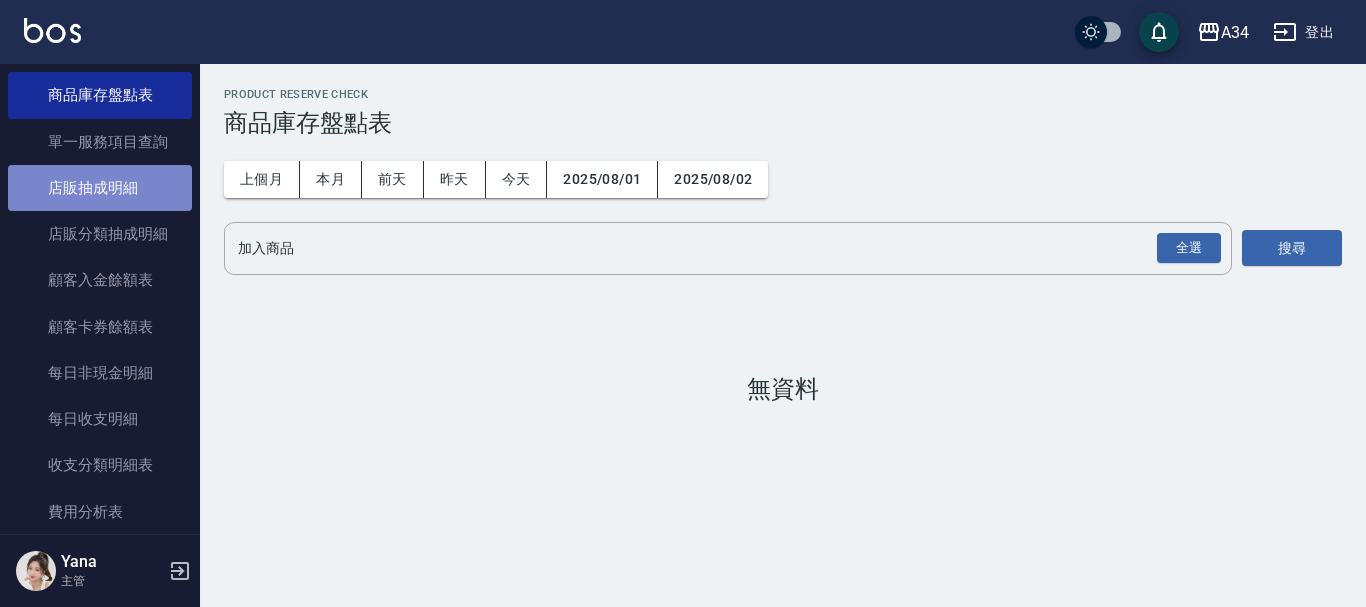 click on "店販抽成明細" at bounding box center [100, 188] 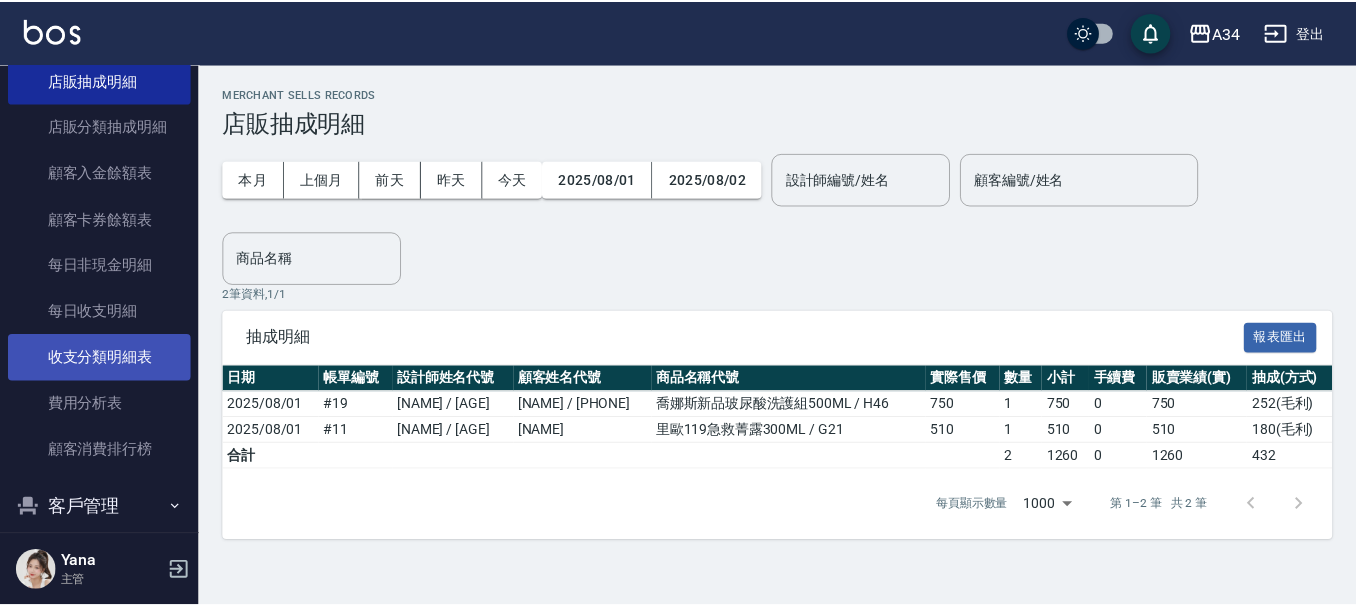 scroll, scrollTop: 1100, scrollLeft: 0, axis: vertical 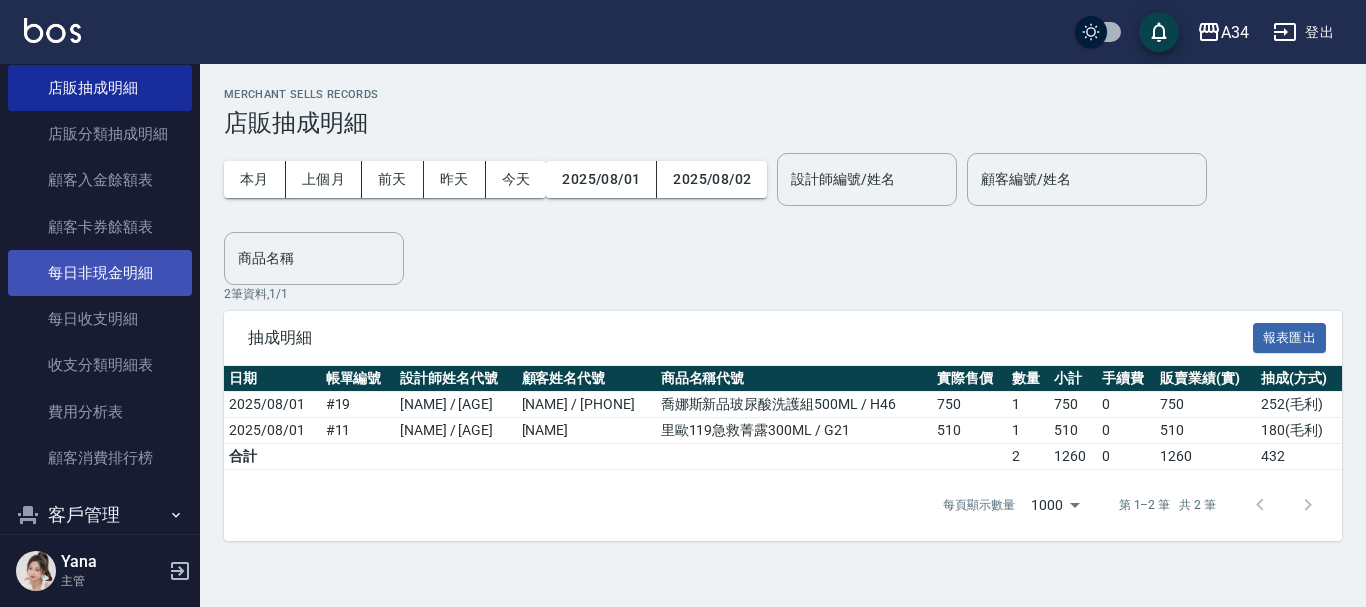 click on "每日非現金明細" at bounding box center (100, 273) 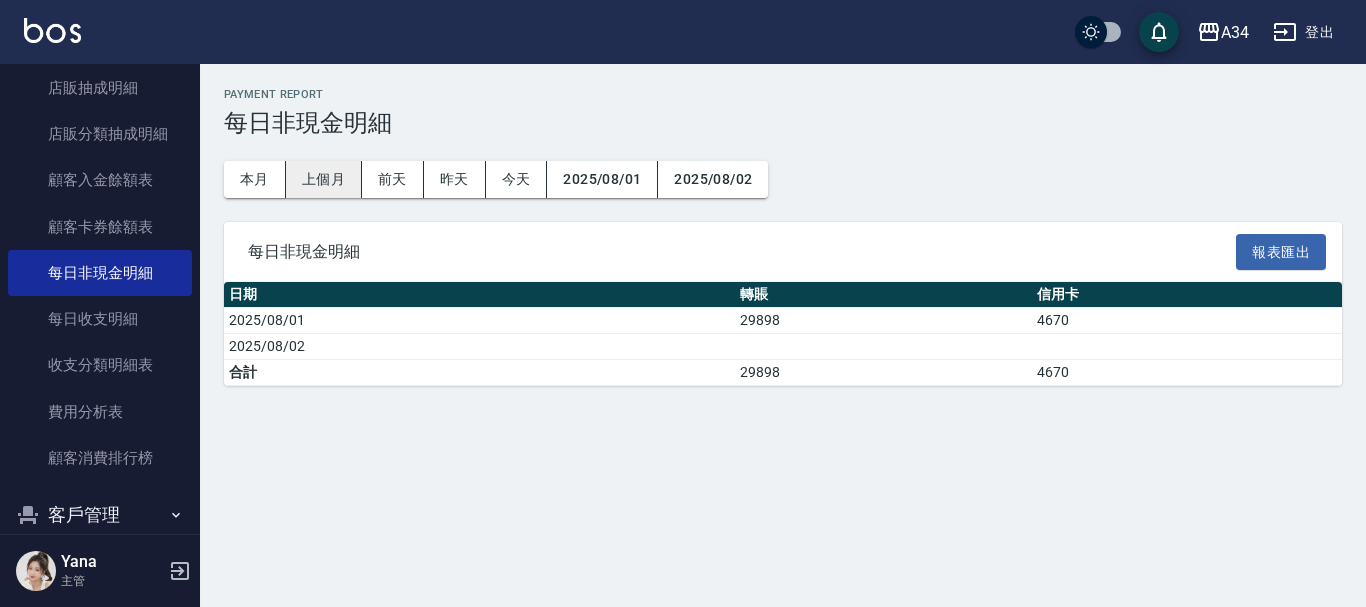 click on "上個月" at bounding box center [324, 179] 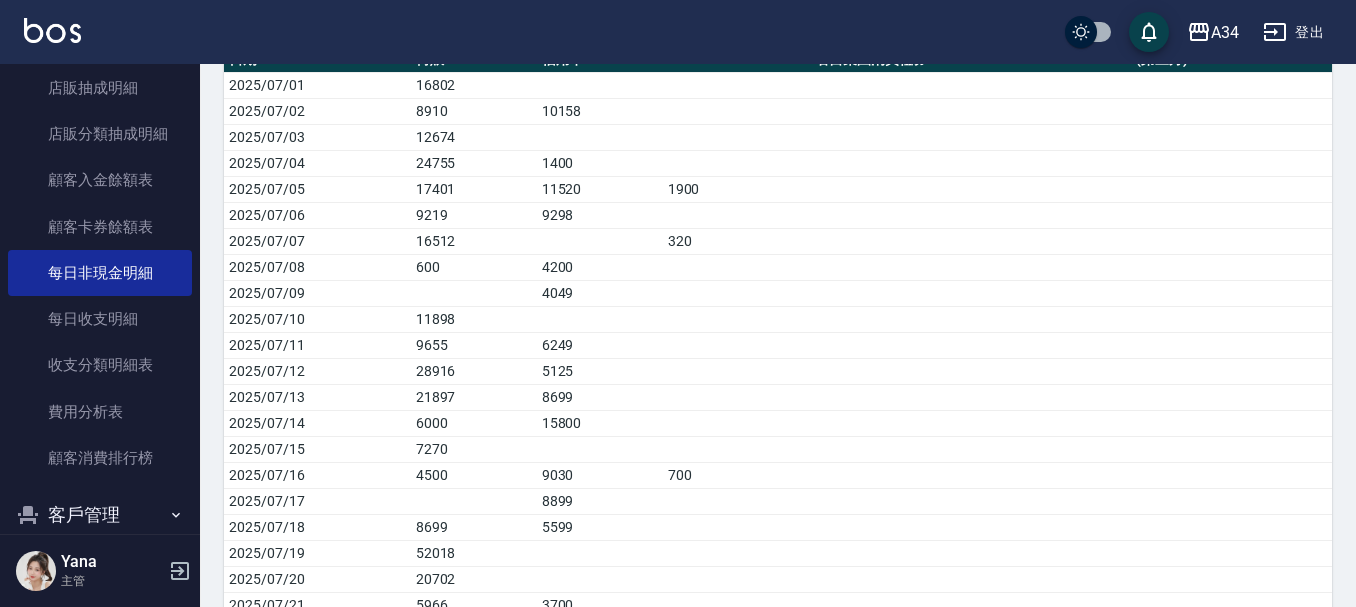 scroll, scrollTop: 200, scrollLeft: 0, axis: vertical 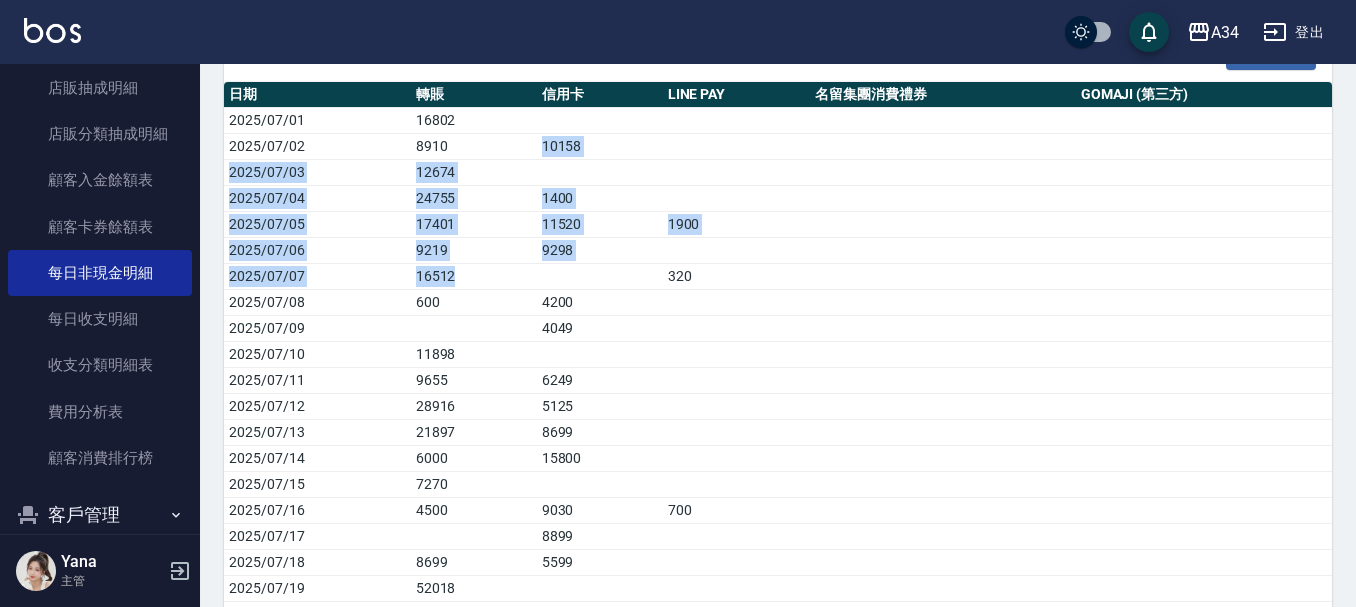 drag, startPoint x: 536, startPoint y: 273, endPoint x: 525, endPoint y: 145, distance: 128.47179 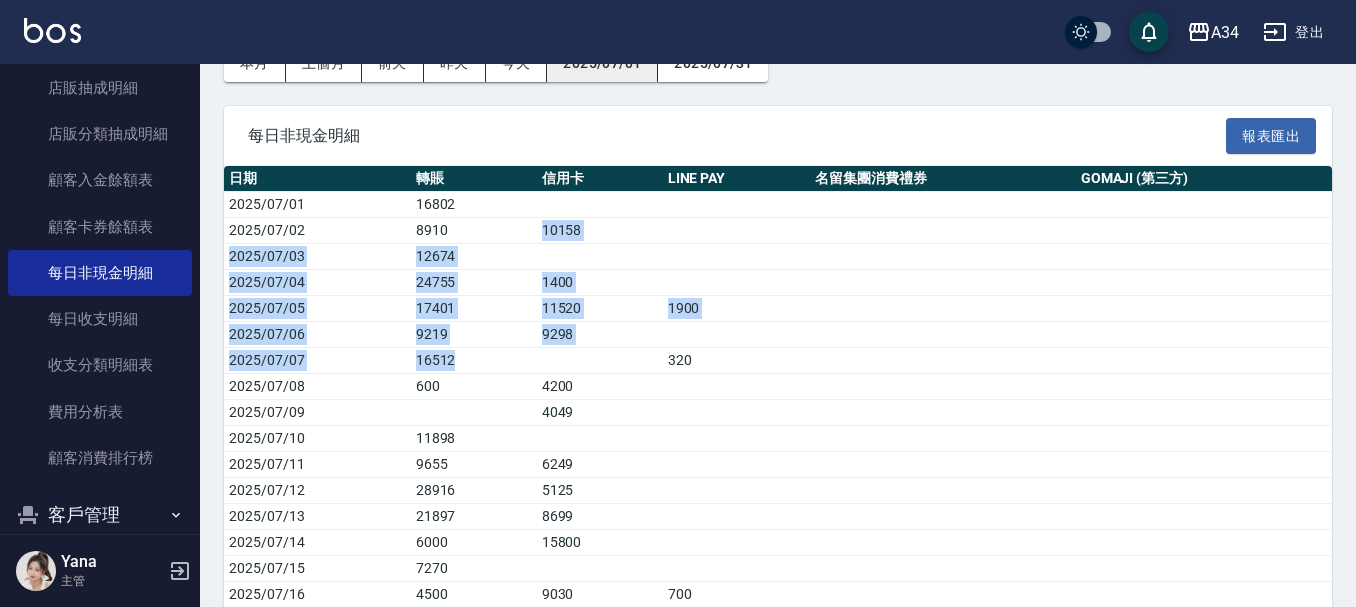 scroll, scrollTop: 0, scrollLeft: 0, axis: both 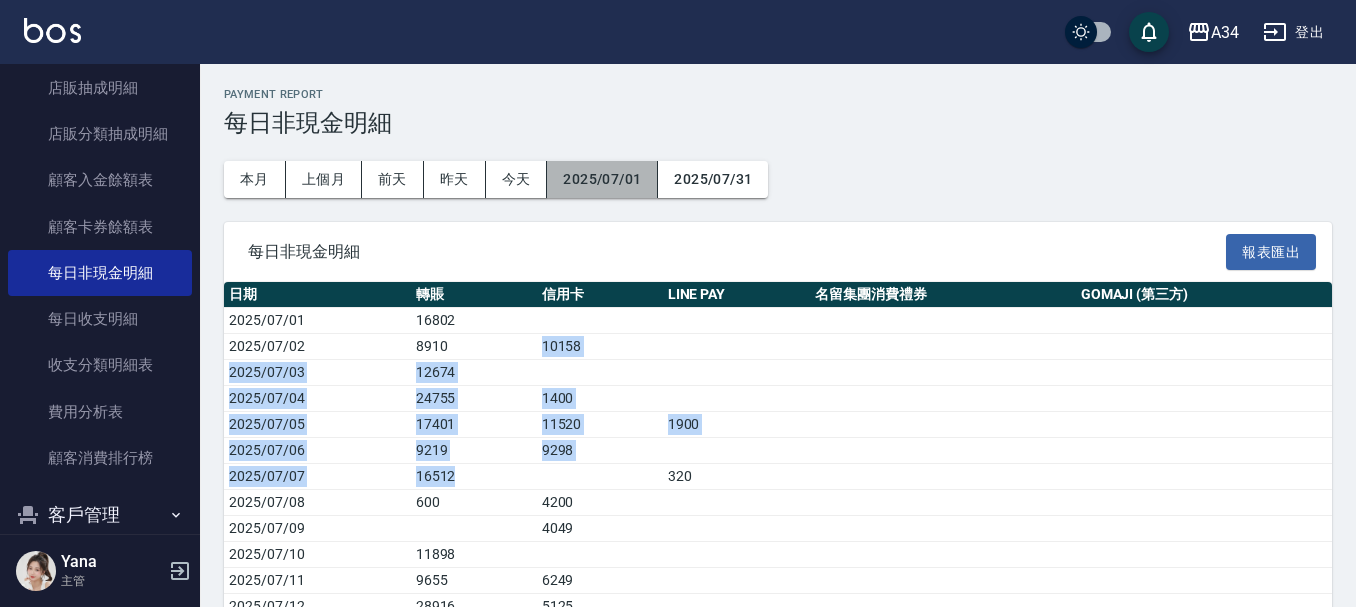 click on "2025/07/01" at bounding box center (602, 179) 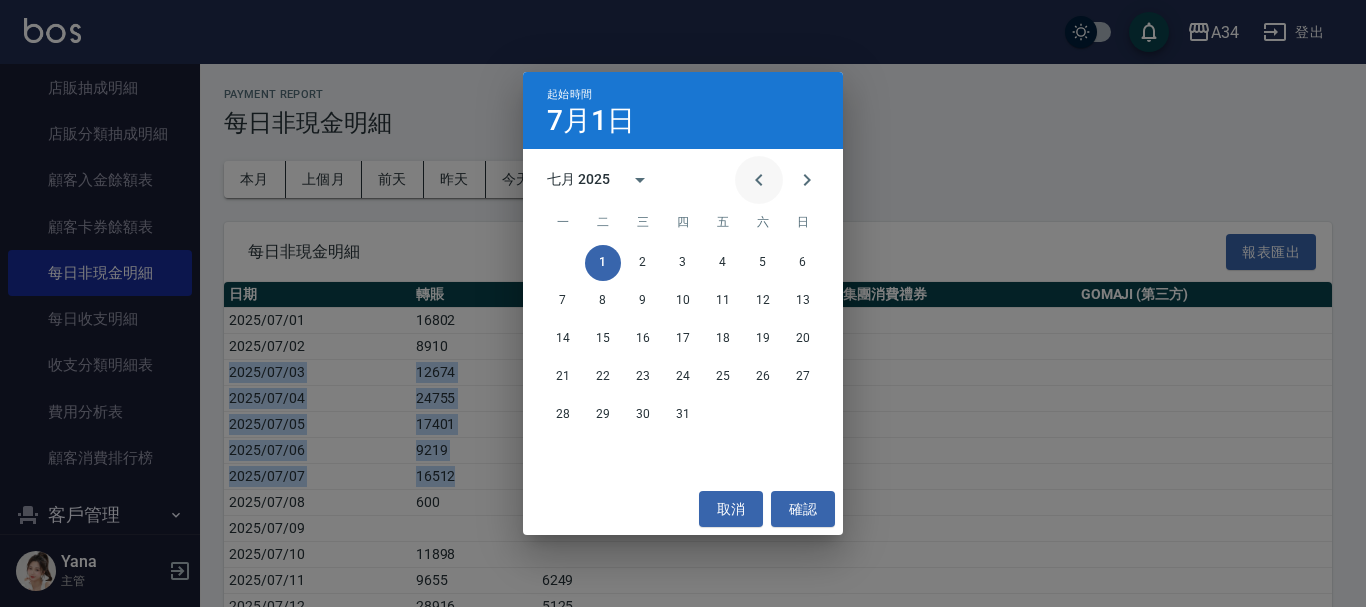 click 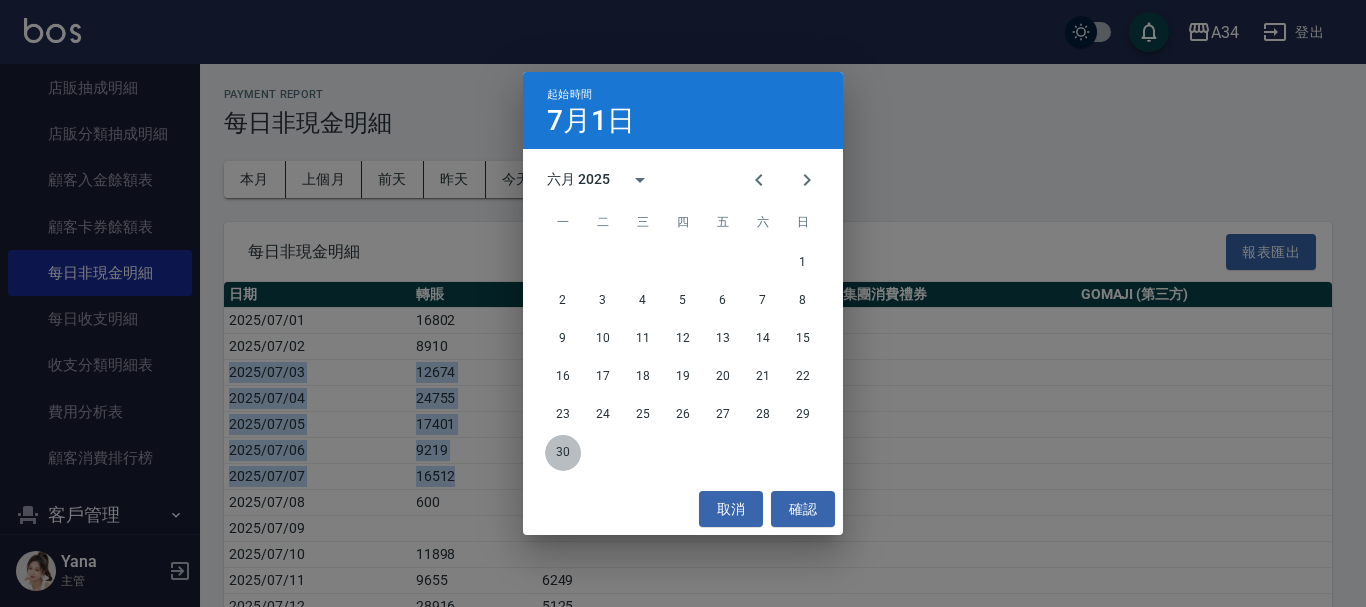 click on "30" at bounding box center [563, 453] 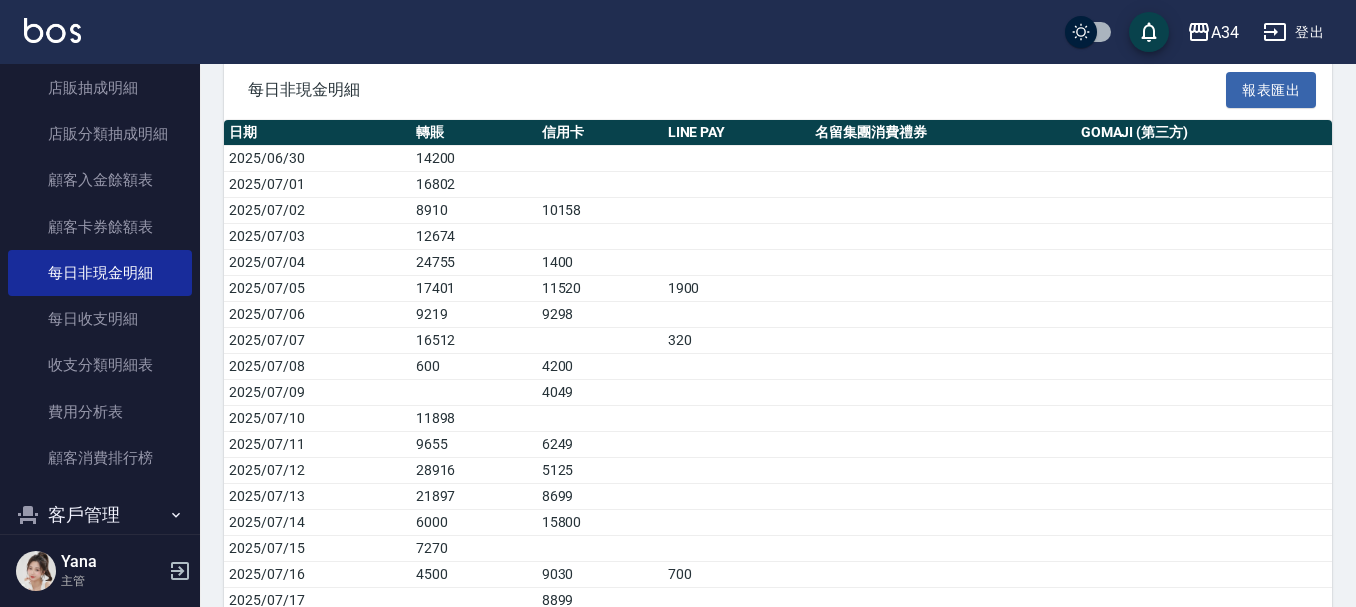 scroll, scrollTop: 200, scrollLeft: 0, axis: vertical 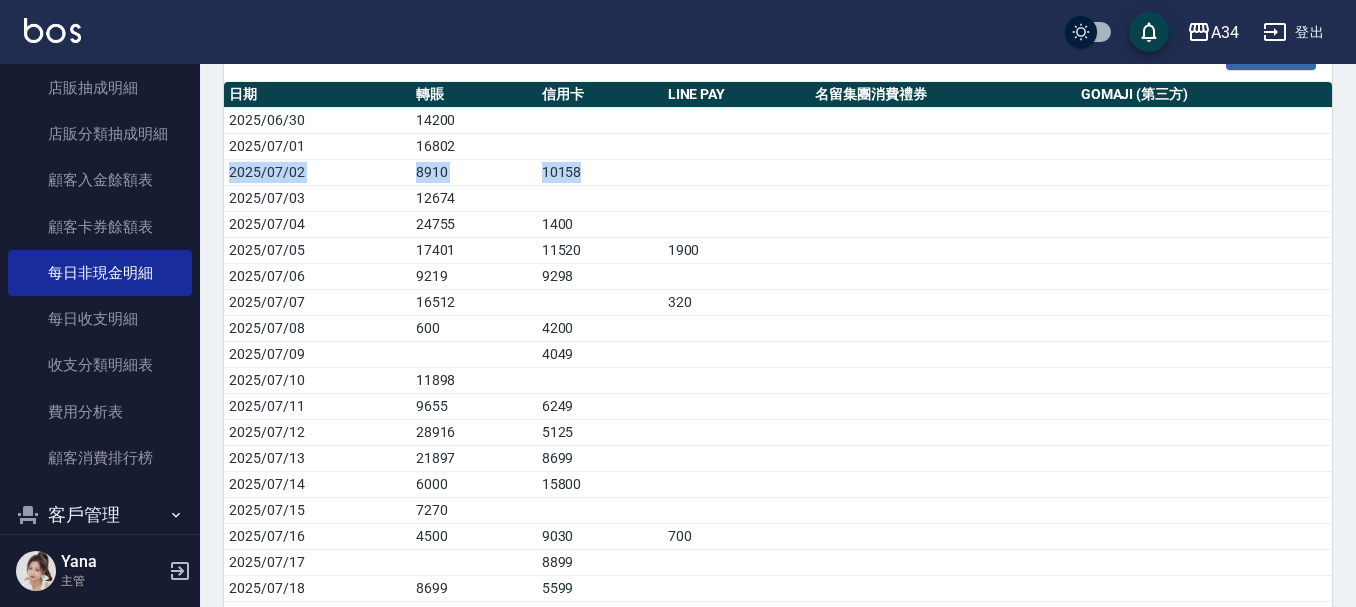 drag, startPoint x: 530, startPoint y: 157, endPoint x: 576, endPoint y: 170, distance: 47.801674 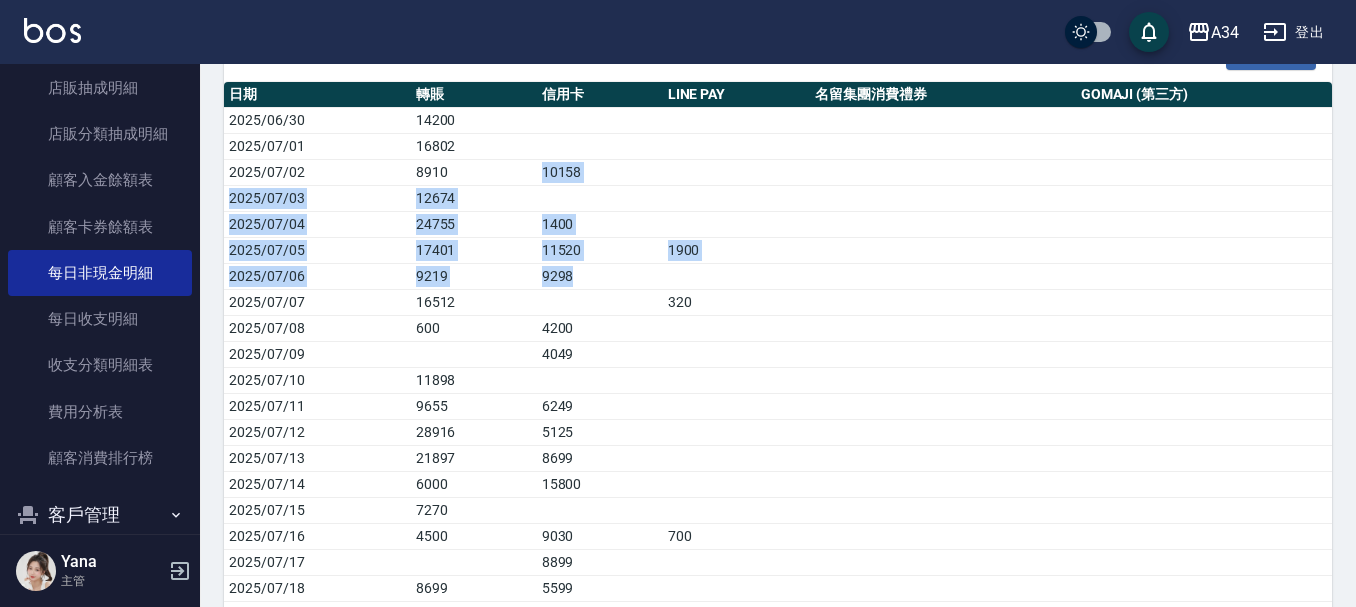 drag, startPoint x: 527, startPoint y: 163, endPoint x: 582, endPoint y: 264, distance: 115.00435 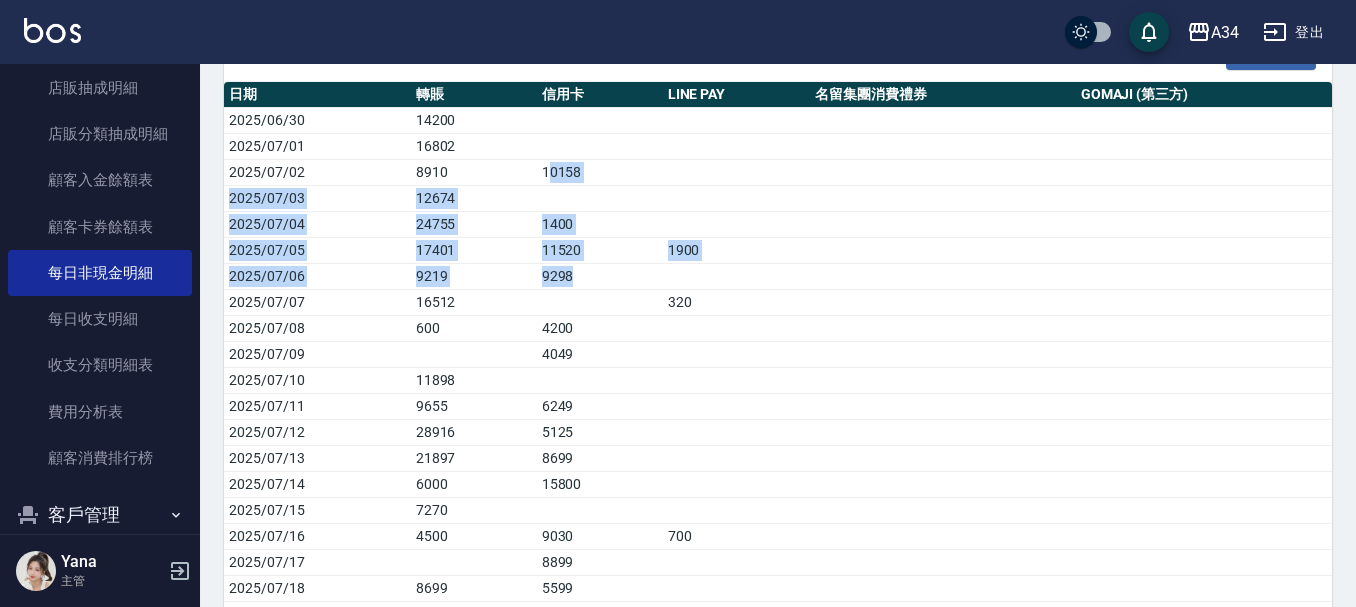 drag, startPoint x: 583, startPoint y: 280, endPoint x: 545, endPoint y: 166, distance: 120.16655 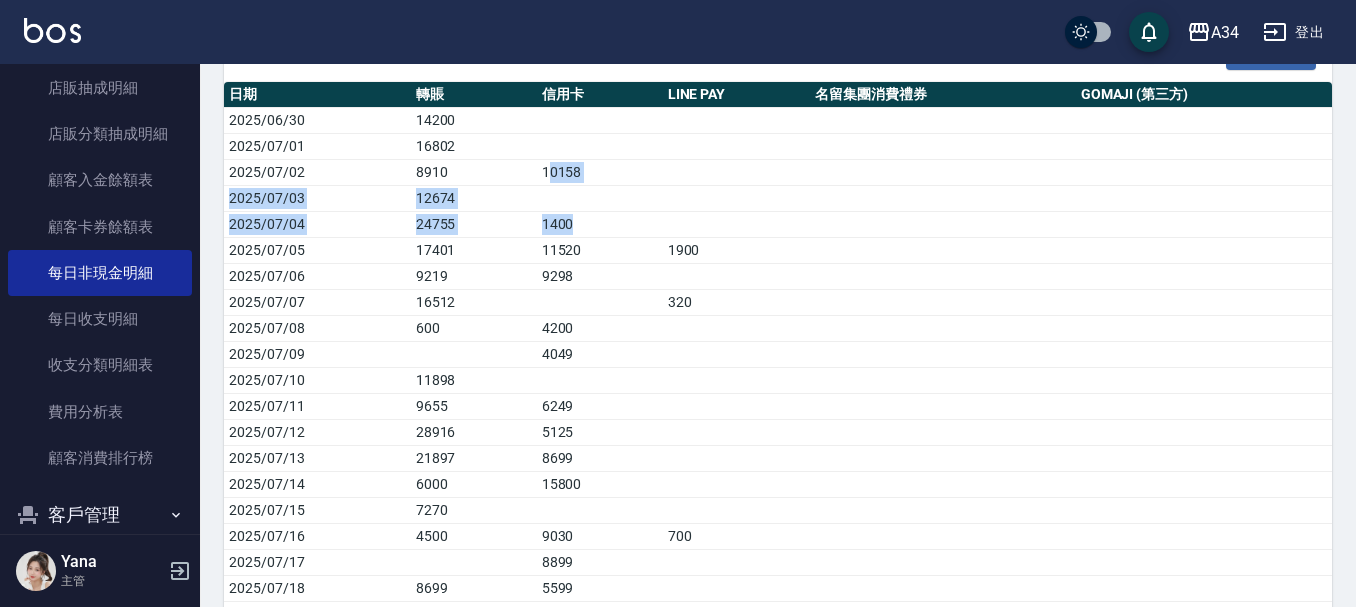 drag, startPoint x: 544, startPoint y: 172, endPoint x: 570, endPoint y: 229, distance: 62.649822 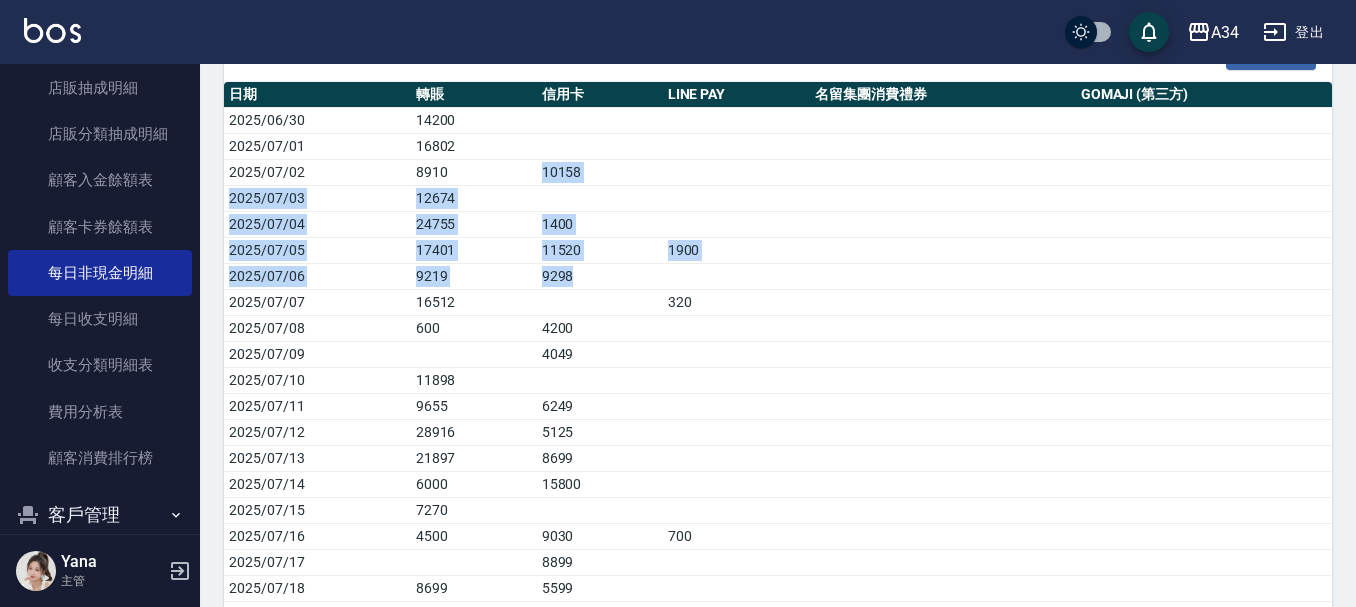 drag, startPoint x: 541, startPoint y: 172, endPoint x: 584, endPoint y: 272, distance: 108.85311 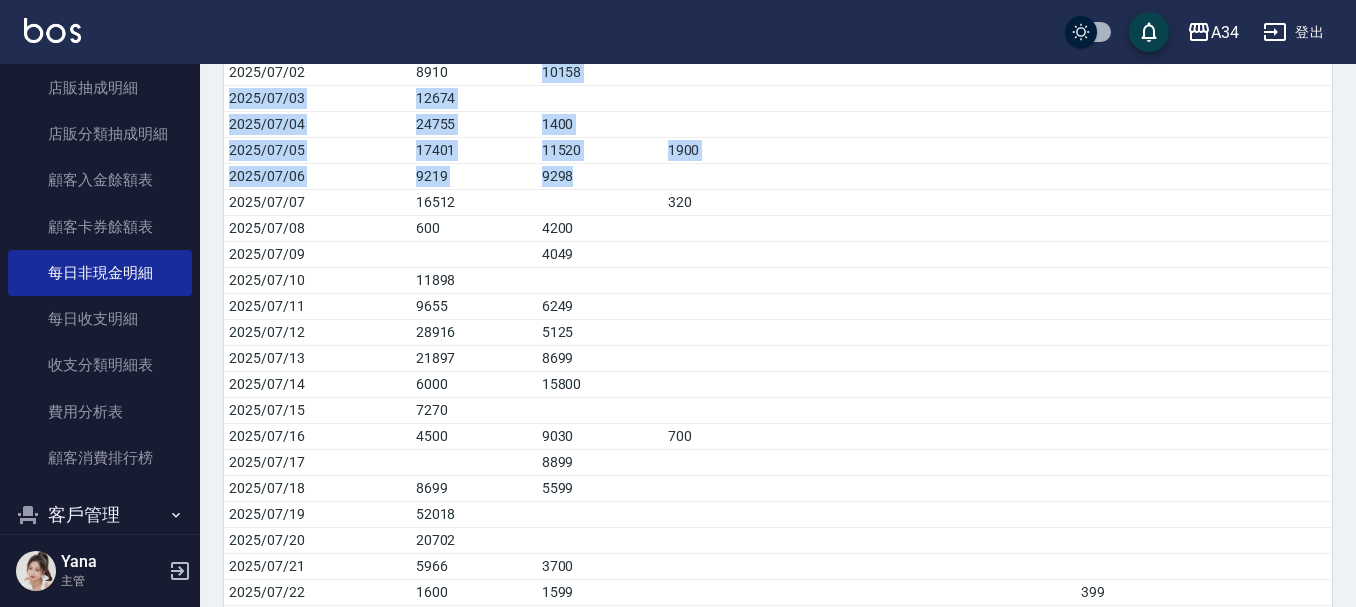 scroll, scrollTop: 400, scrollLeft: 0, axis: vertical 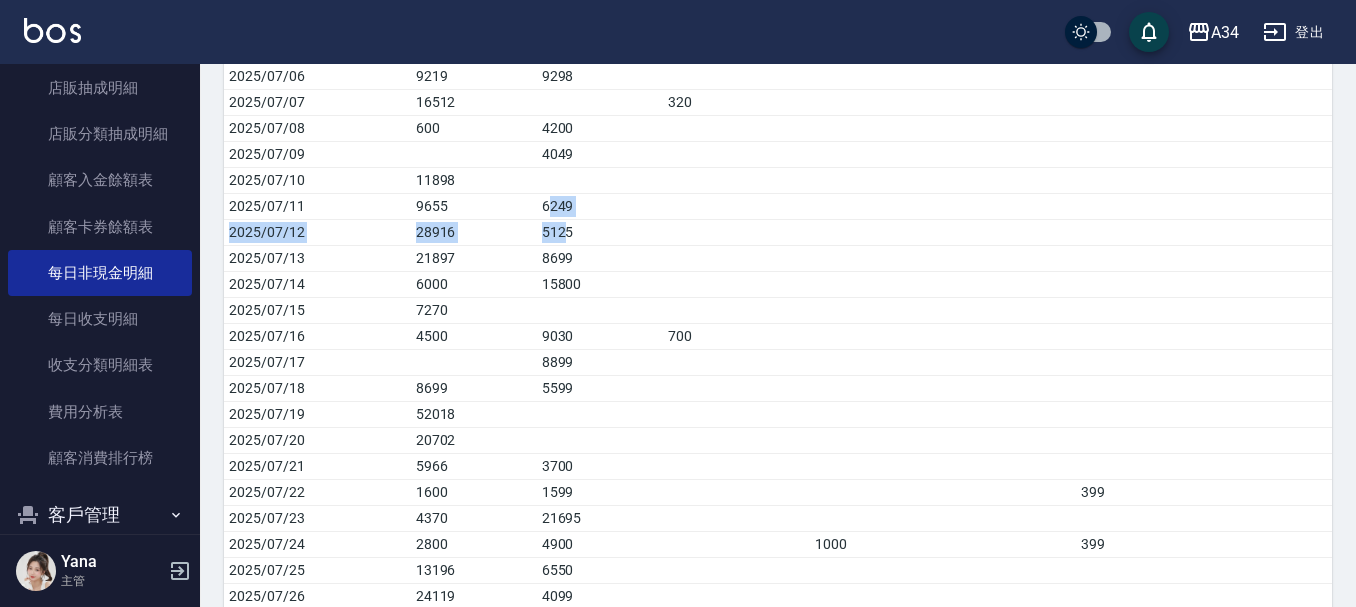 drag, startPoint x: 544, startPoint y: 210, endPoint x: 565, endPoint y: 224, distance: 25.23886 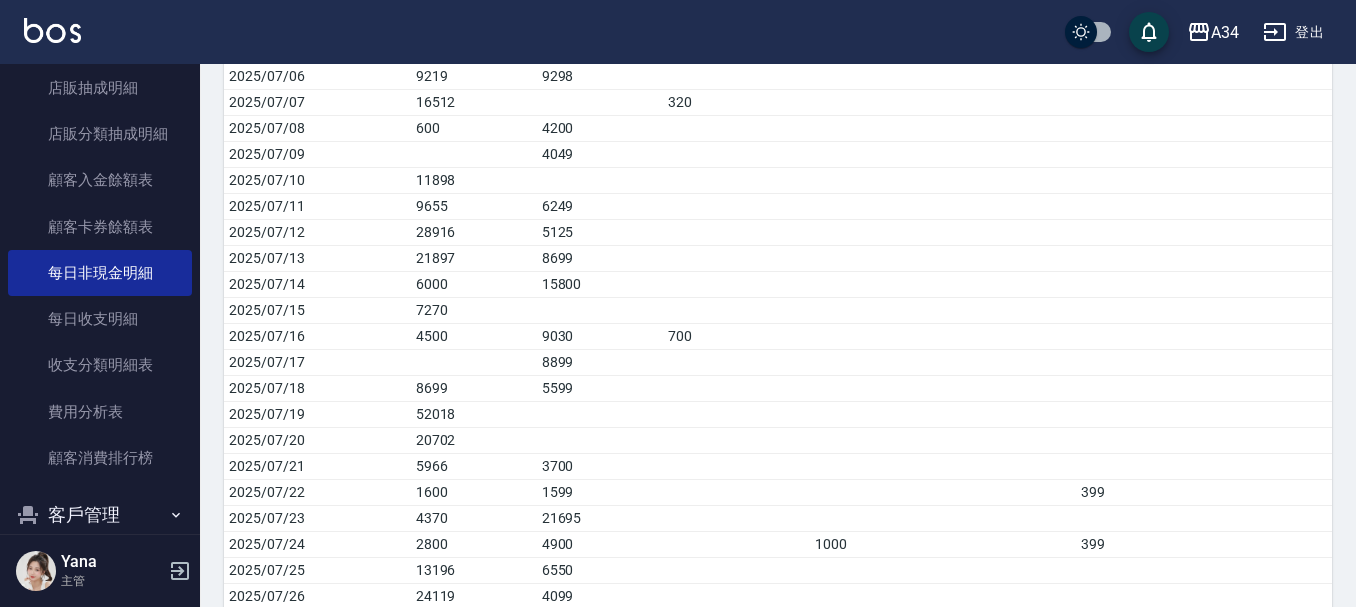 click at bounding box center [737, 233] 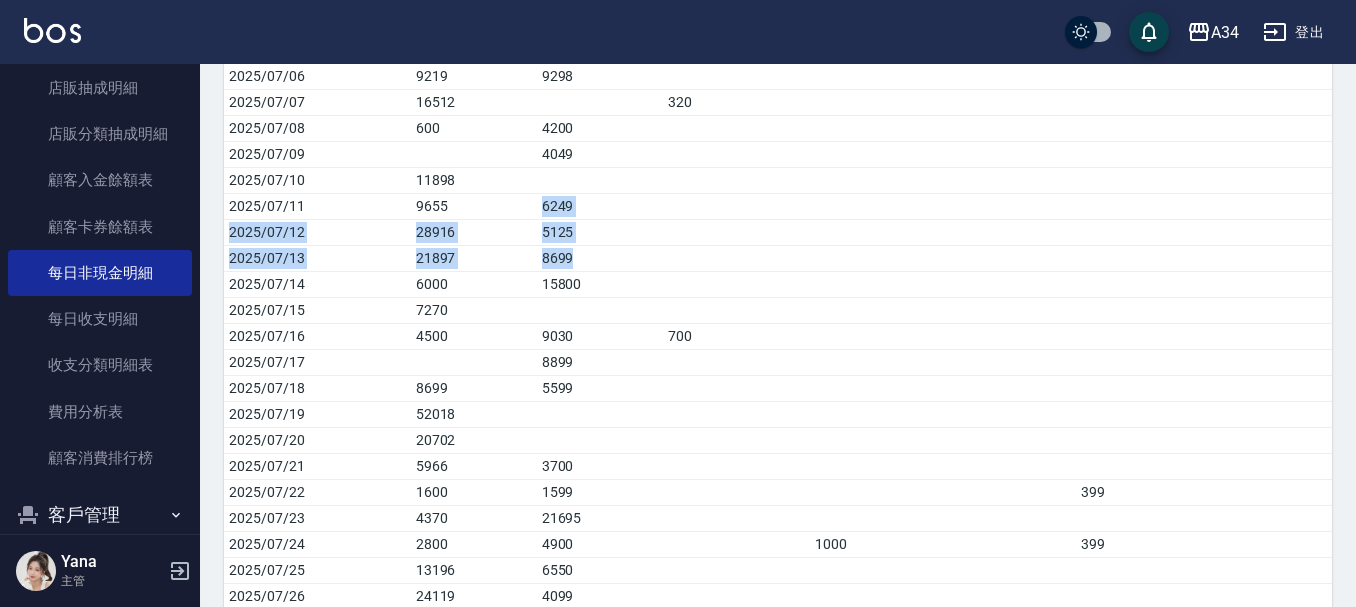 drag, startPoint x: 534, startPoint y: 207, endPoint x: 576, endPoint y: 249, distance: 59.39697 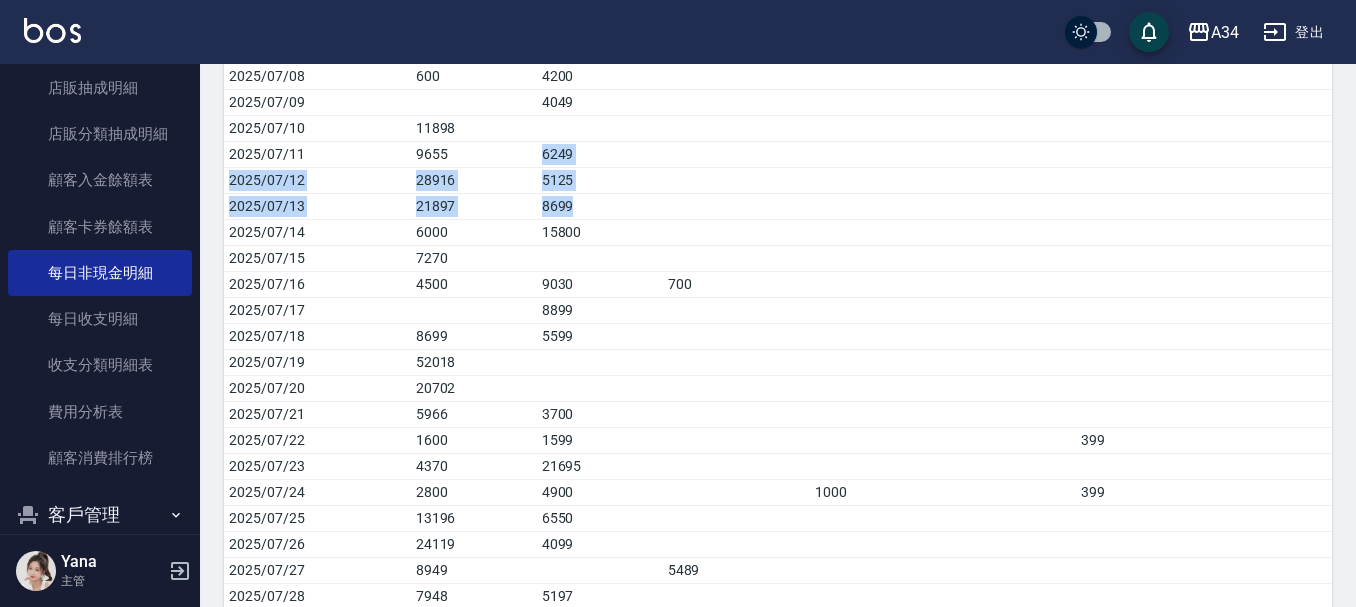 scroll, scrollTop: 500, scrollLeft: 0, axis: vertical 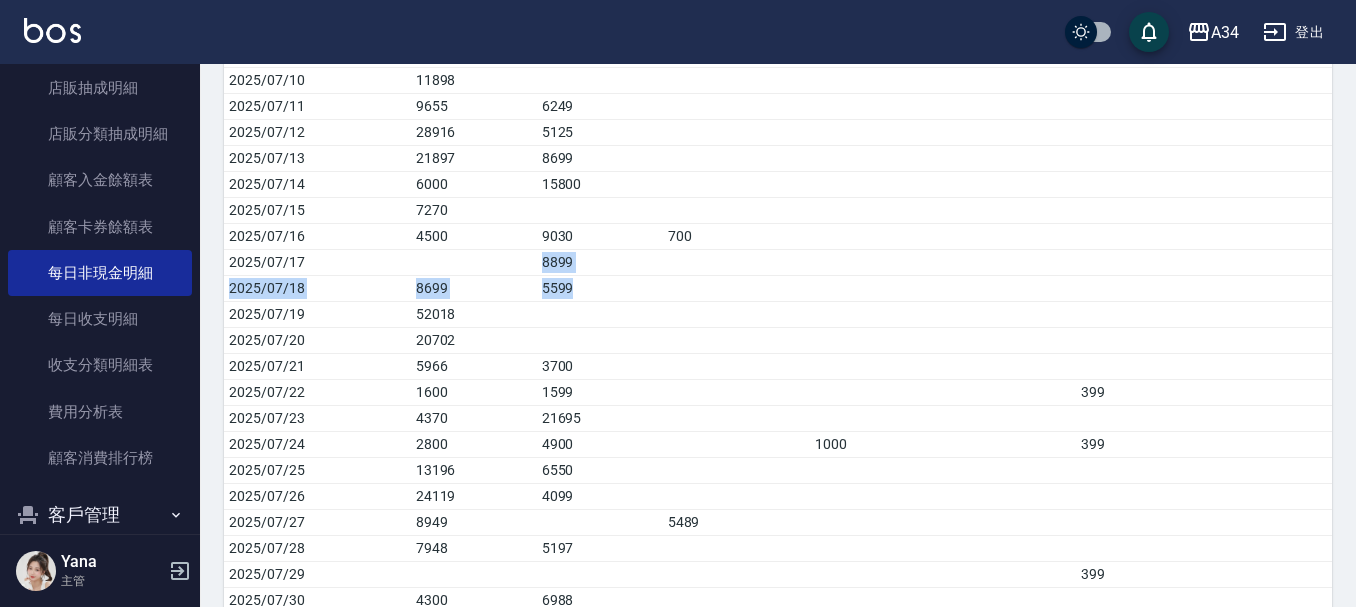 drag, startPoint x: 534, startPoint y: 261, endPoint x: 570, endPoint y: 297, distance: 50.91169 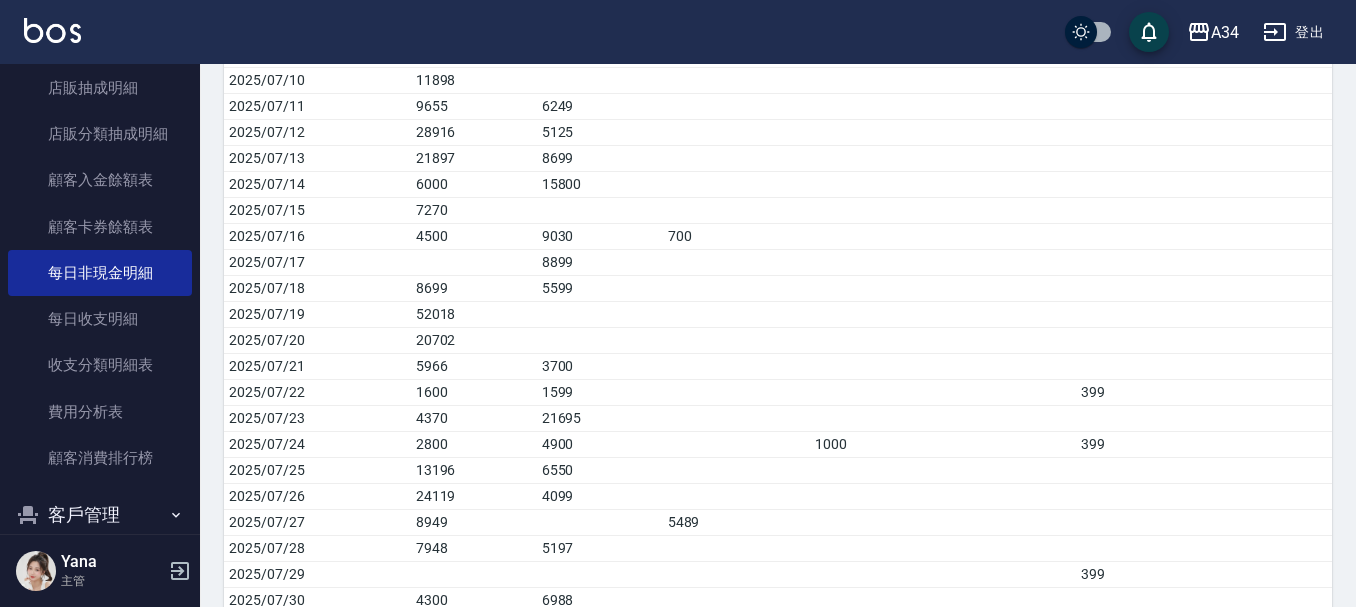 click on "2025/07/20" at bounding box center (317, 341) 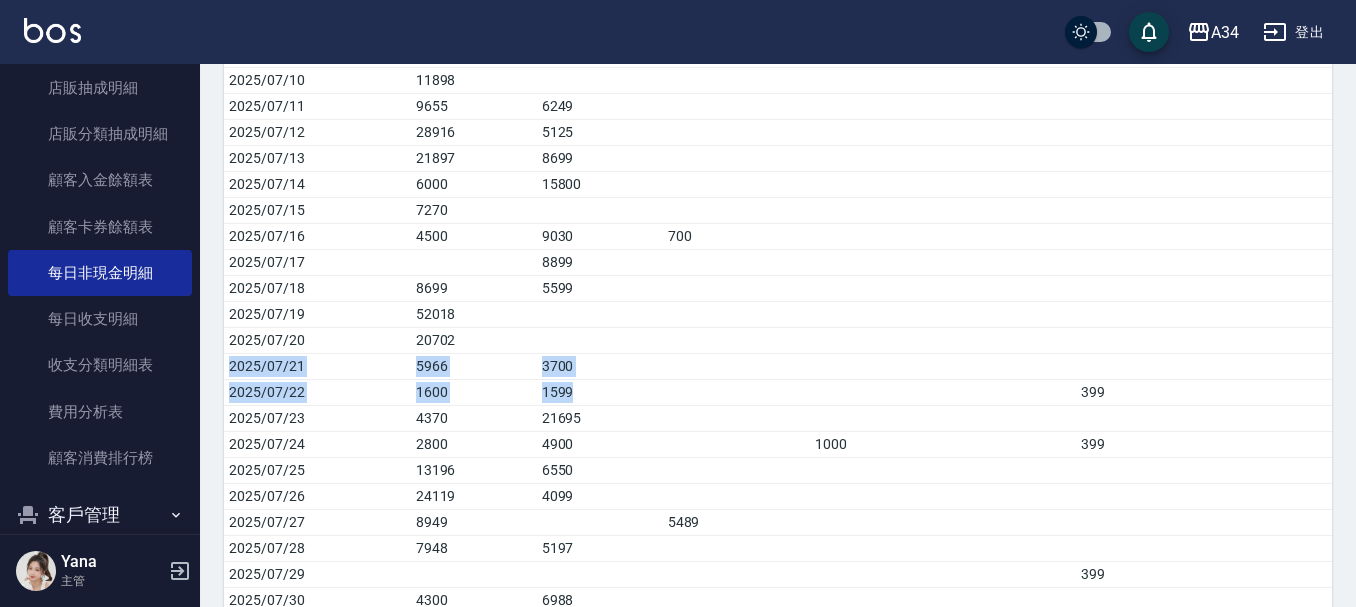 drag, startPoint x: 522, startPoint y: 340, endPoint x: 598, endPoint y: 392, distance: 92.086914 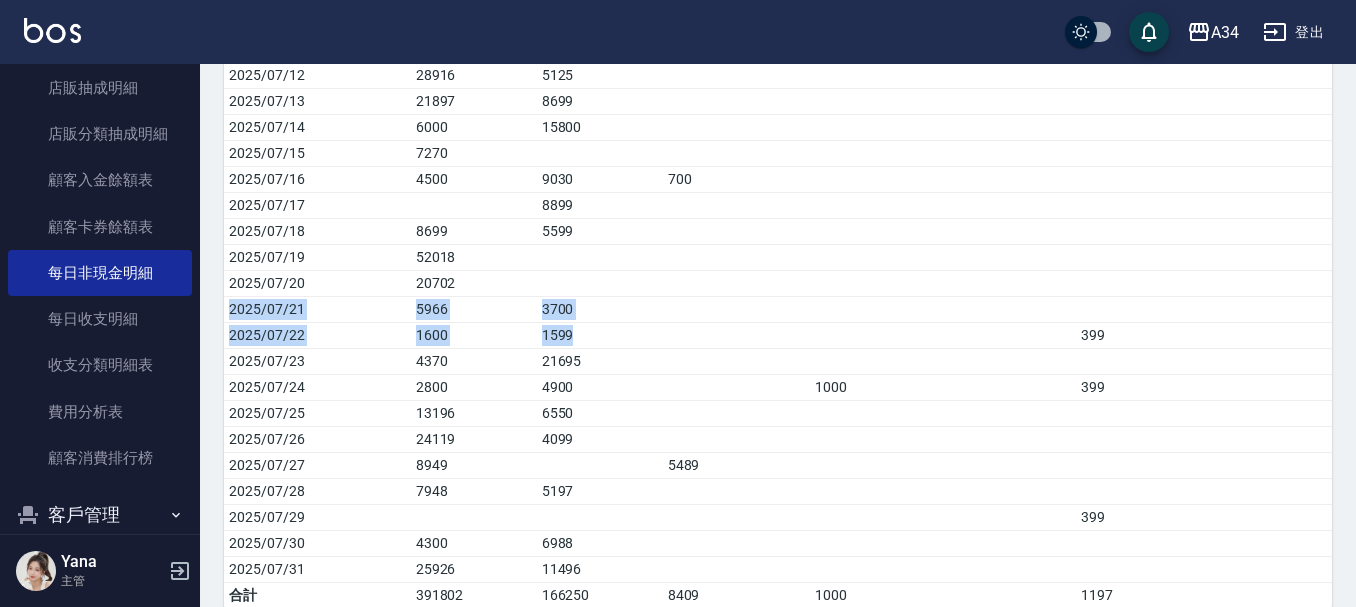 scroll, scrollTop: 583, scrollLeft: 0, axis: vertical 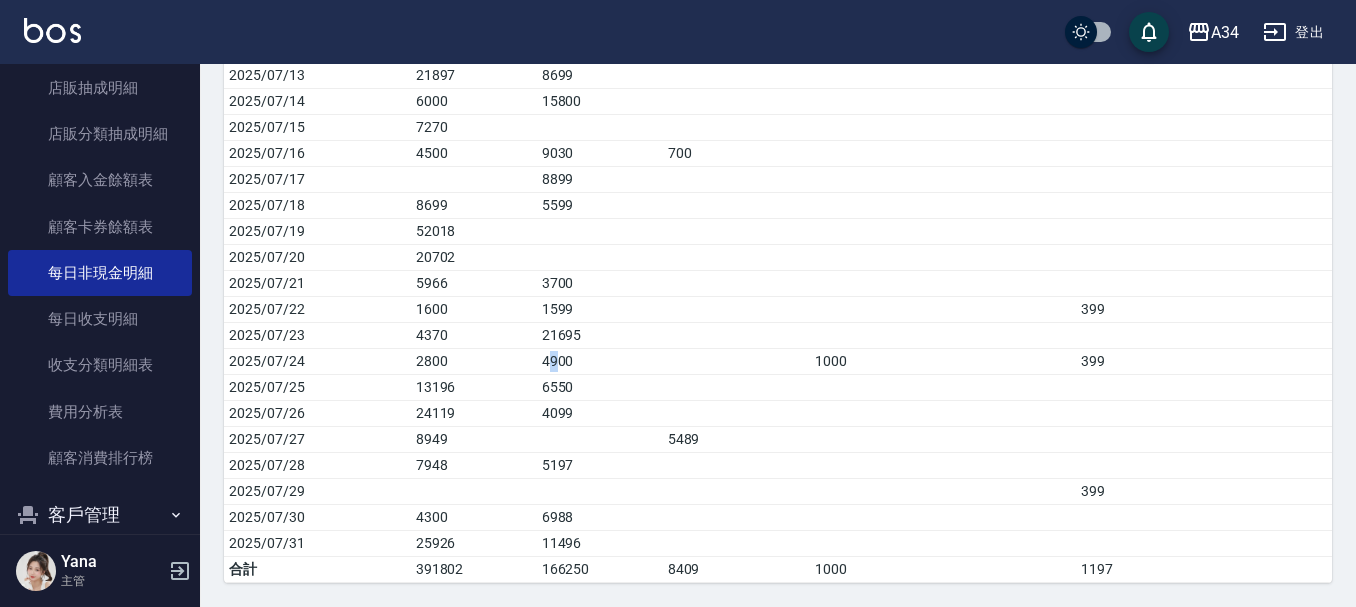 click on "4900" at bounding box center (600, 362) 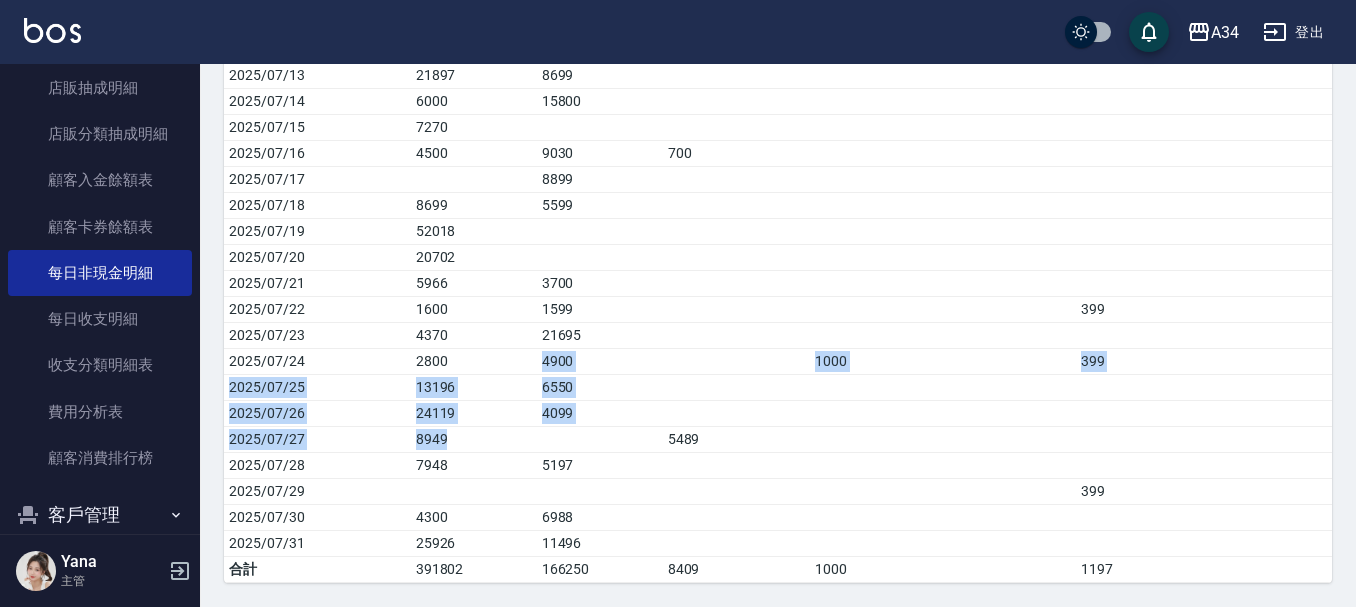 drag, startPoint x: 532, startPoint y: 363, endPoint x: 579, endPoint y: 449, distance: 98.005104 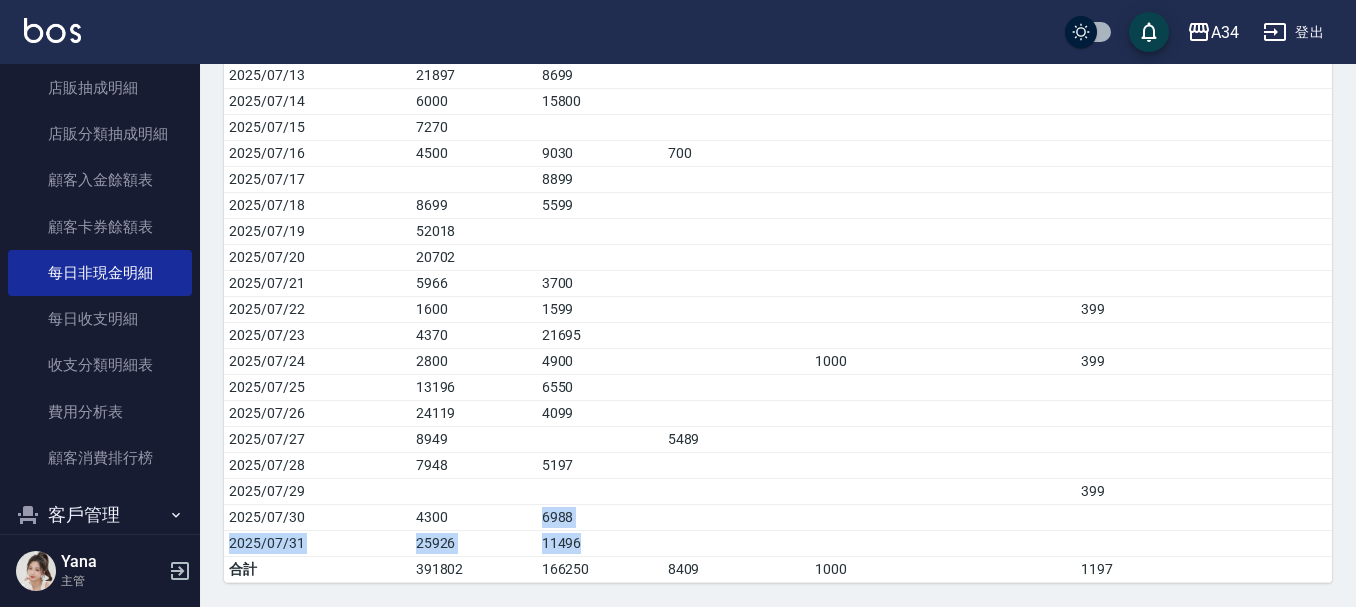 drag, startPoint x: 526, startPoint y: 518, endPoint x: 588, endPoint y: 533, distance: 63.788715 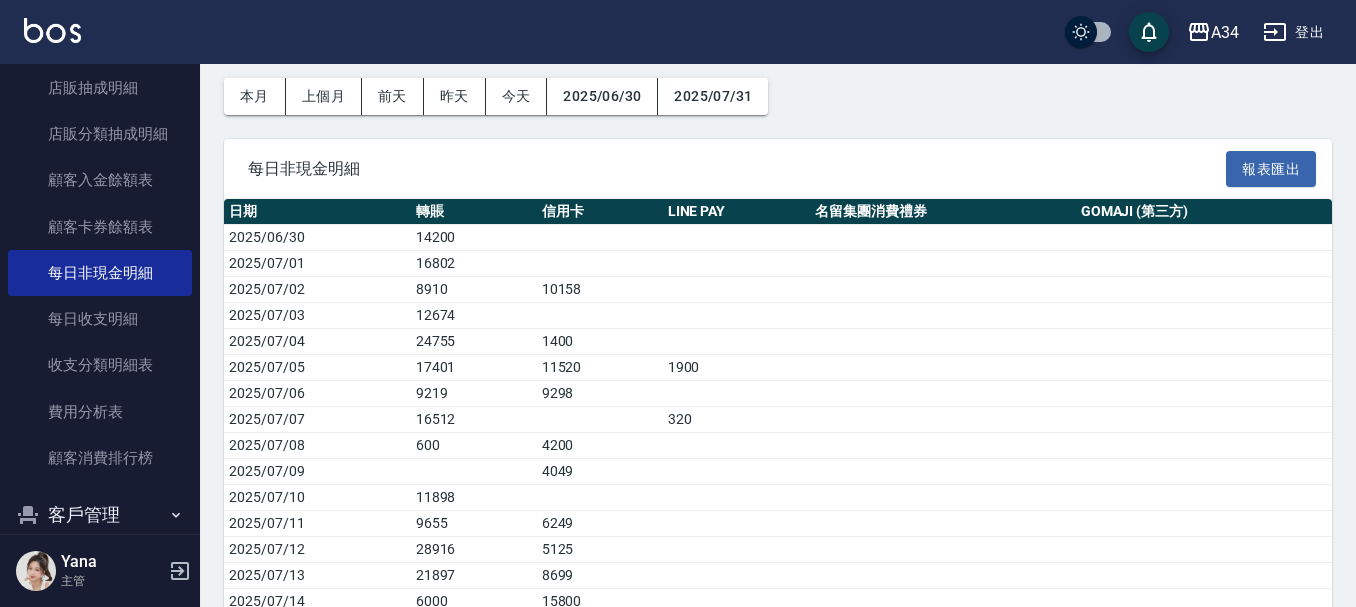 scroll, scrollTop: 0, scrollLeft: 0, axis: both 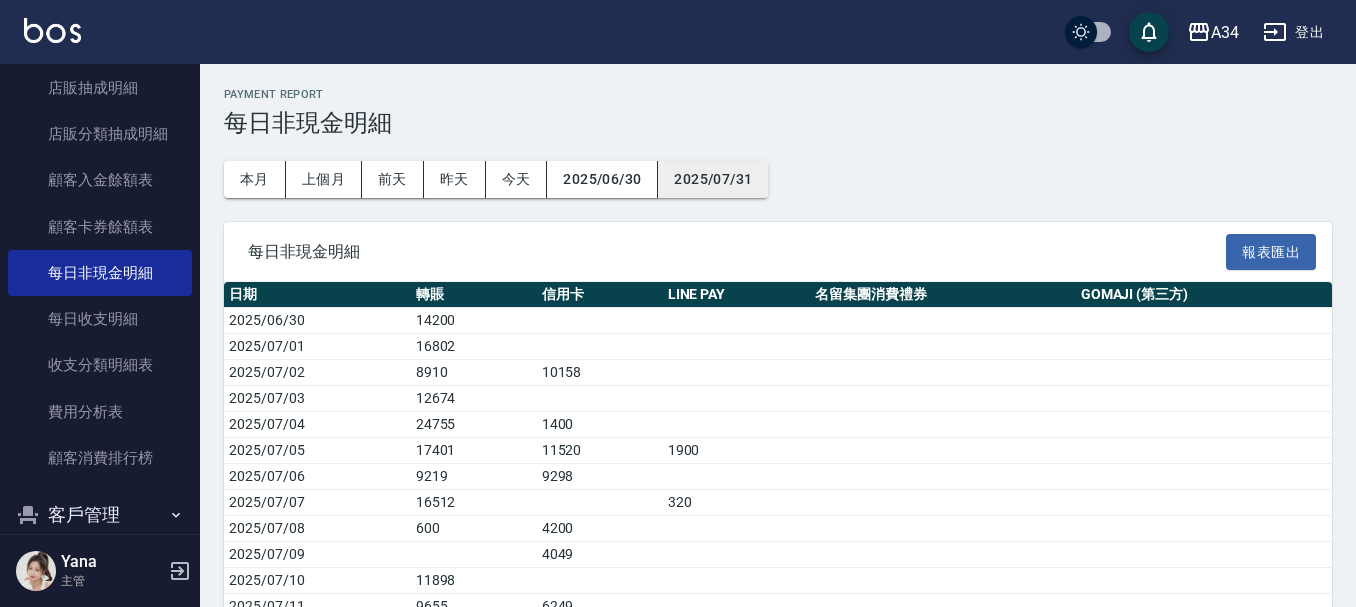 click on "2025/07/31" at bounding box center (713, 179) 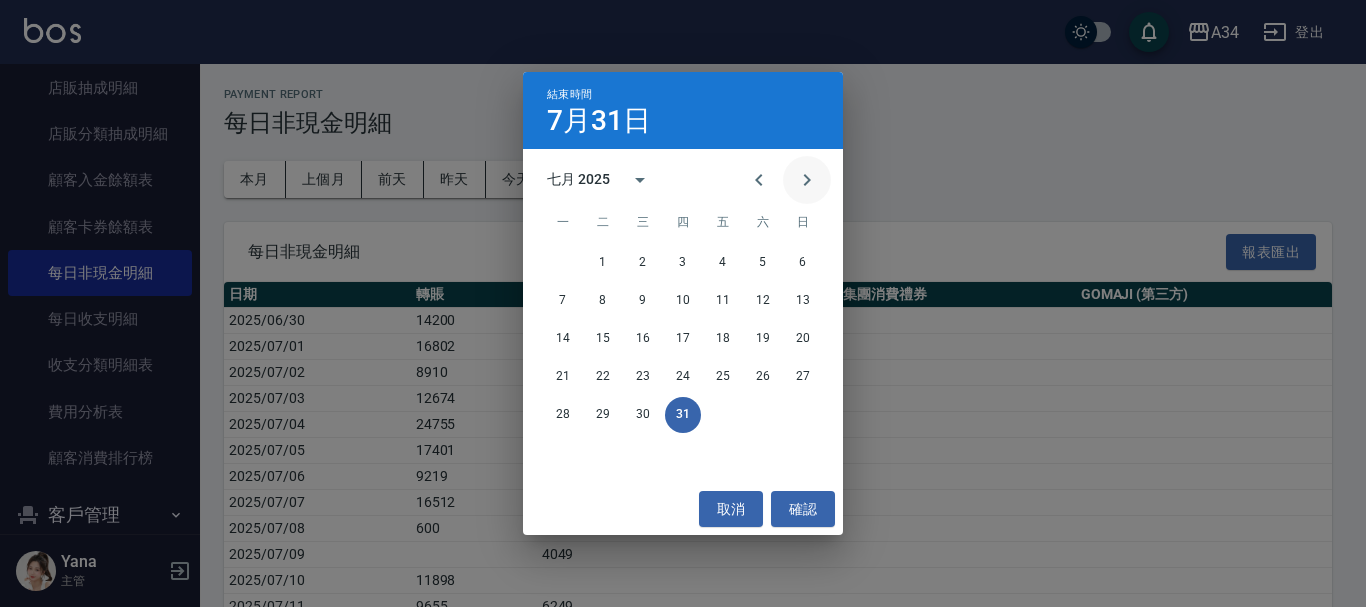 click 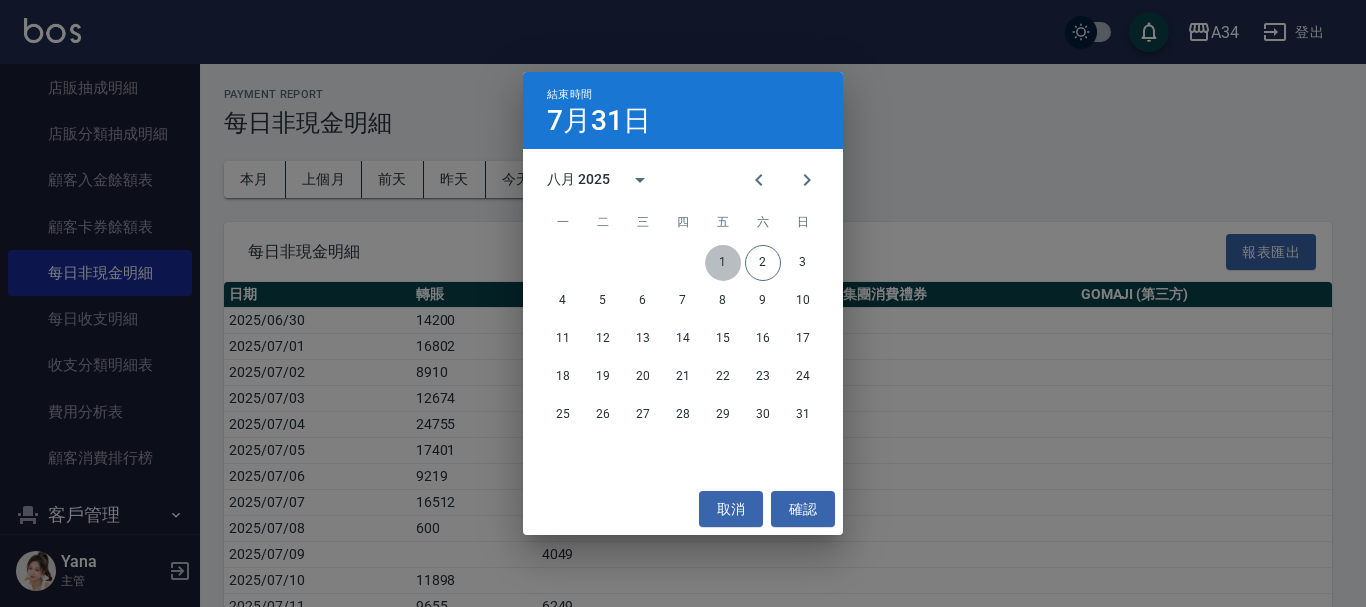 click on "1" at bounding box center (723, 263) 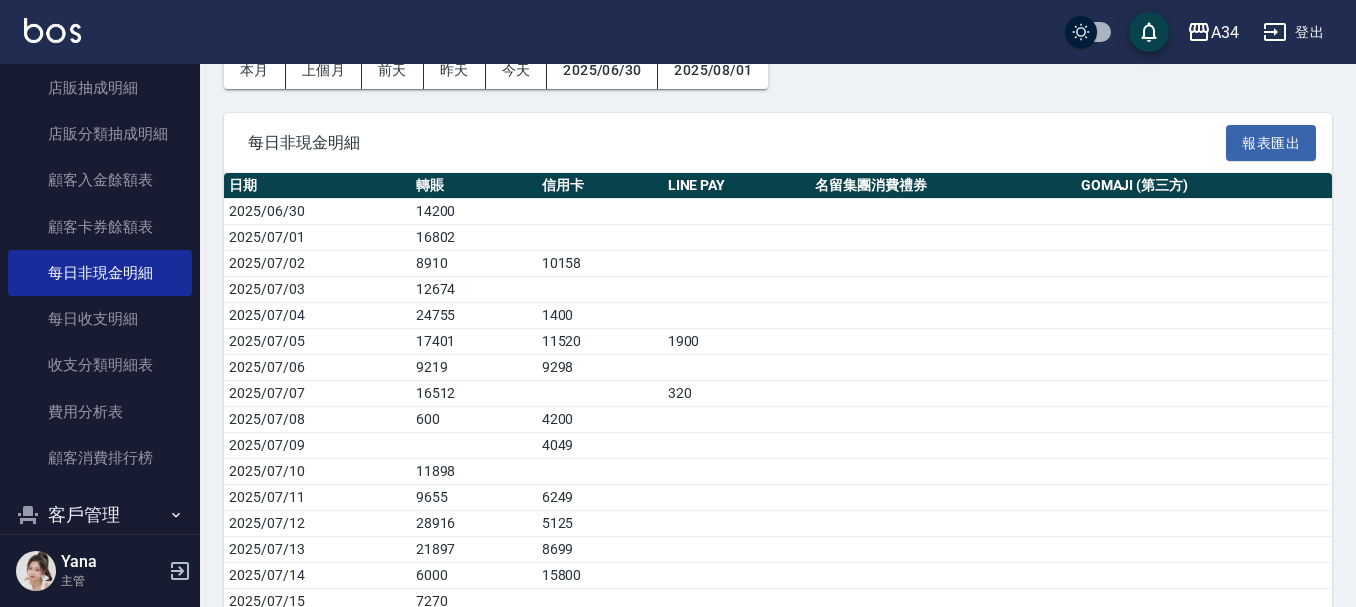 scroll, scrollTop: 209, scrollLeft: 0, axis: vertical 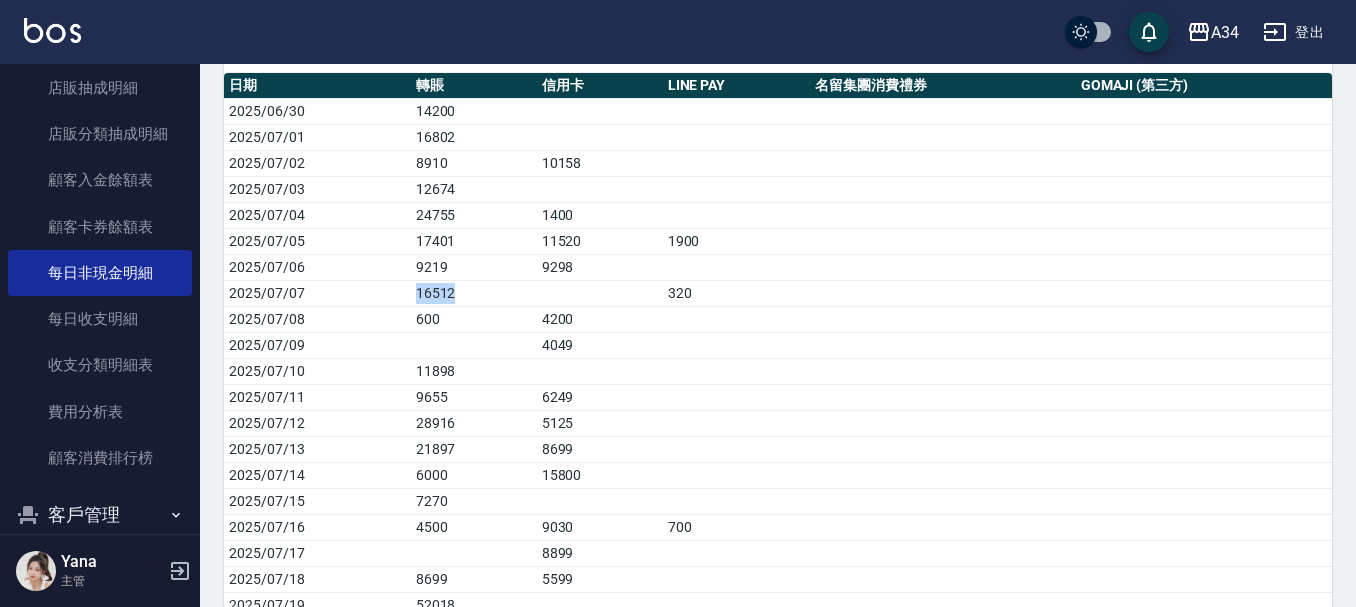 drag, startPoint x: 373, startPoint y: 297, endPoint x: 484, endPoint y: 297, distance: 111 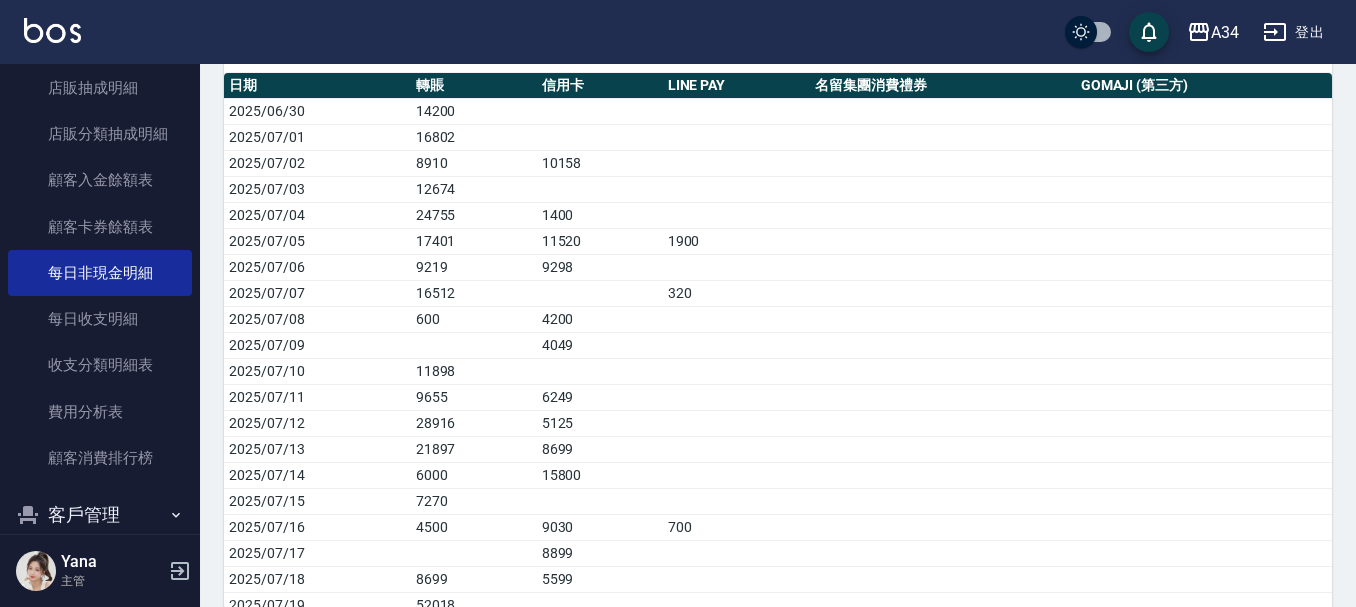 click on "9298" at bounding box center (600, 268) 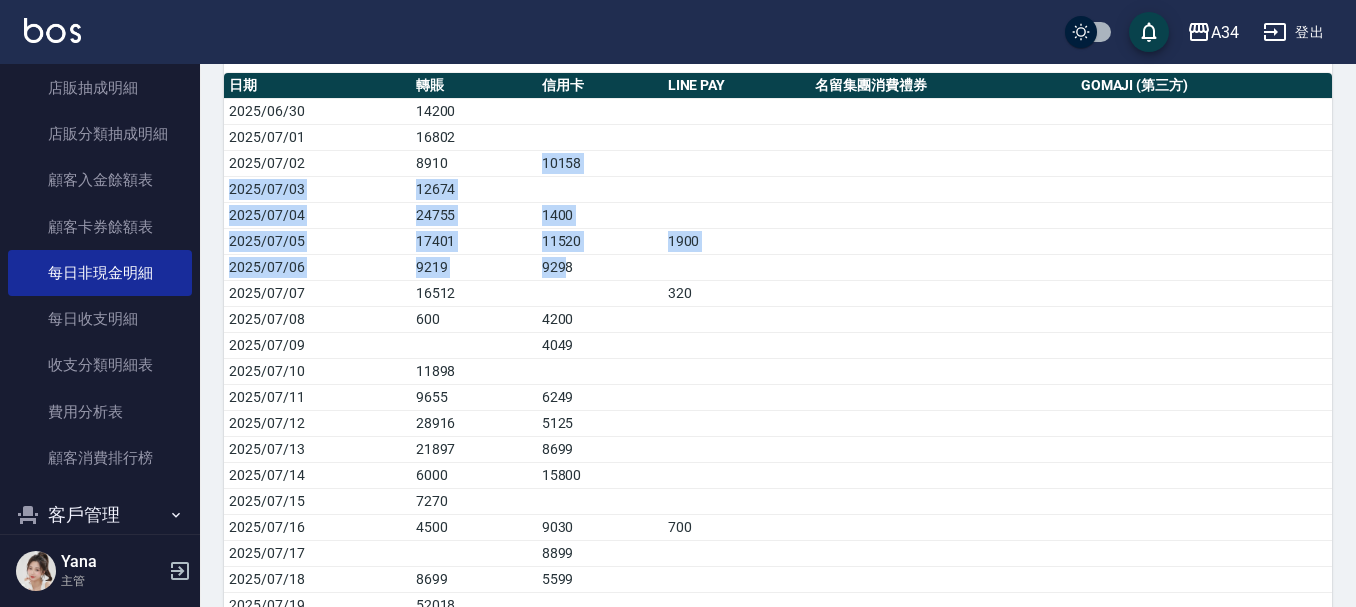 drag, startPoint x: 526, startPoint y: 154, endPoint x: 564, endPoint y: 266, distance: 118.270874 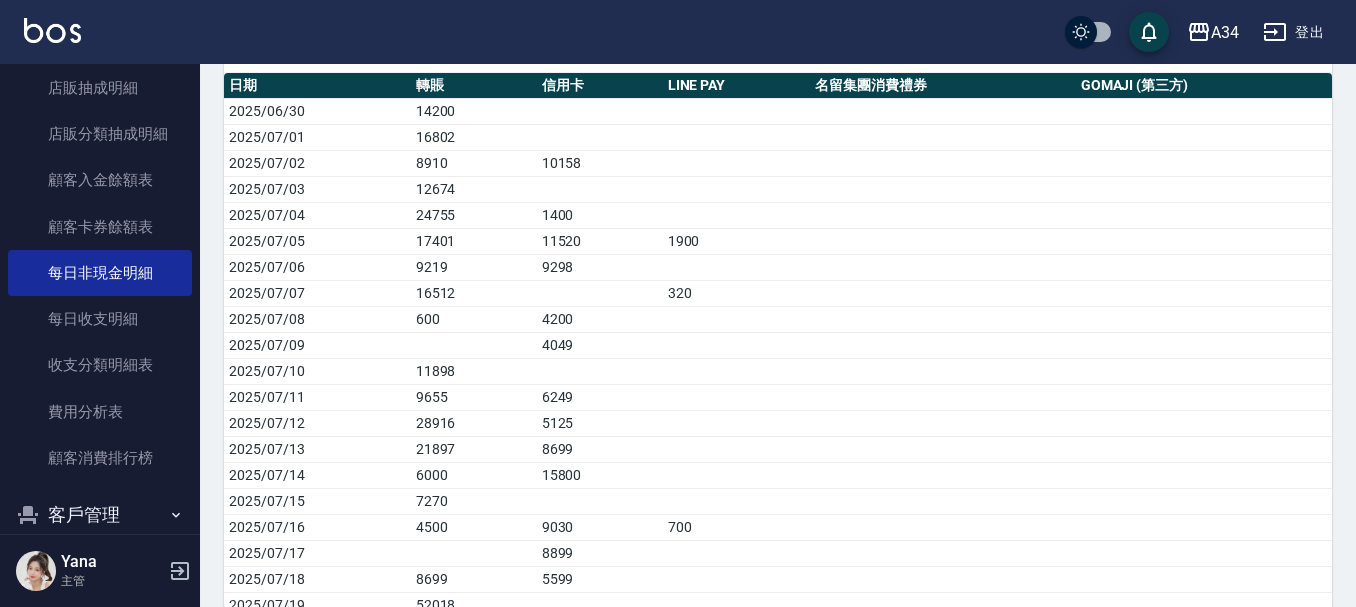 click on "9298" at bounding box center (600, 268) 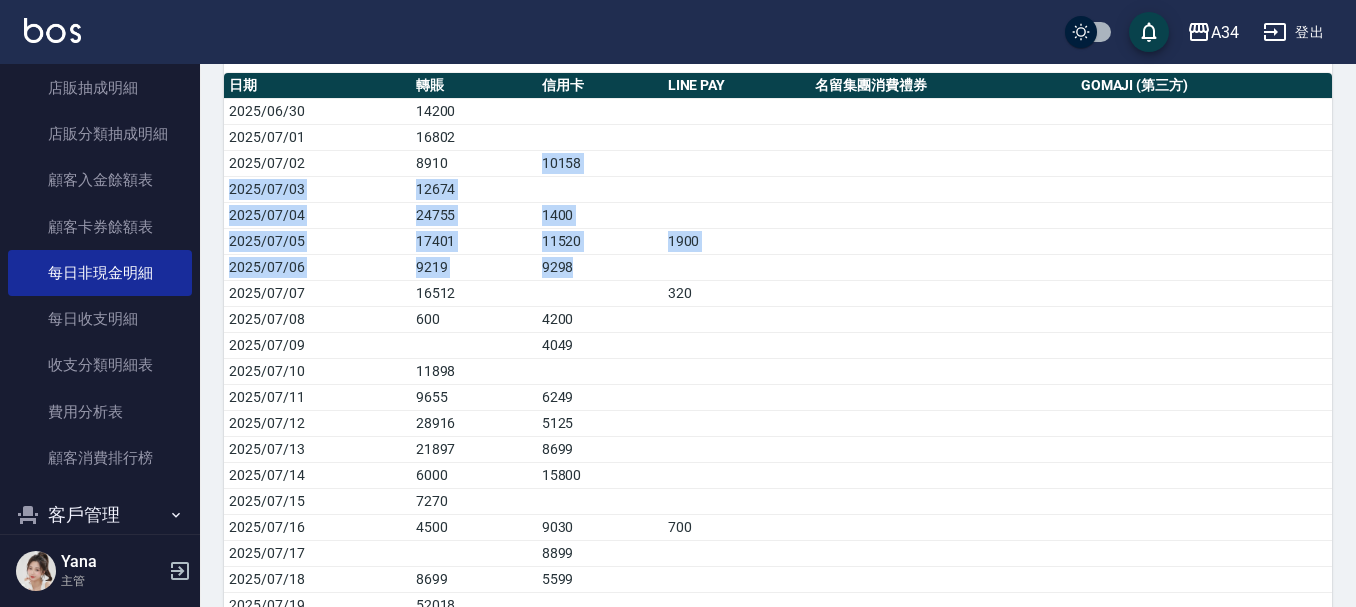 drag, startPoint x: 602, startPoint y: 273, endPoint x: 517, endPoint y: 161, distance: 140.60228 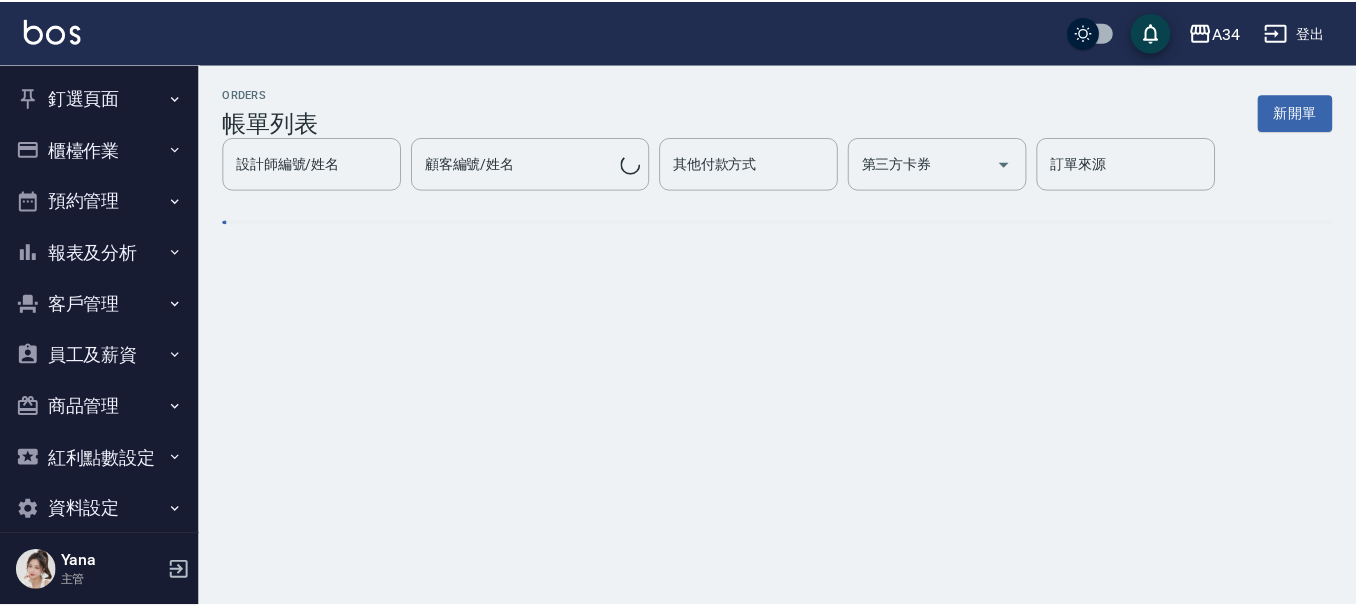 scroll, scrollTop: 0, scrollLeft: 0, axis: both 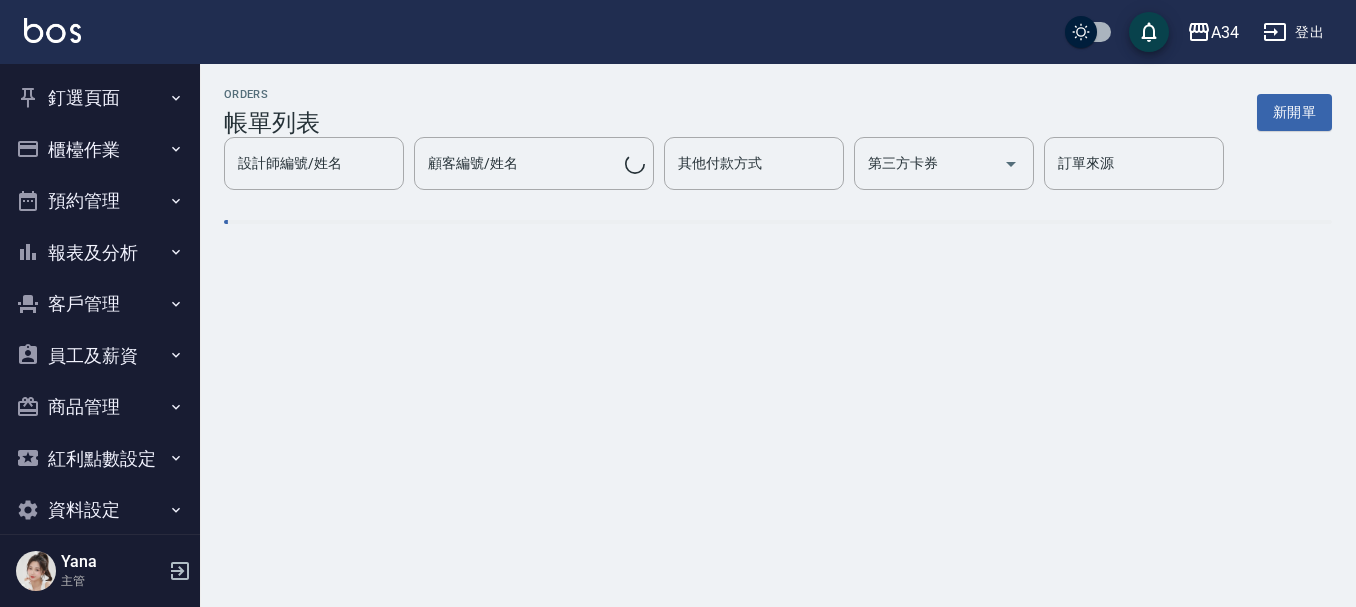 click on "釘選頁面" at bounding box center [100, 98] 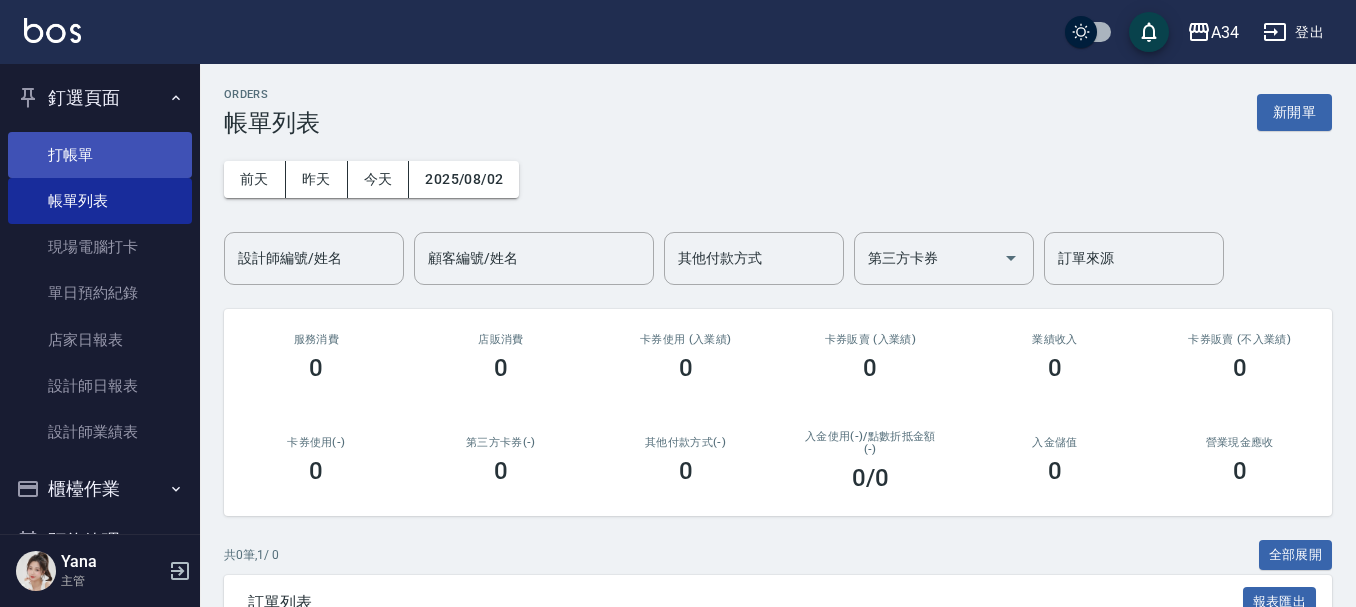 click on "打帳單" at bounding box center (100, 155) 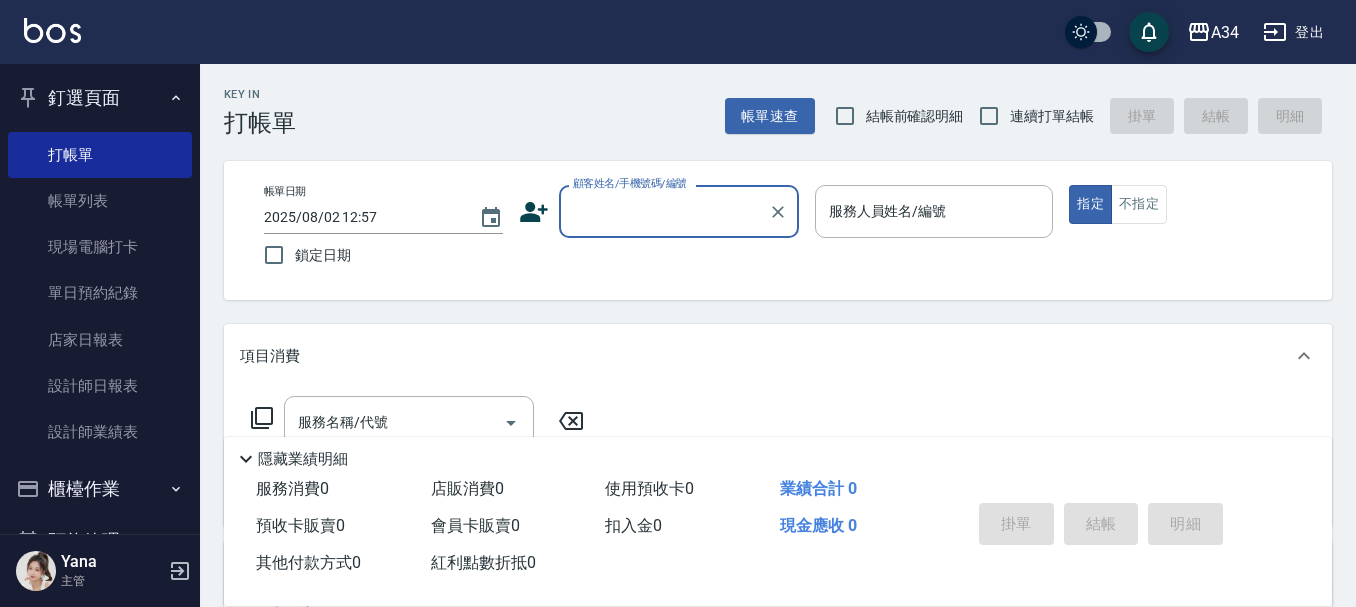 scroll, scrollTop: 100, scrollLeft: 0, axis: vertical 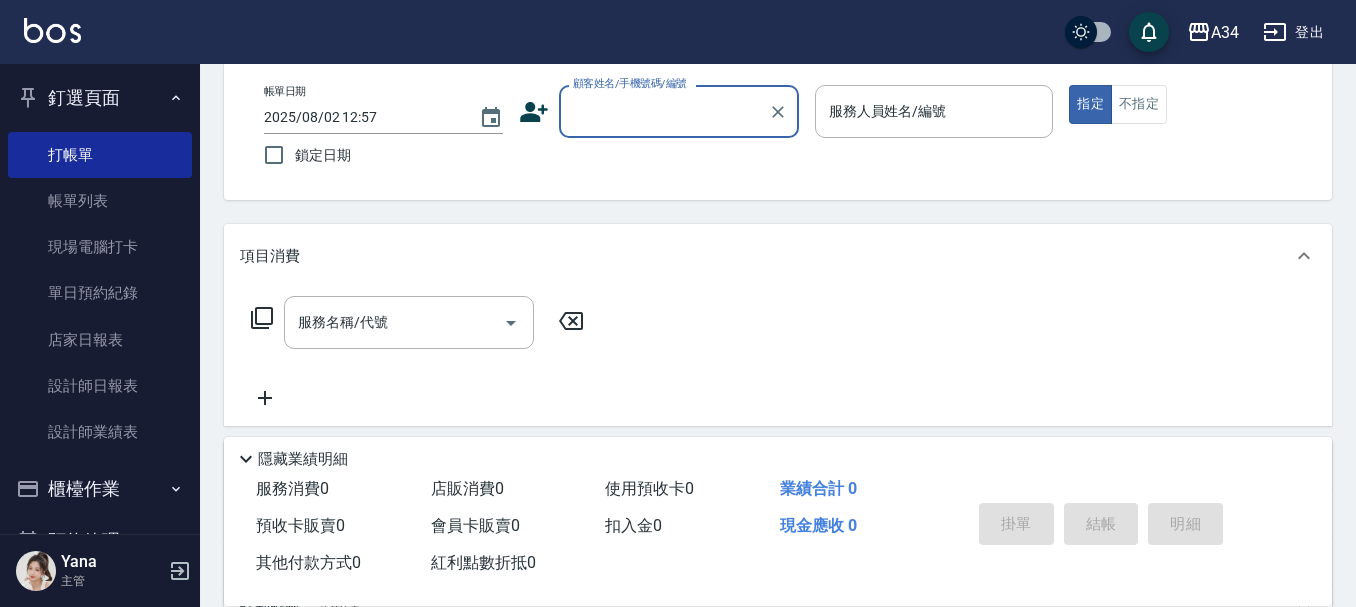 click 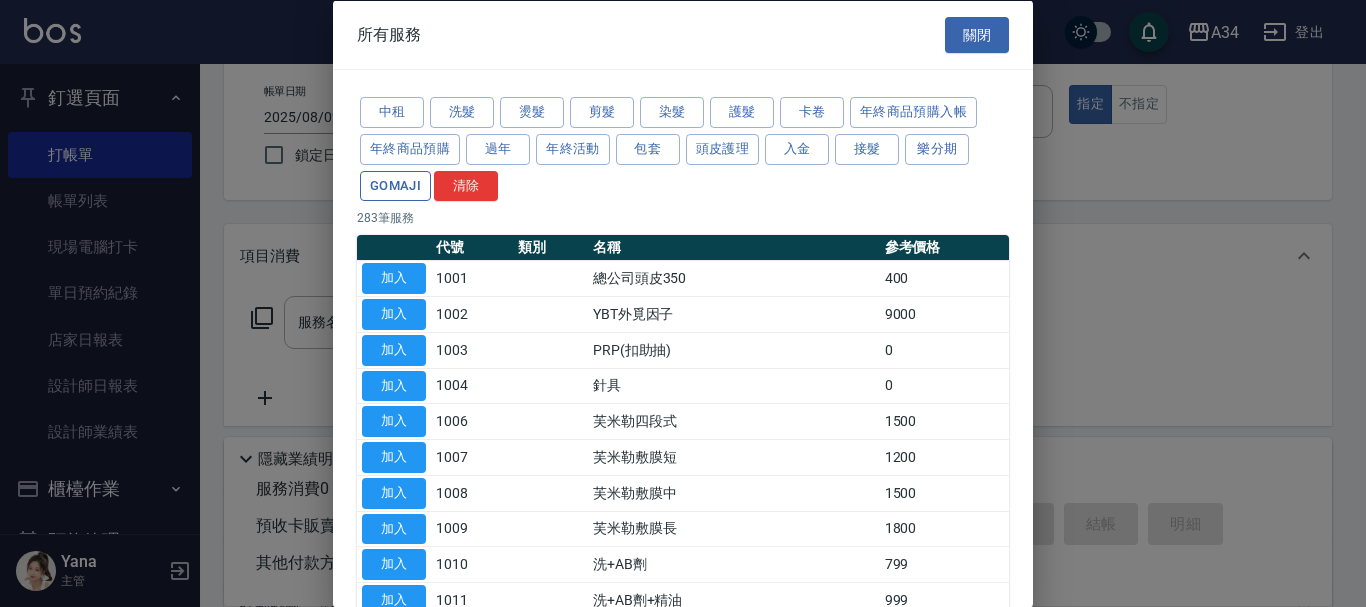 click on "GOMAJI" at bounding box center [395, 185] 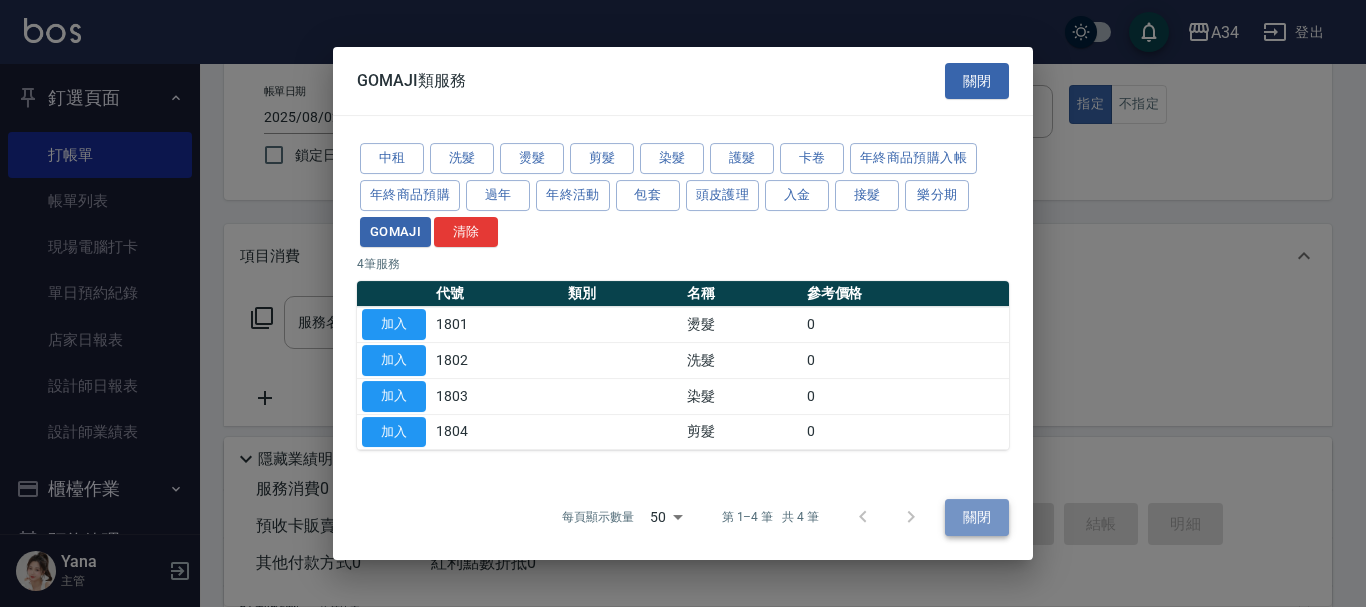 click on "關閉" at bounding box center (977, 517) 